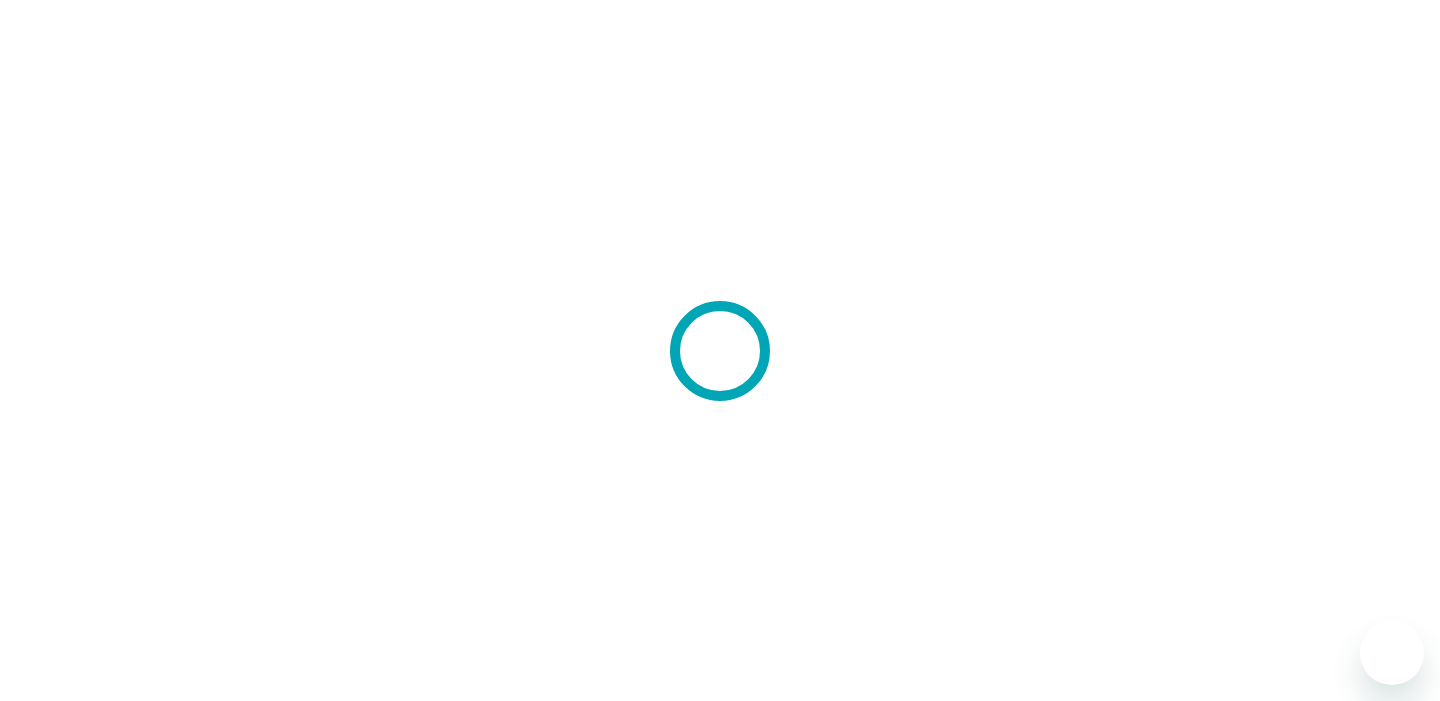 scroll, scrollTop: 0, scrollLeft: 0, axis: both 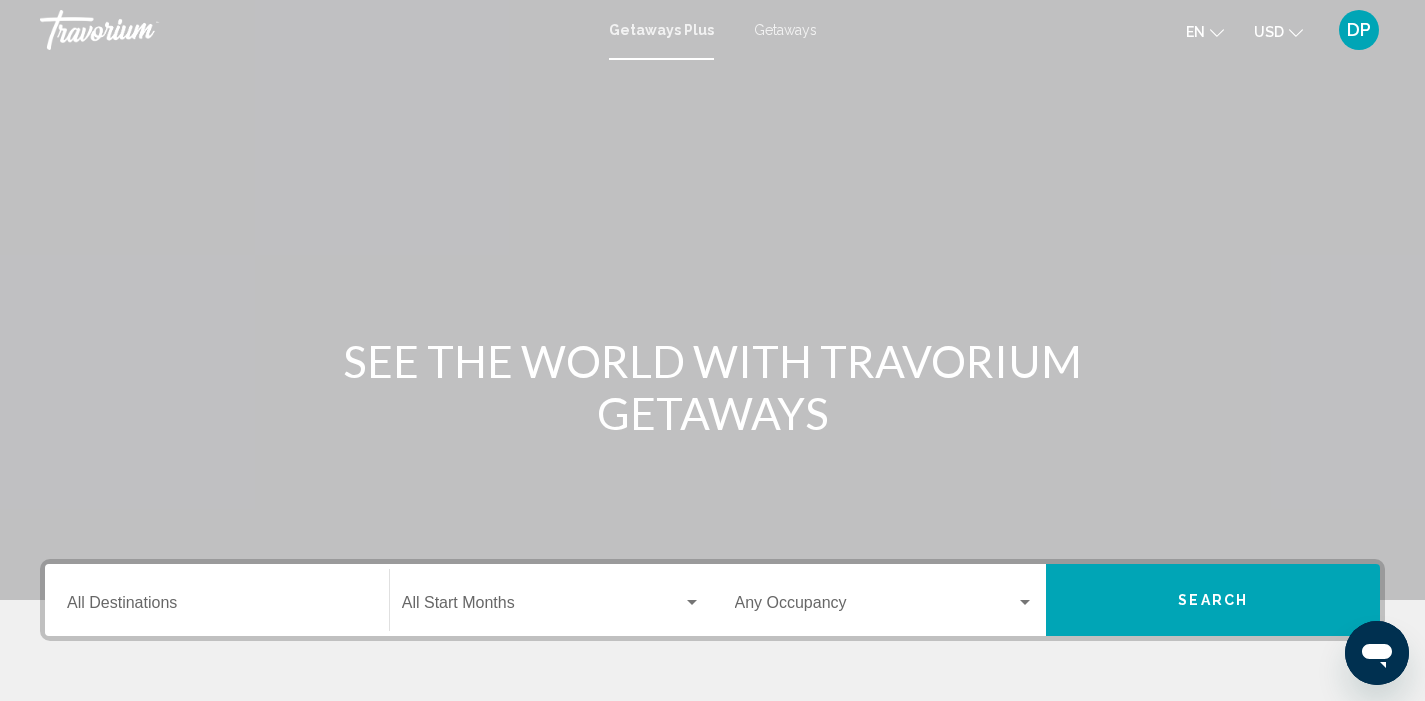 click on "Destination All Destinations" at bounding box center [217, 607] 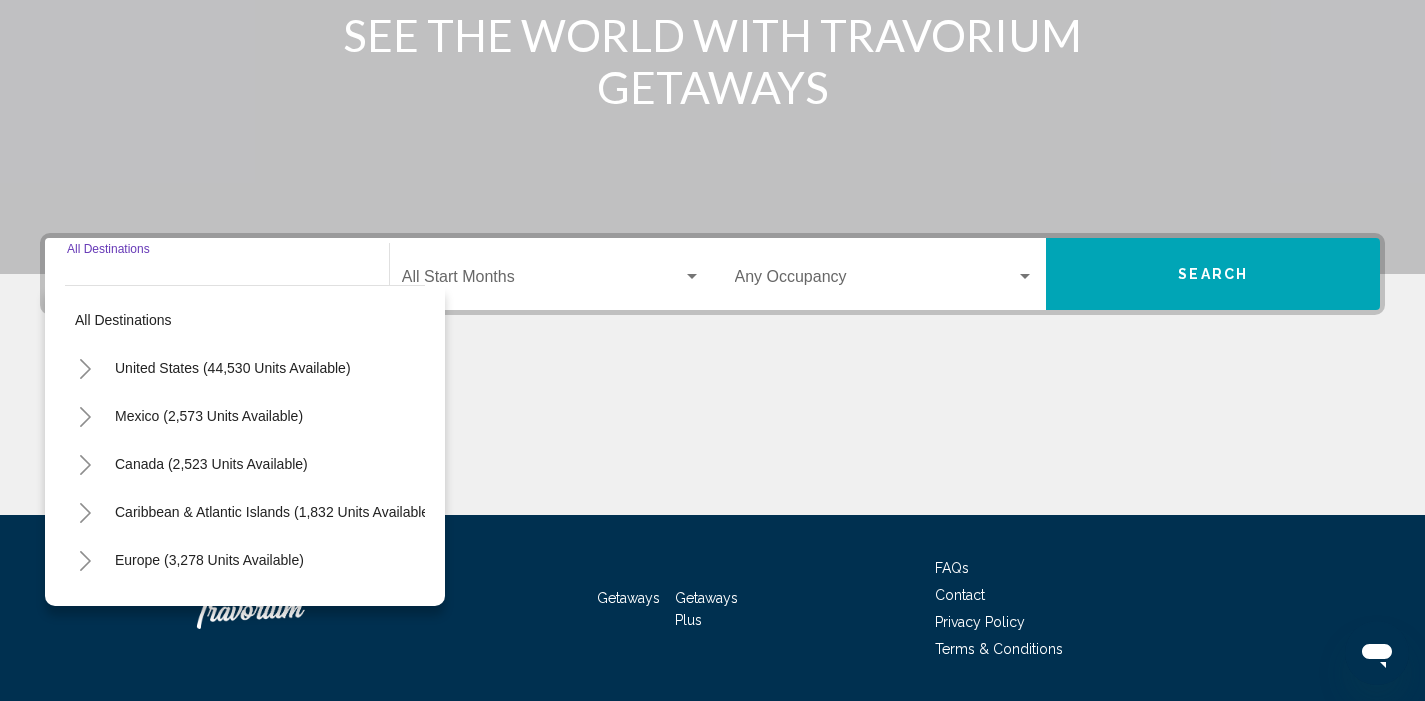 scroll, scrollTop: 385, scrollLeft: 0, axis: vertical 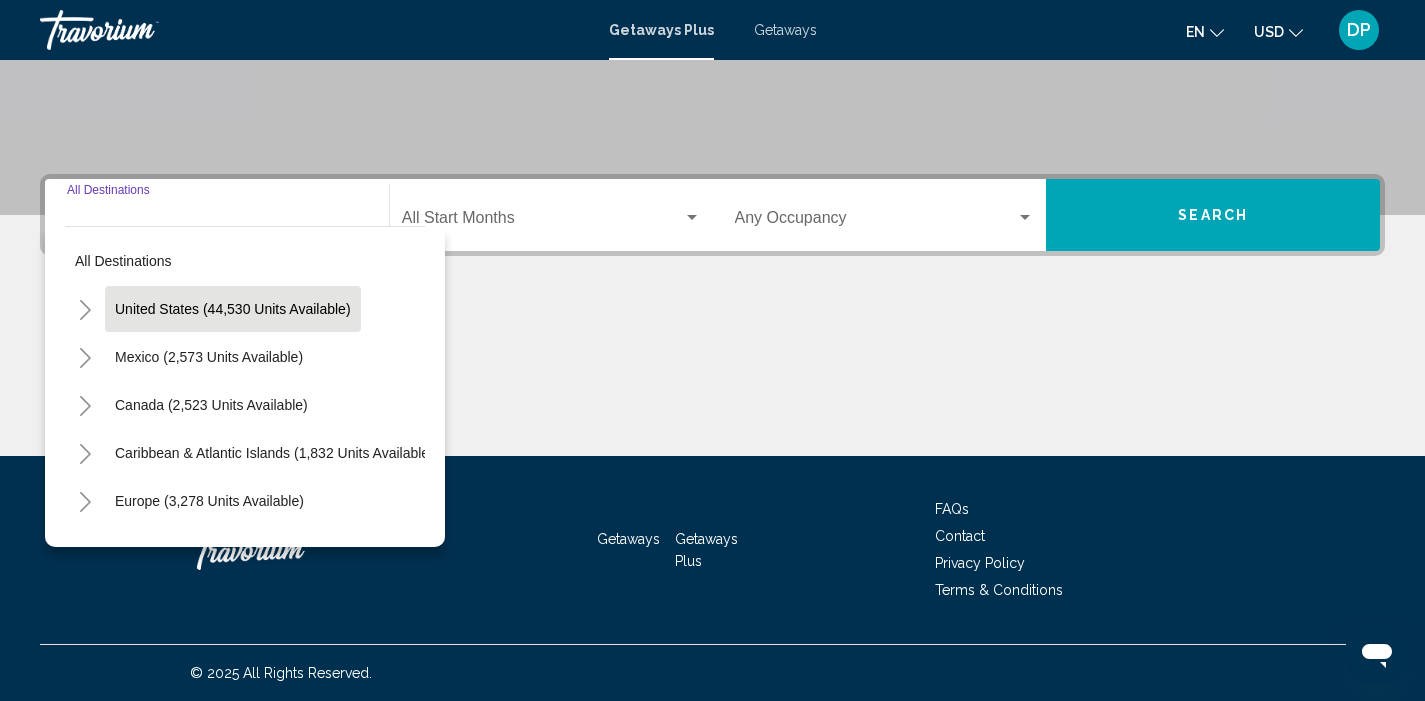 click on "United States (44,530 units available)" at bounding box center [209, 357] 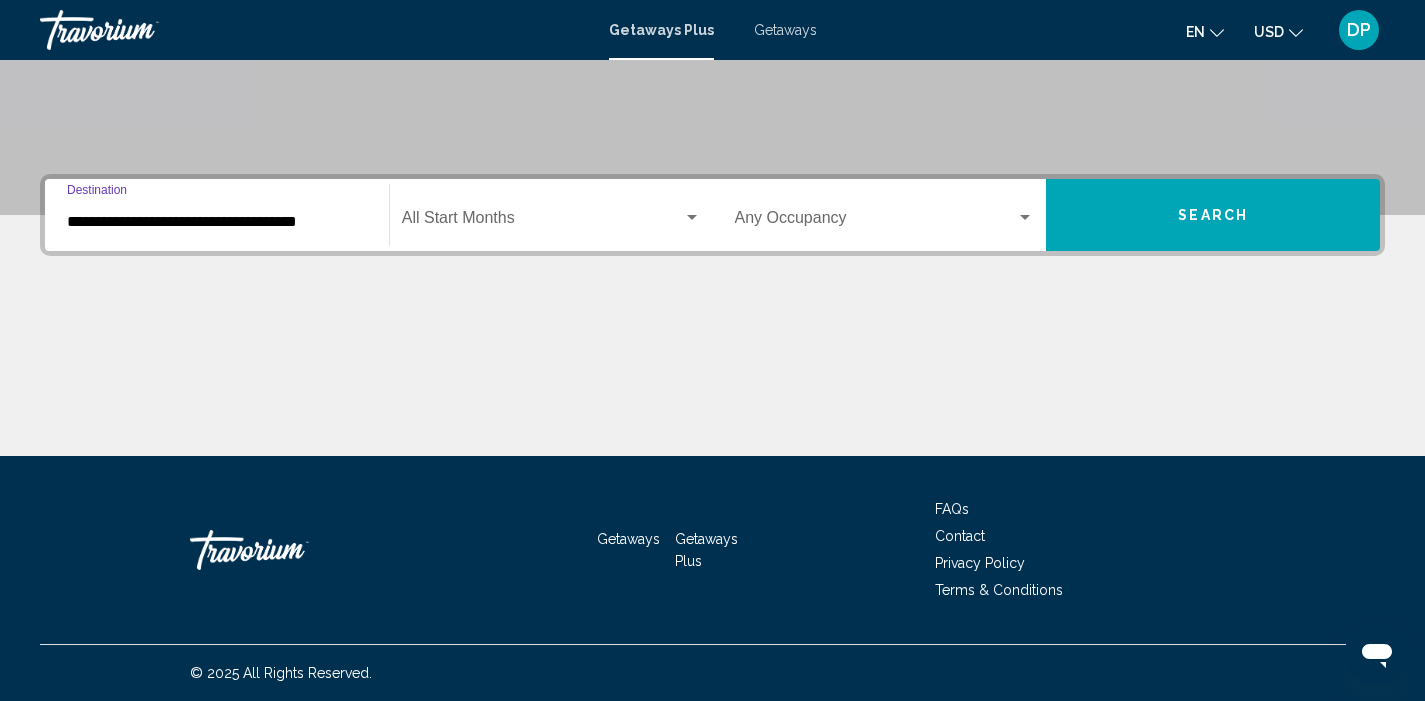 click at bounding box center [542, 222] 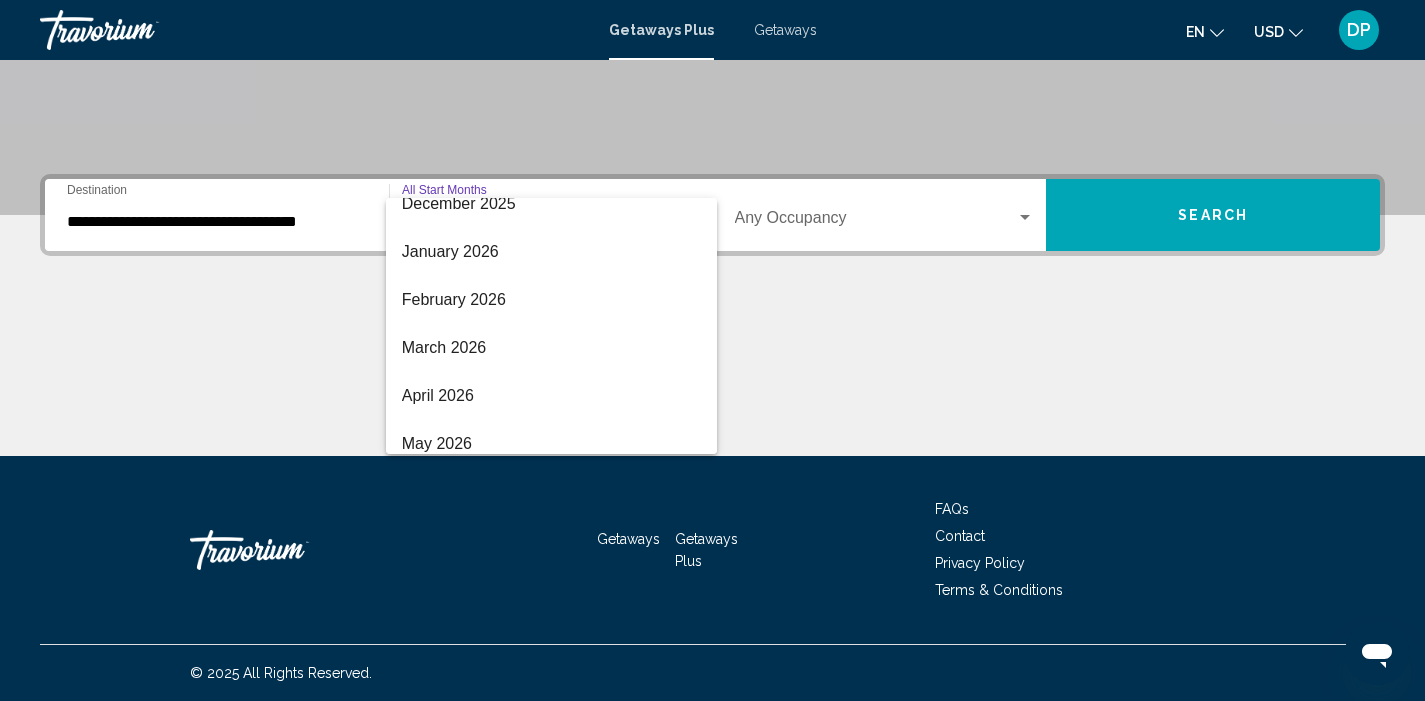 scroll, scrollTop: 0, scrollLeft: 0, axis: both 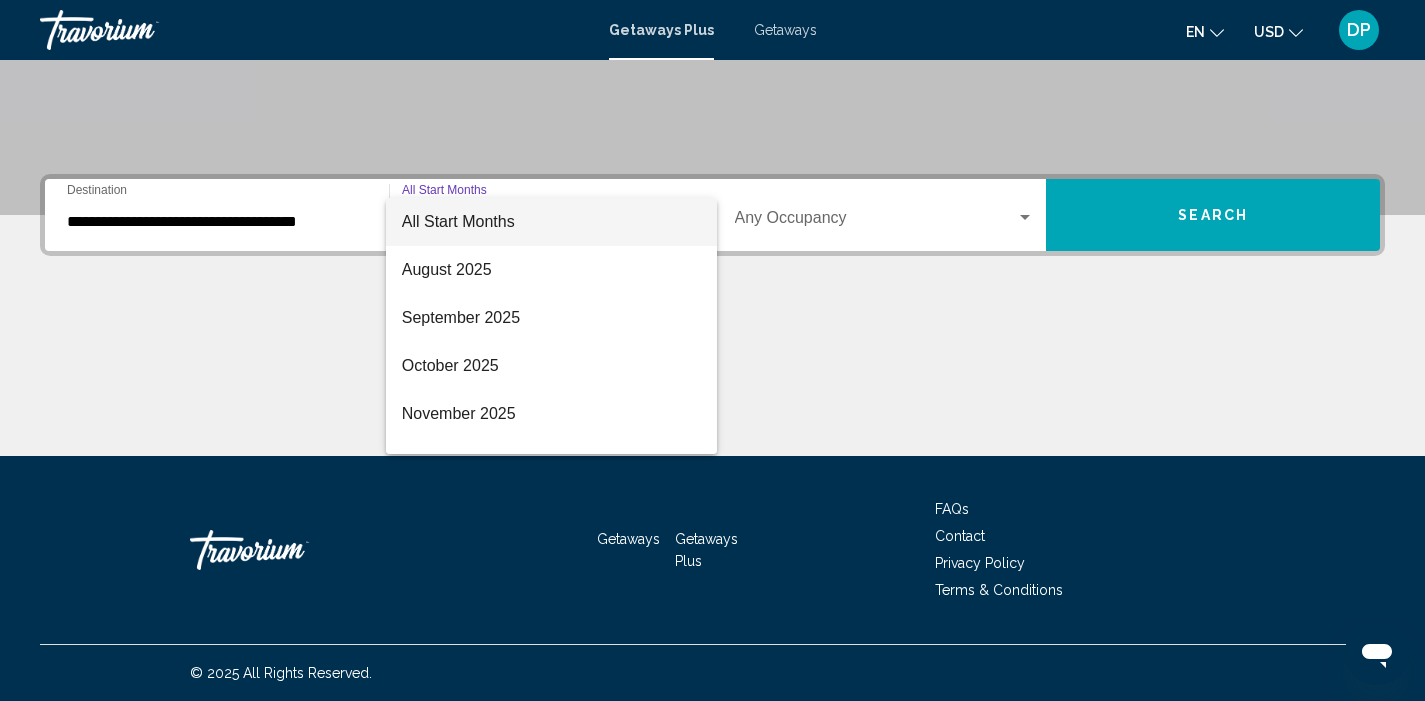 click at bounding box center (712, 350) 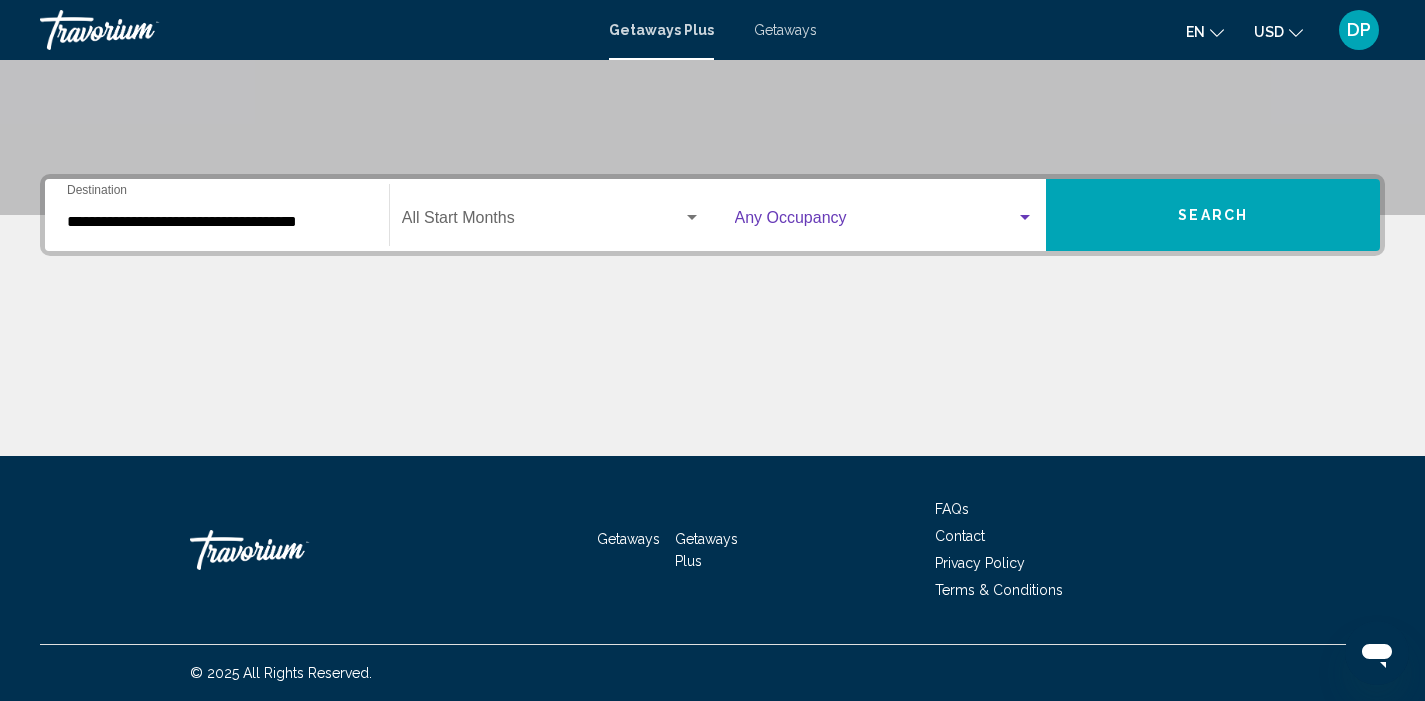 click at bounding box center (876, 222) 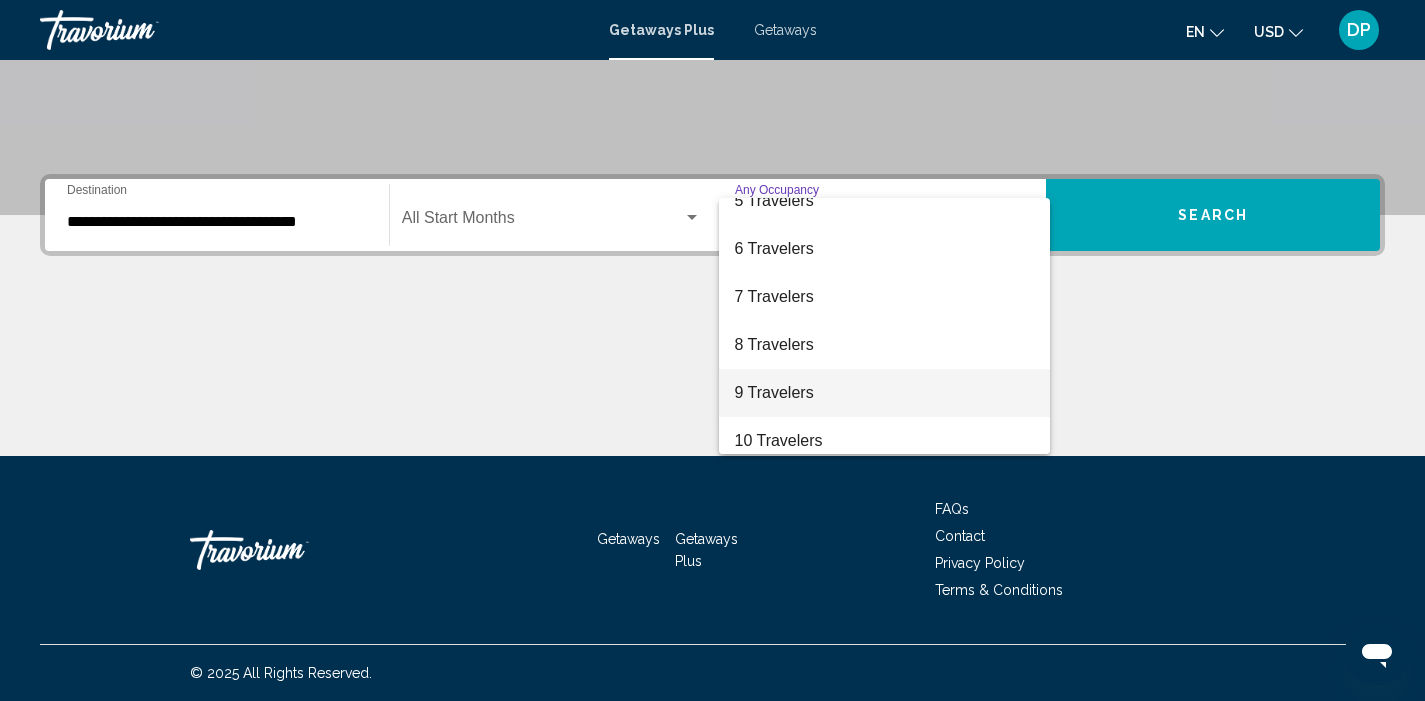 scroll, scrollTop: 224, scrollLeft: 0, axis: vertical 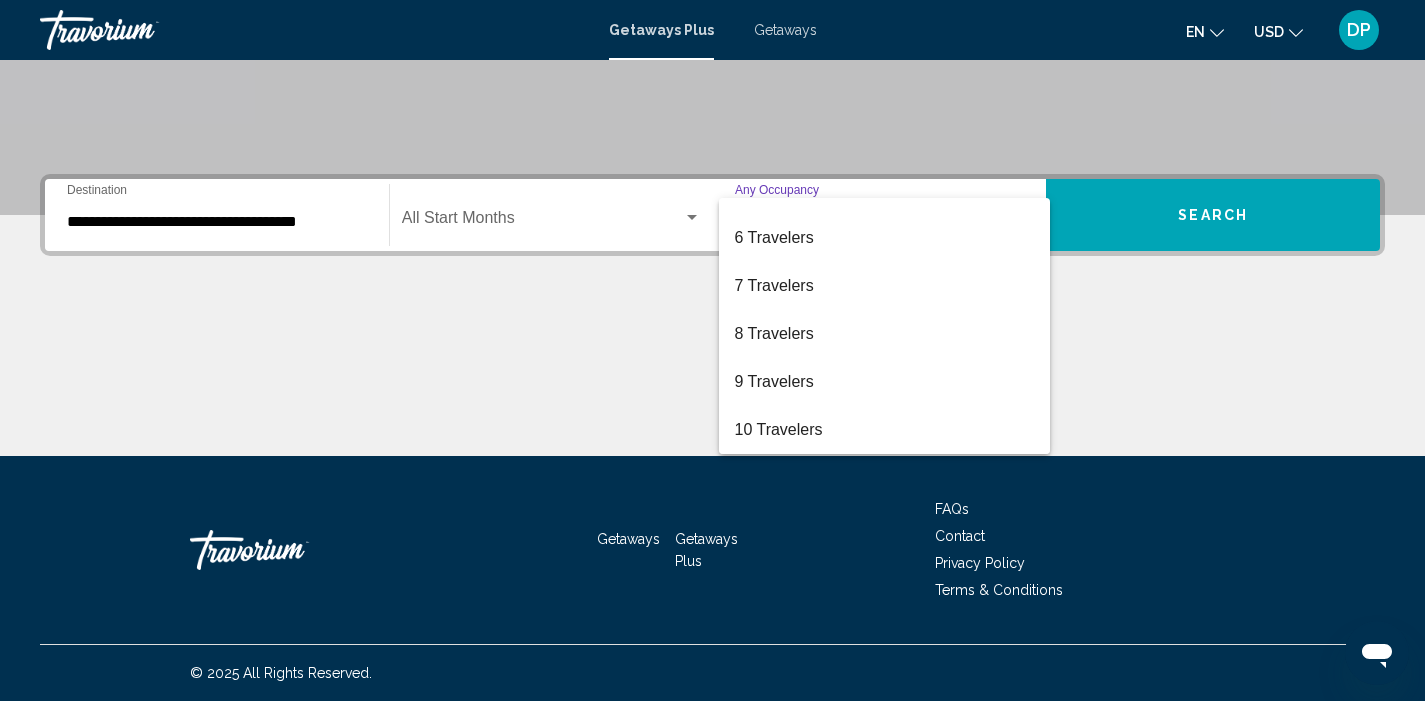 click at bounding box center [712, 350] 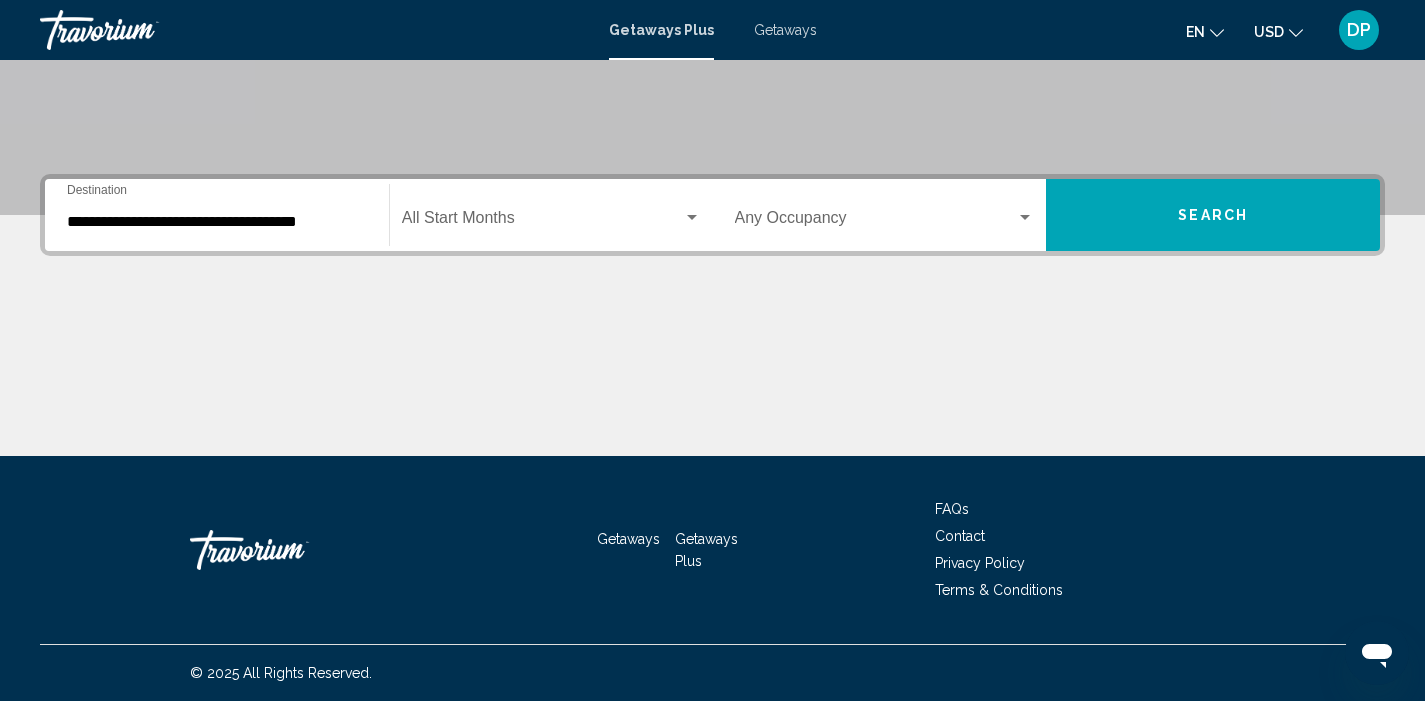 click on "Search" at bounding box center (1213, 216) 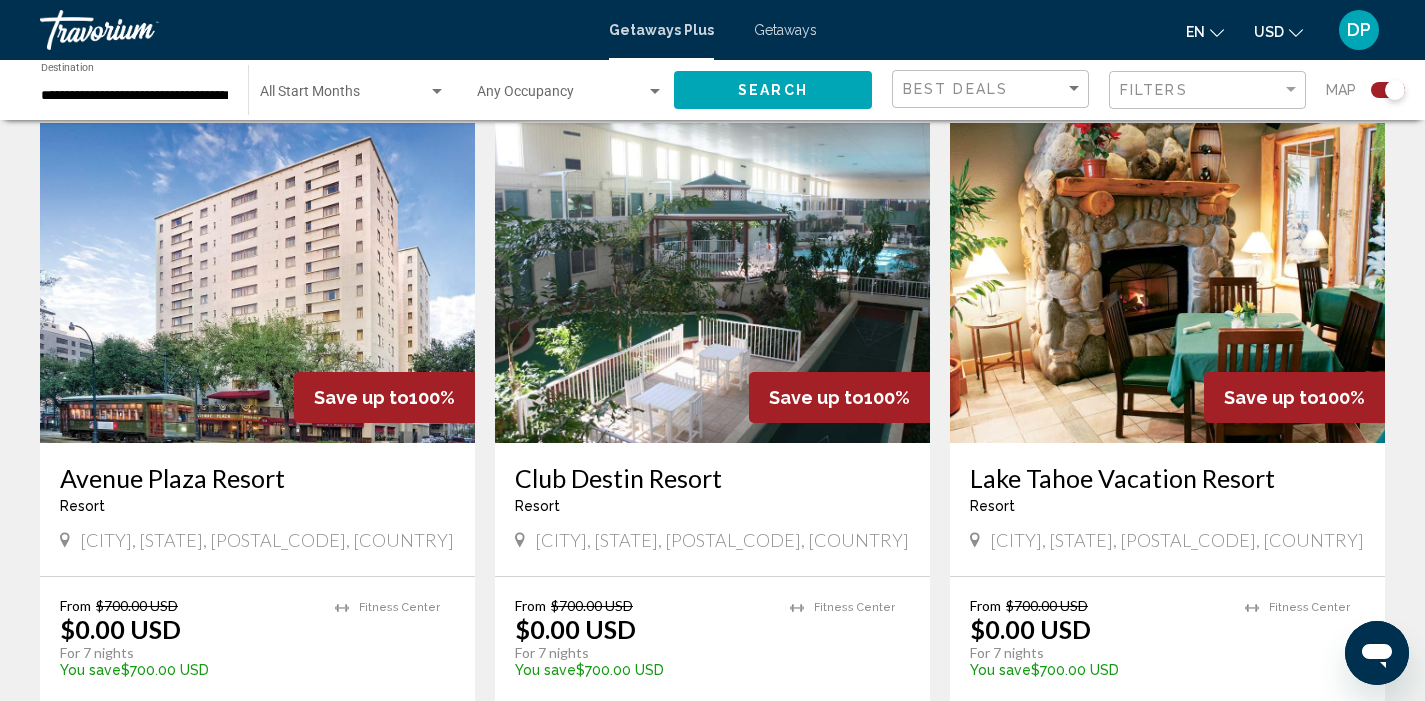 scroll, scrollTop: 777, scrollLeft: 0, axis: vertical 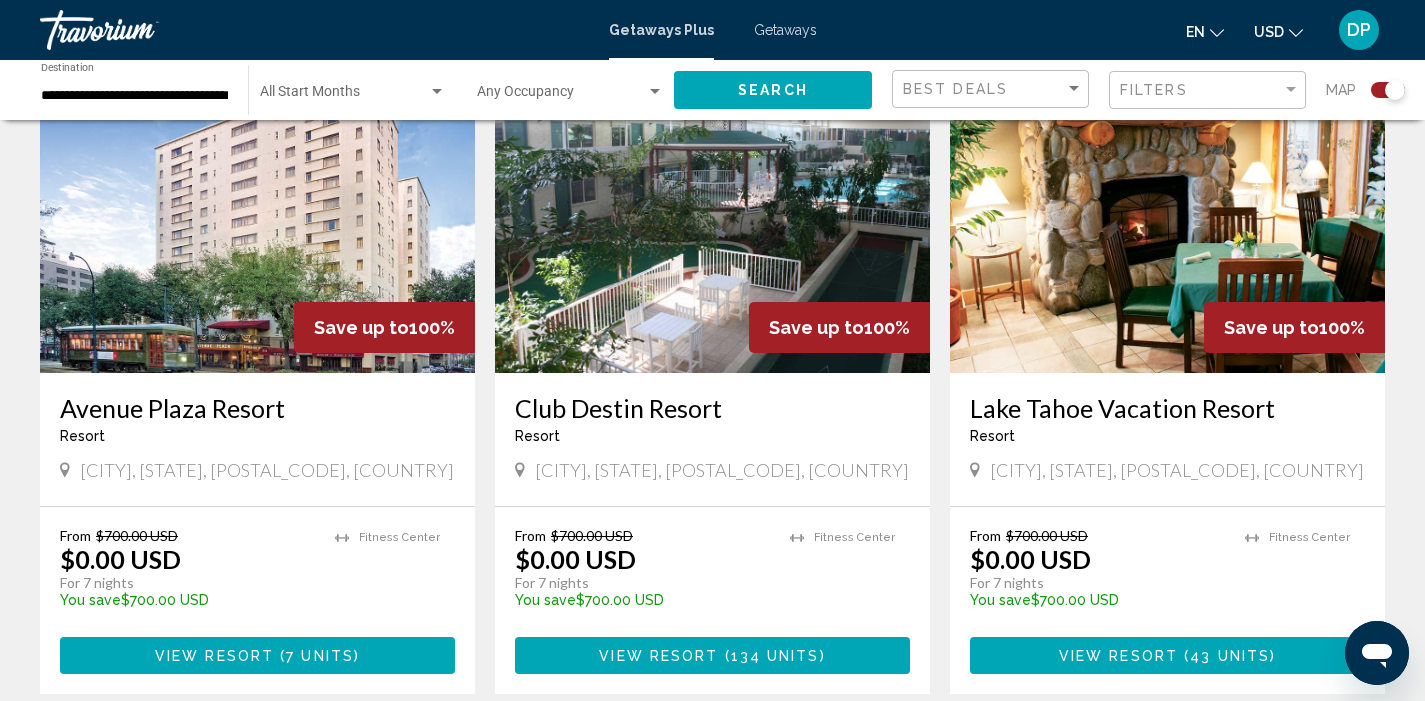 click on "View Resort    ( 43 units )" at bounding box center [1167, 655] 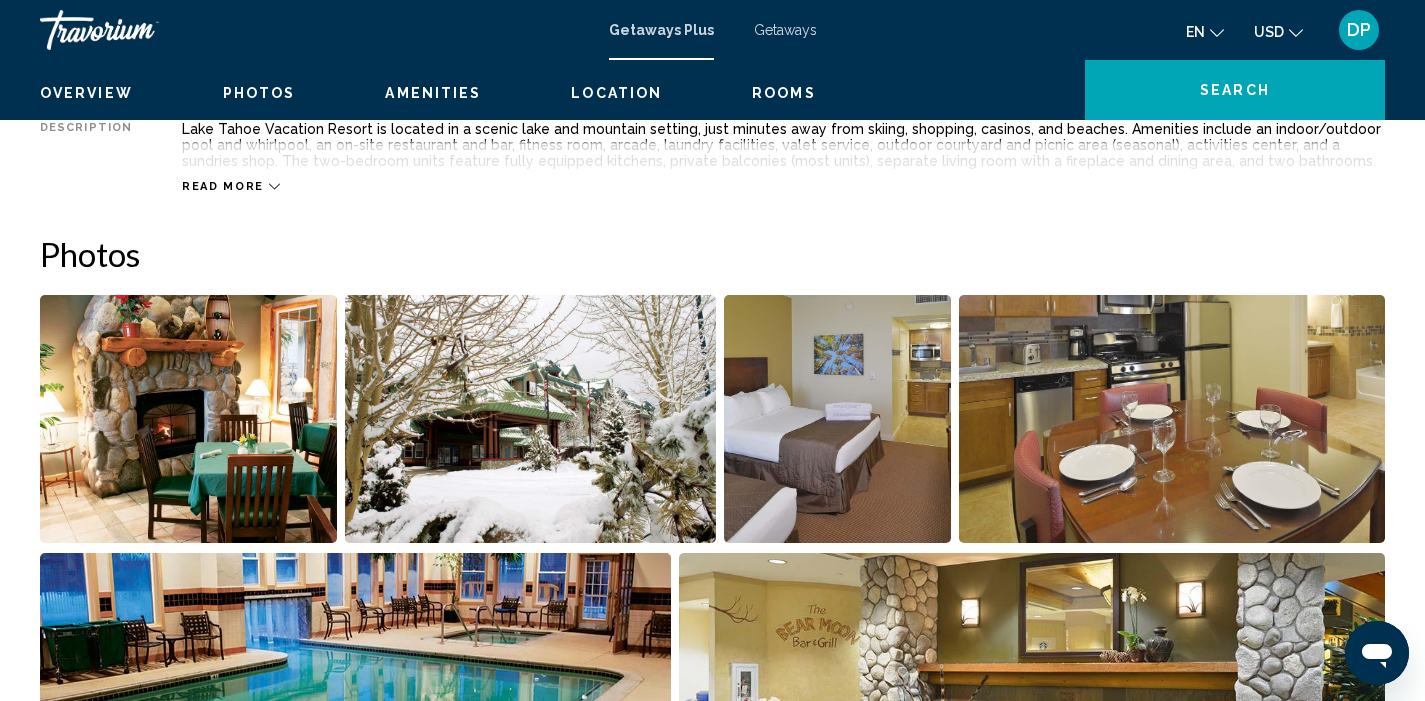 scroll, scrollTop: 0, scrollLeft: 0, axis: both 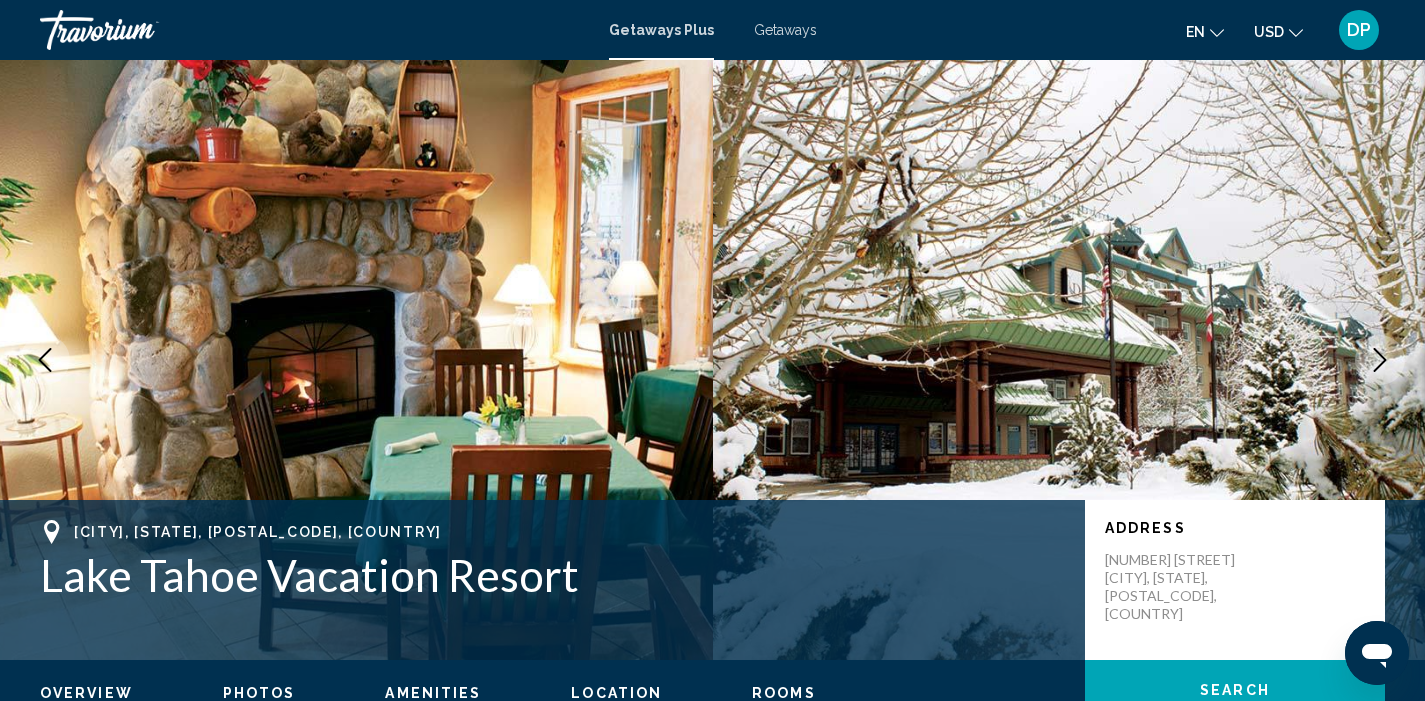 click 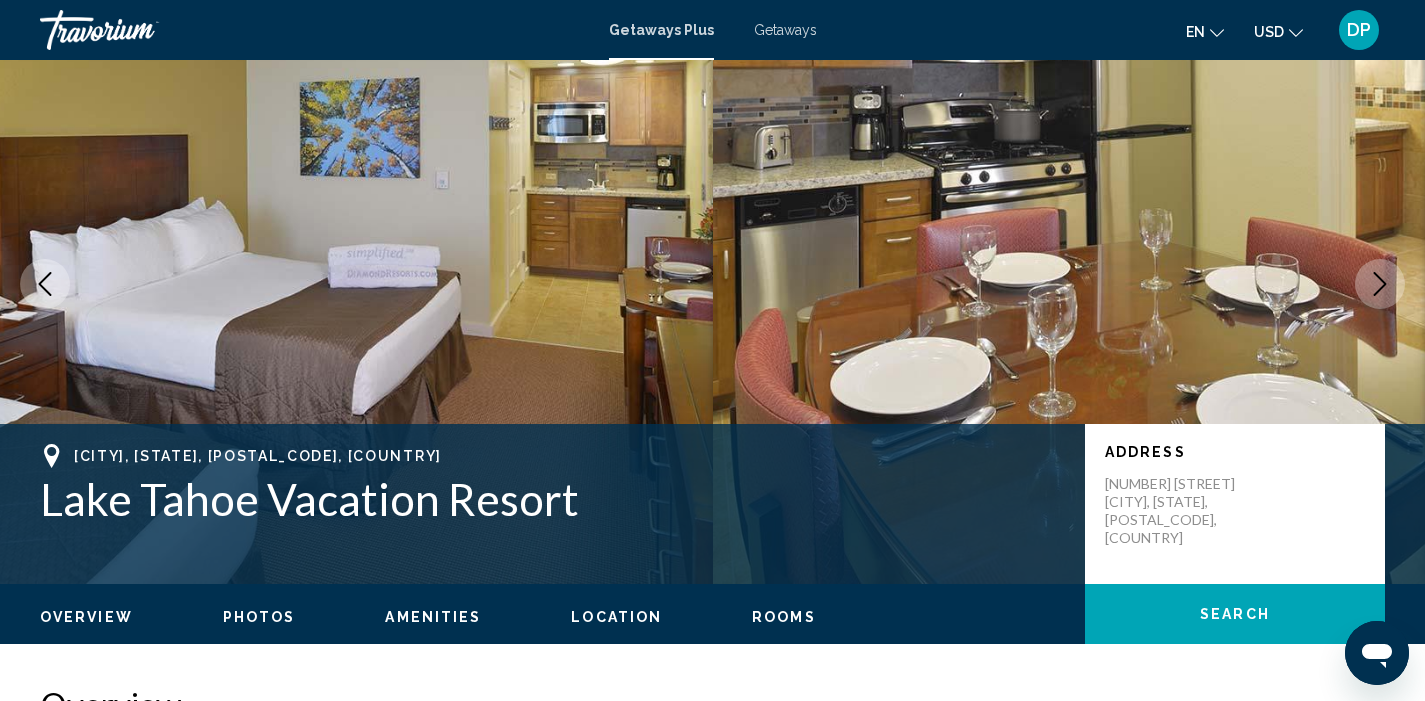 scroll, scrollTop: 0, scrollLeft: 0, axis: both 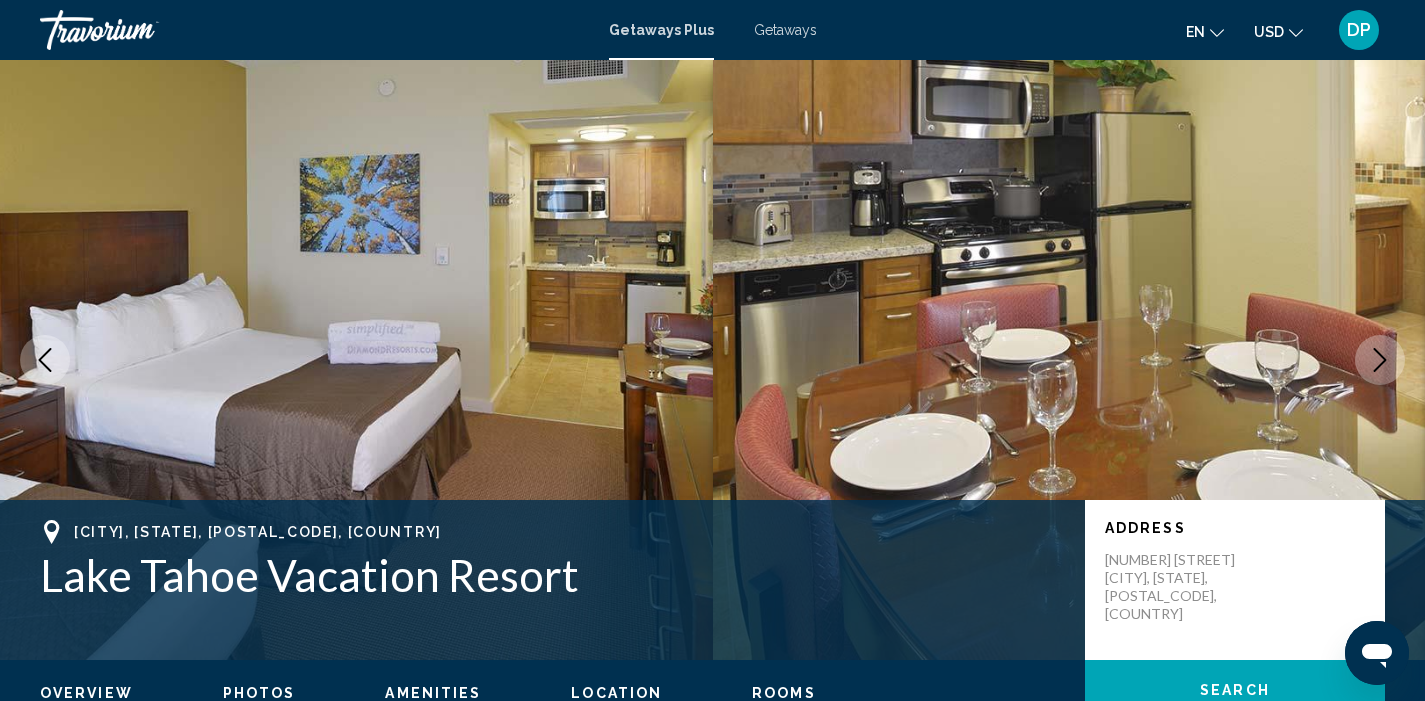 click 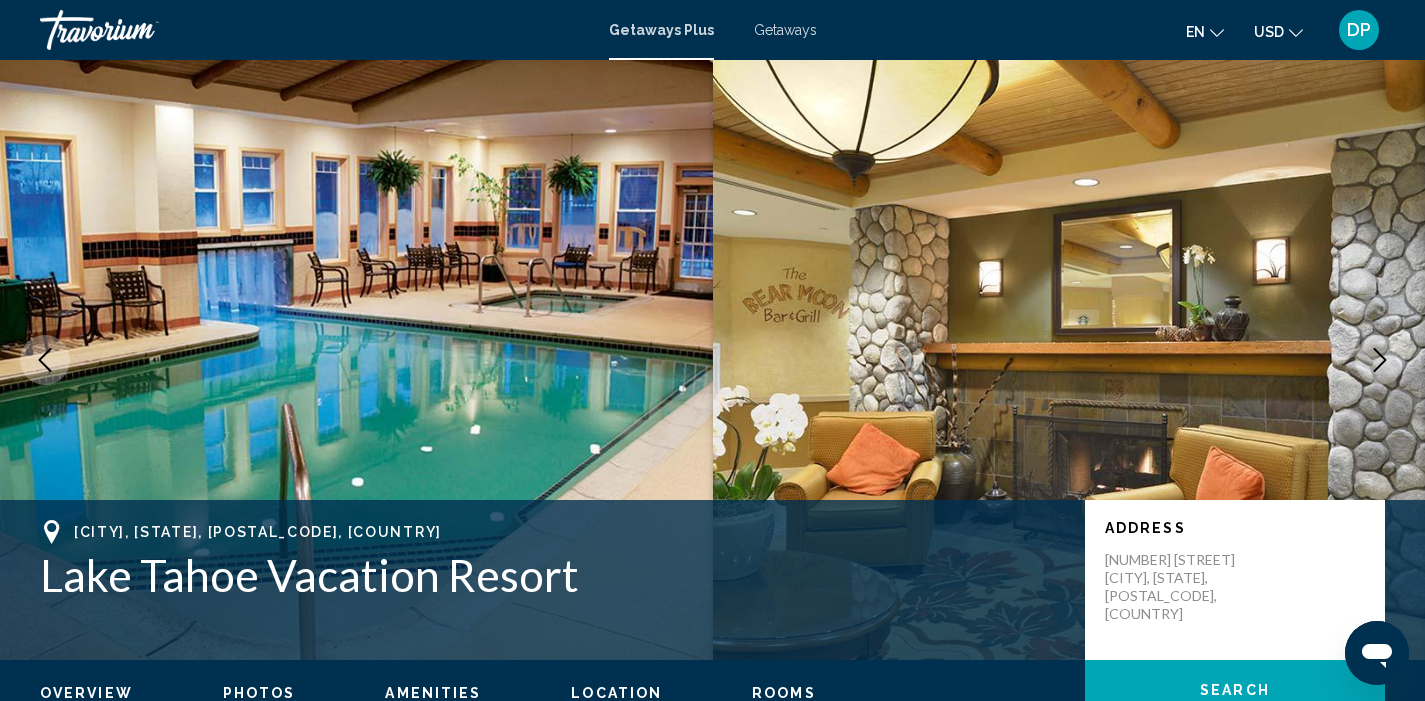 click 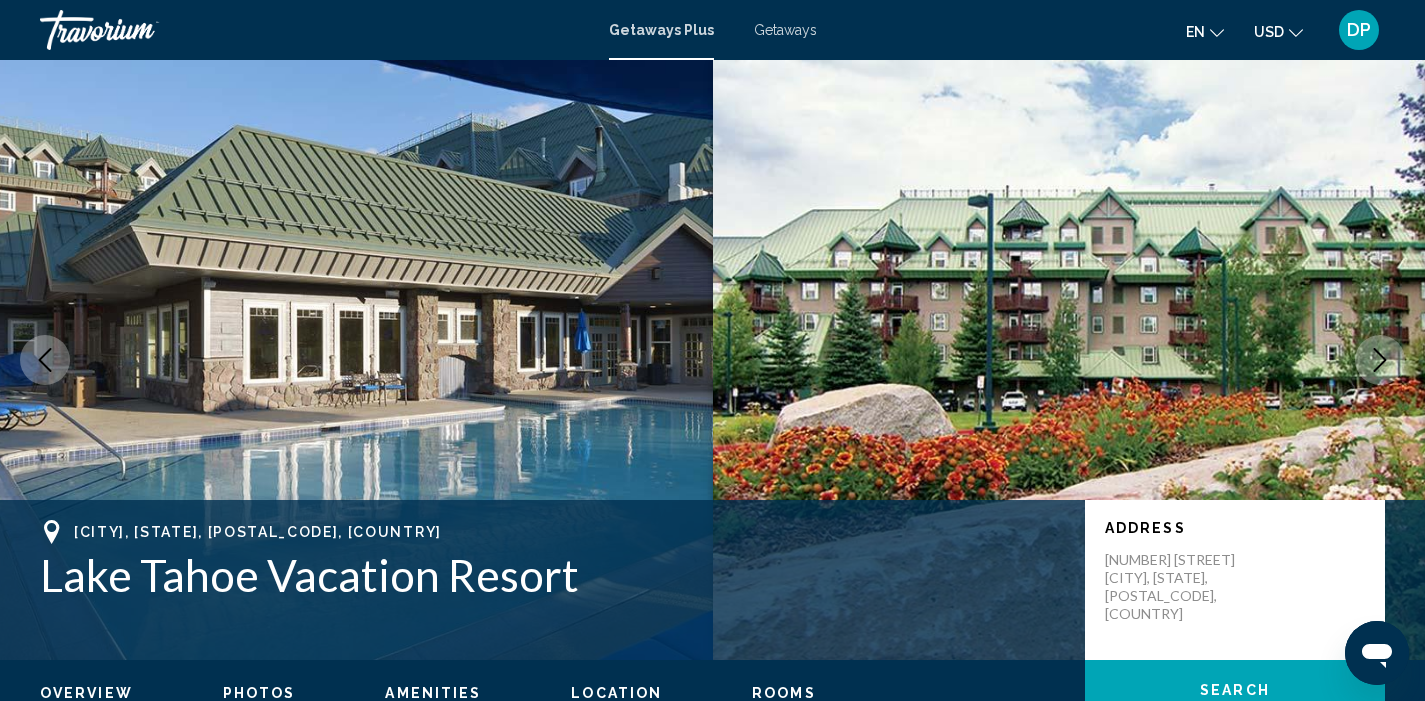 click 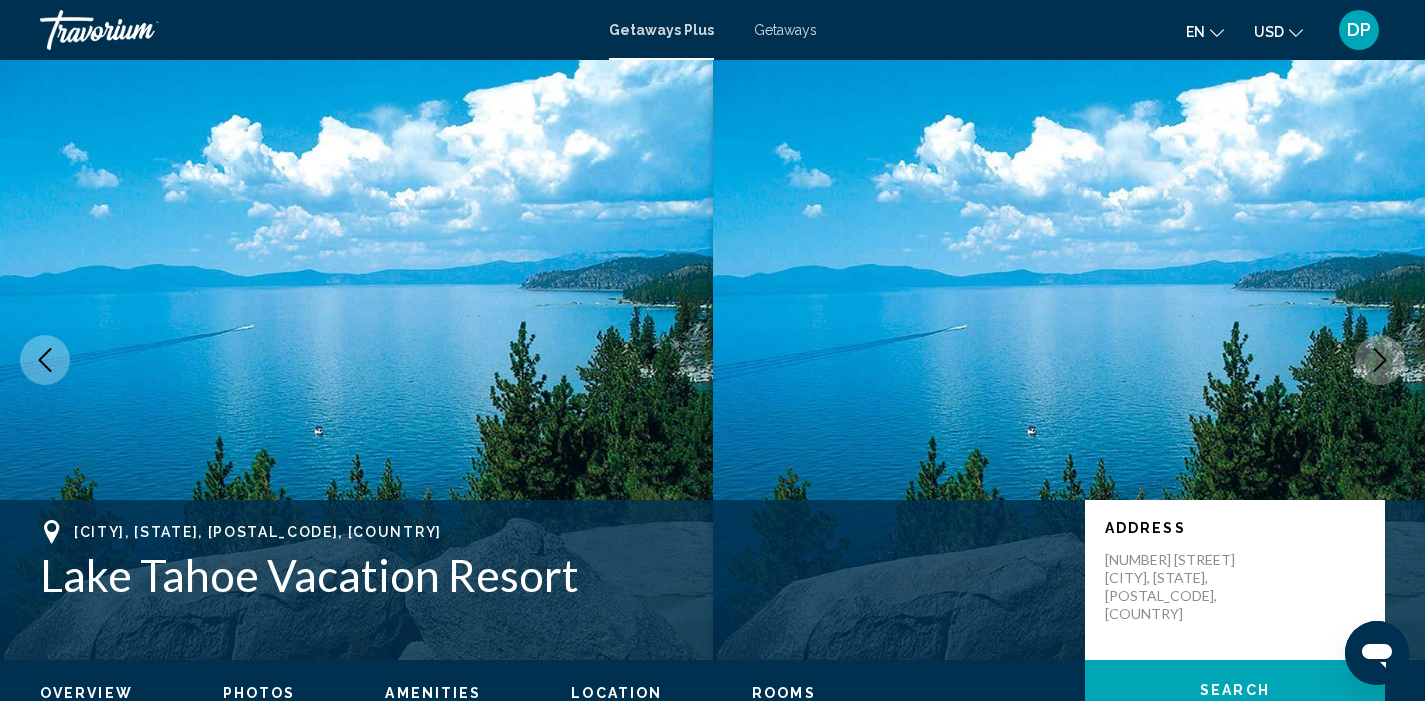 click 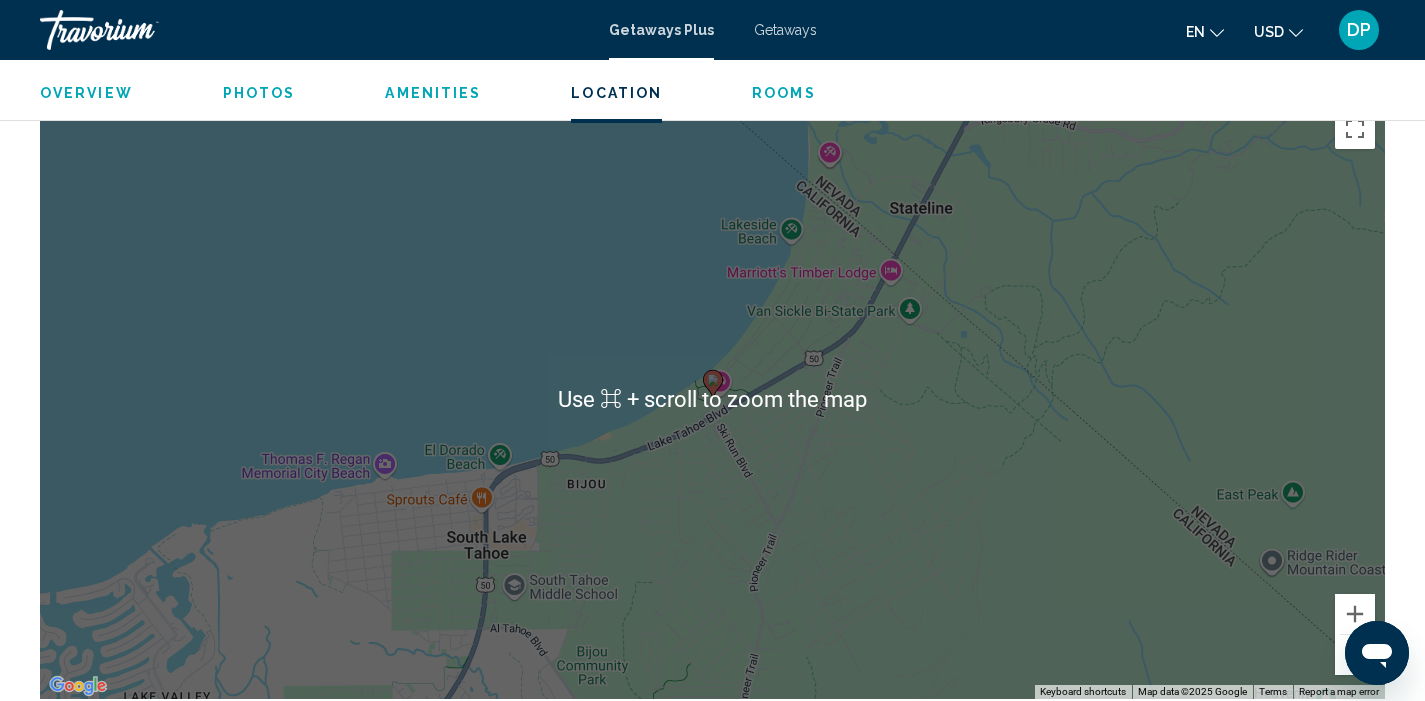 scroll, scrollTop: 2564, scrollLeft: 0, axis: vertical 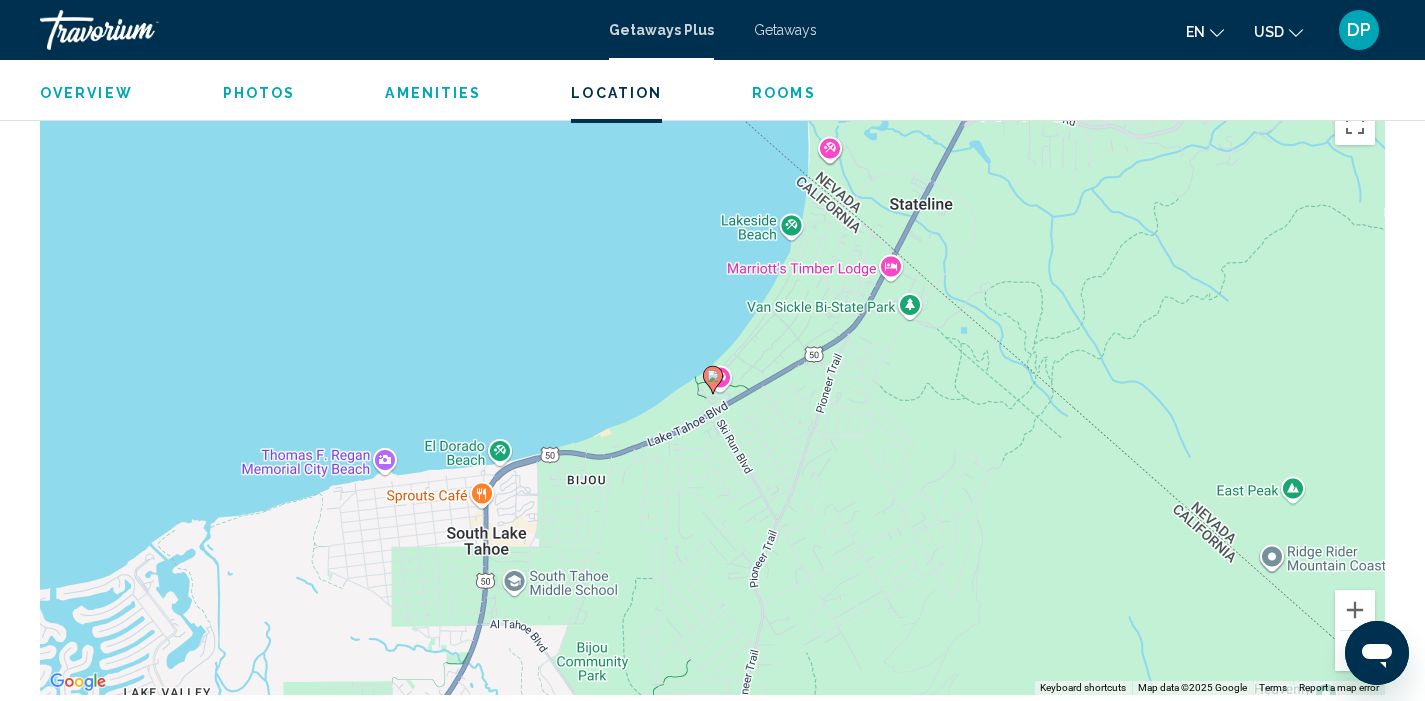 click 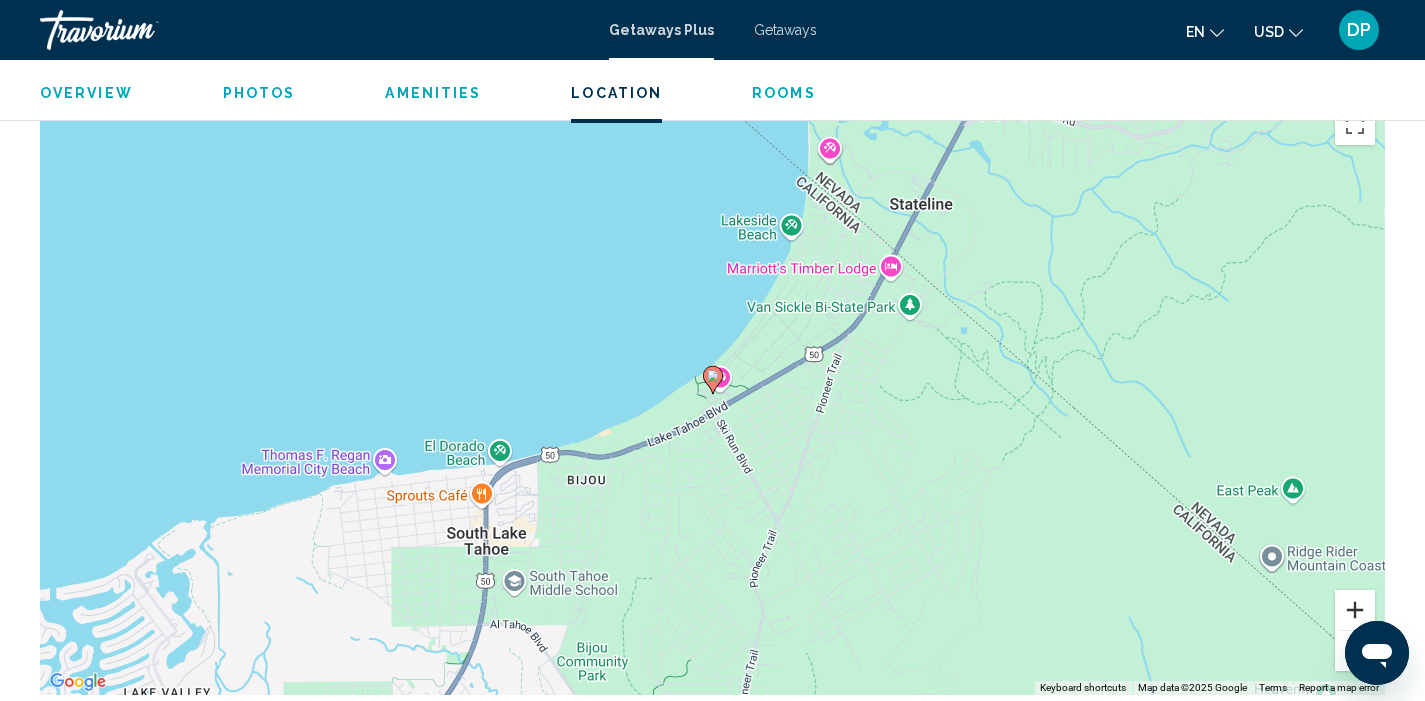 click at bounding box center (1355, 610) 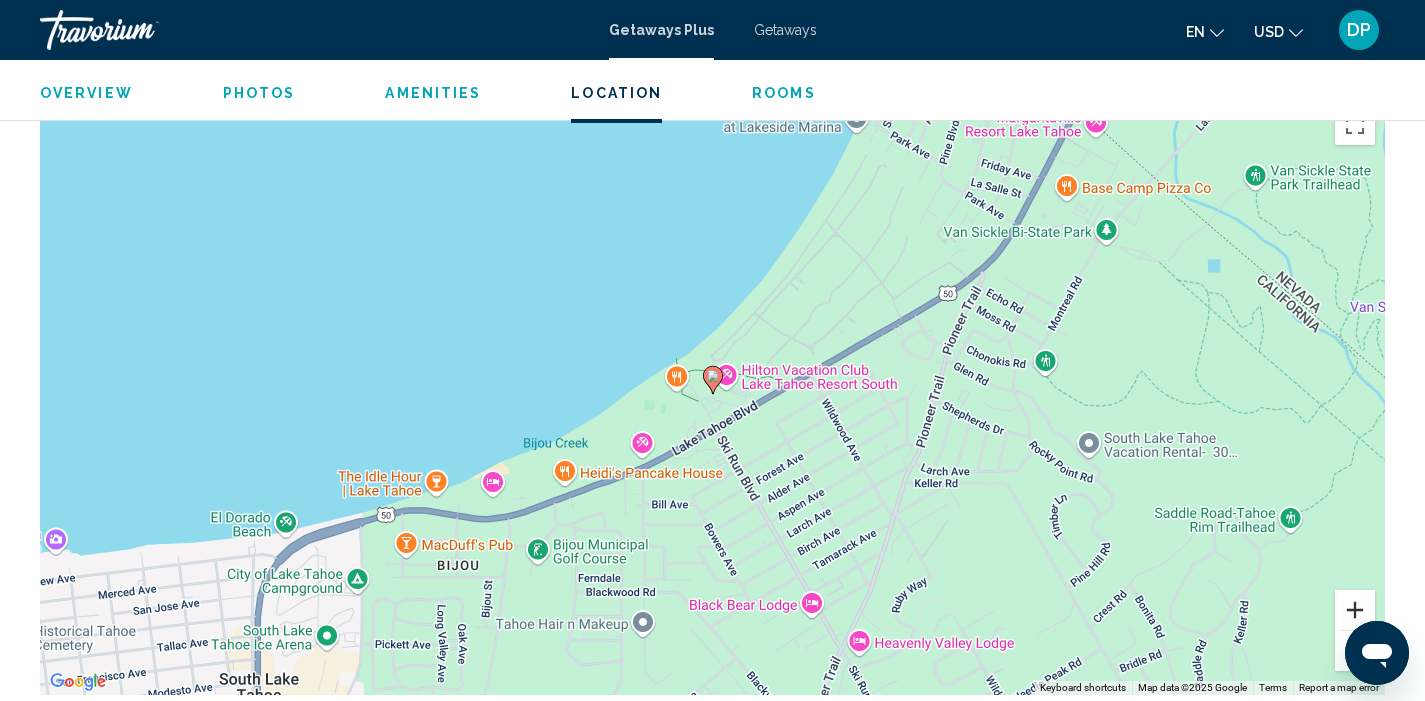 click at bounding box center [1355, 610] 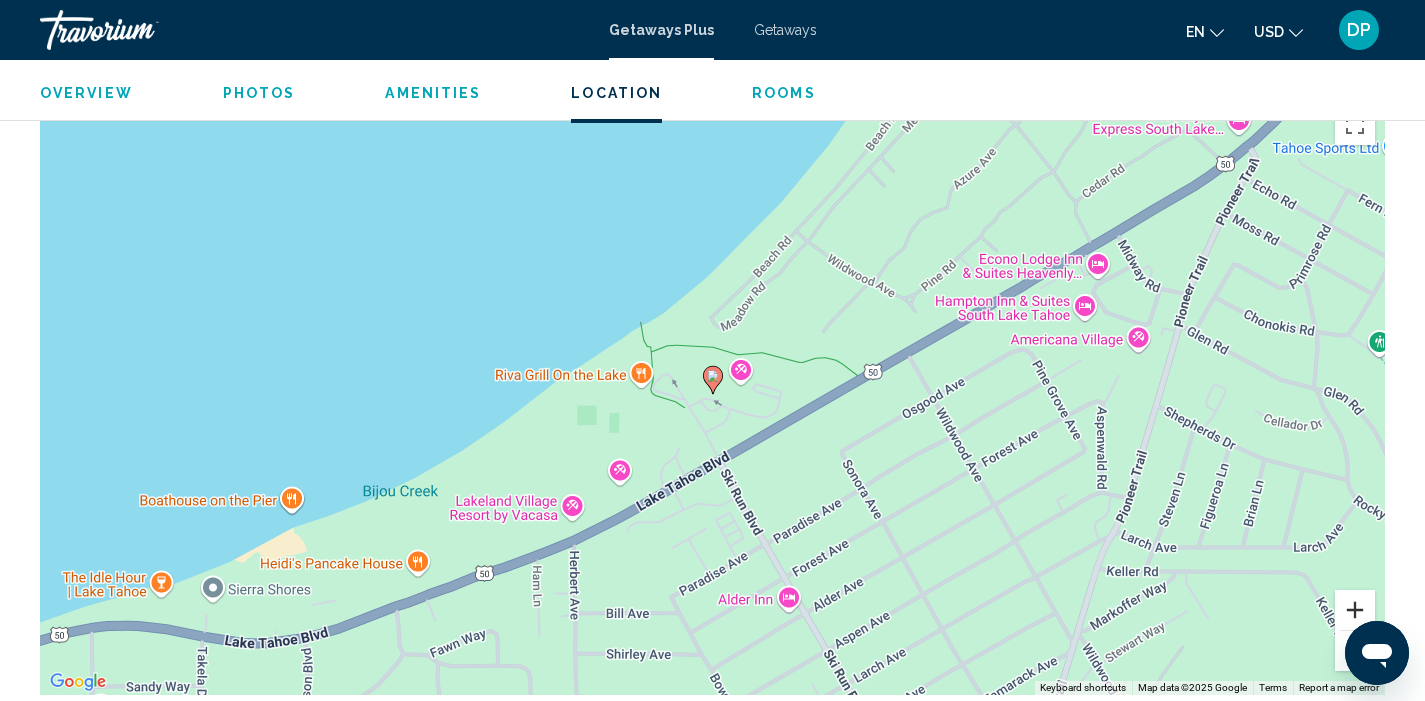 click at bounding box center [1355, 610] 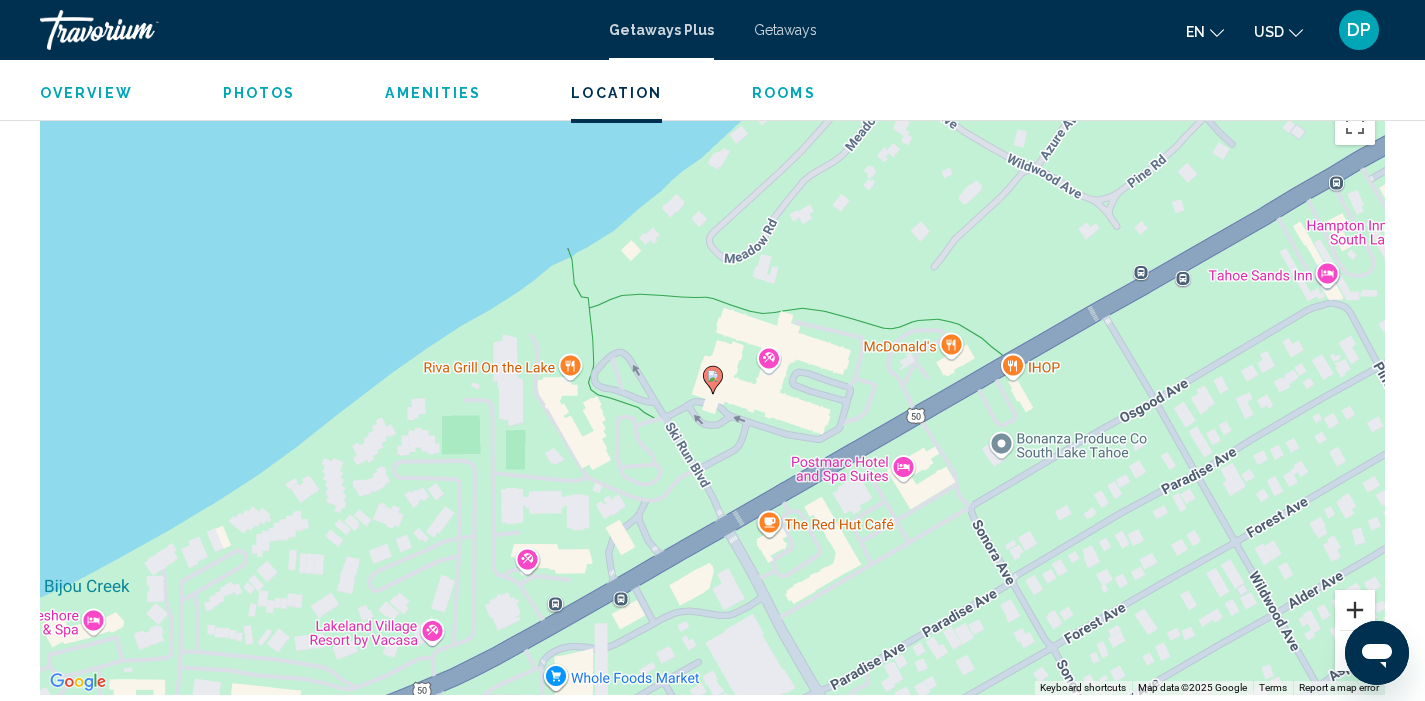 click at bounding box center [1355, 610] 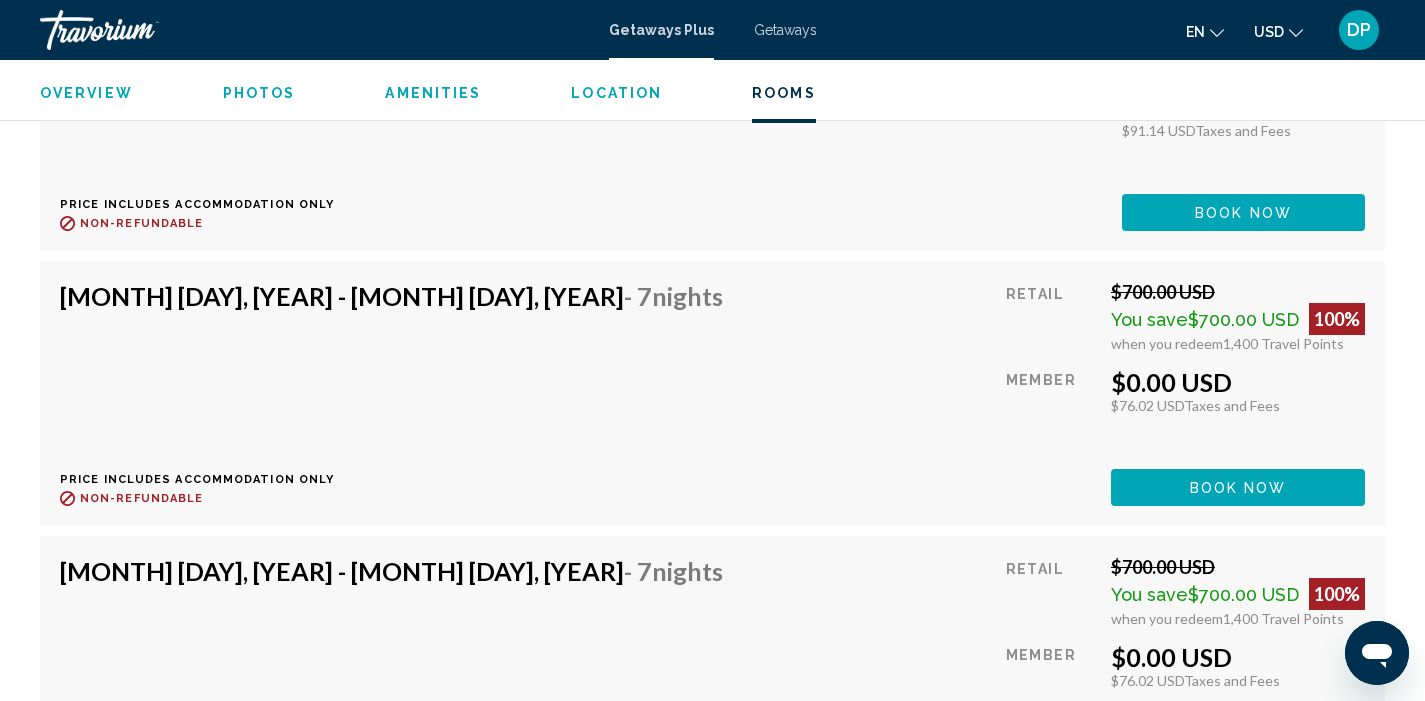 scroll, scrollTop: 5339, scrollLeft: 0, axis: vertical 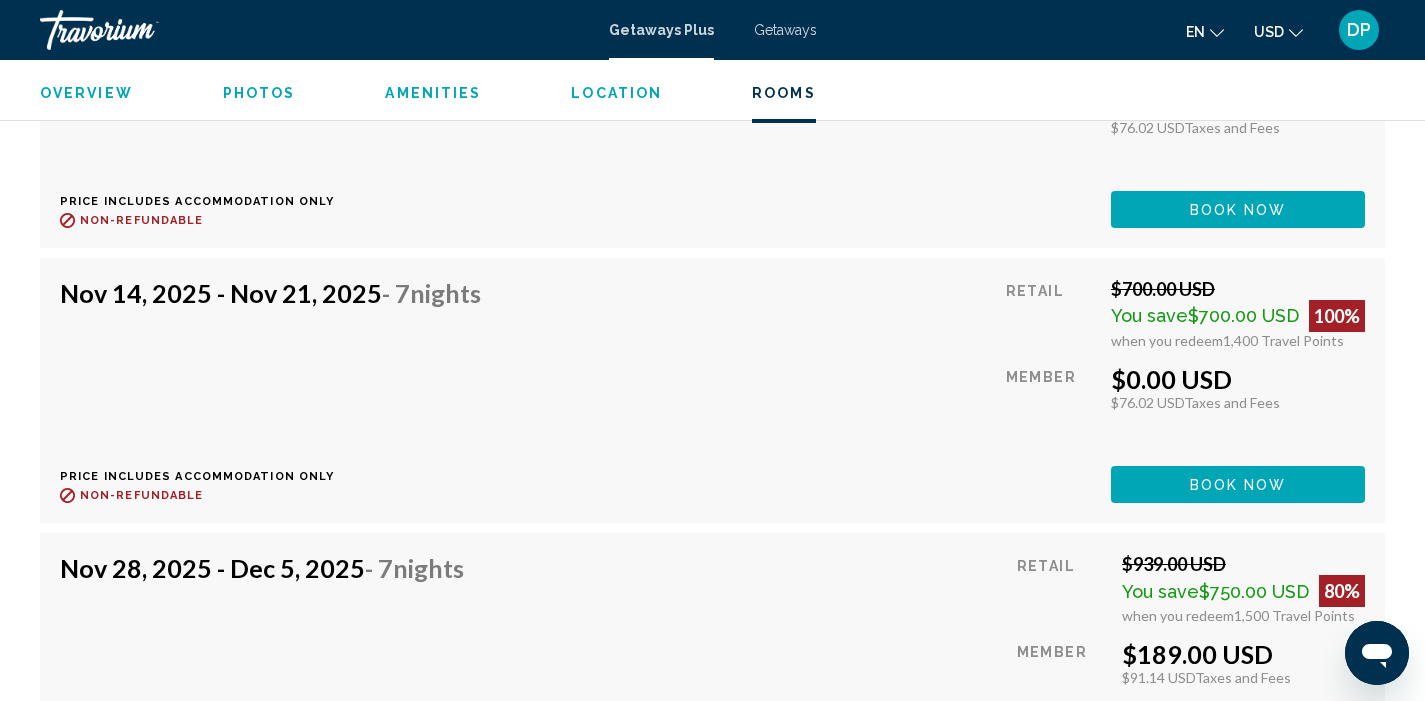 click on "DP" at bounding box center [1359, 30] 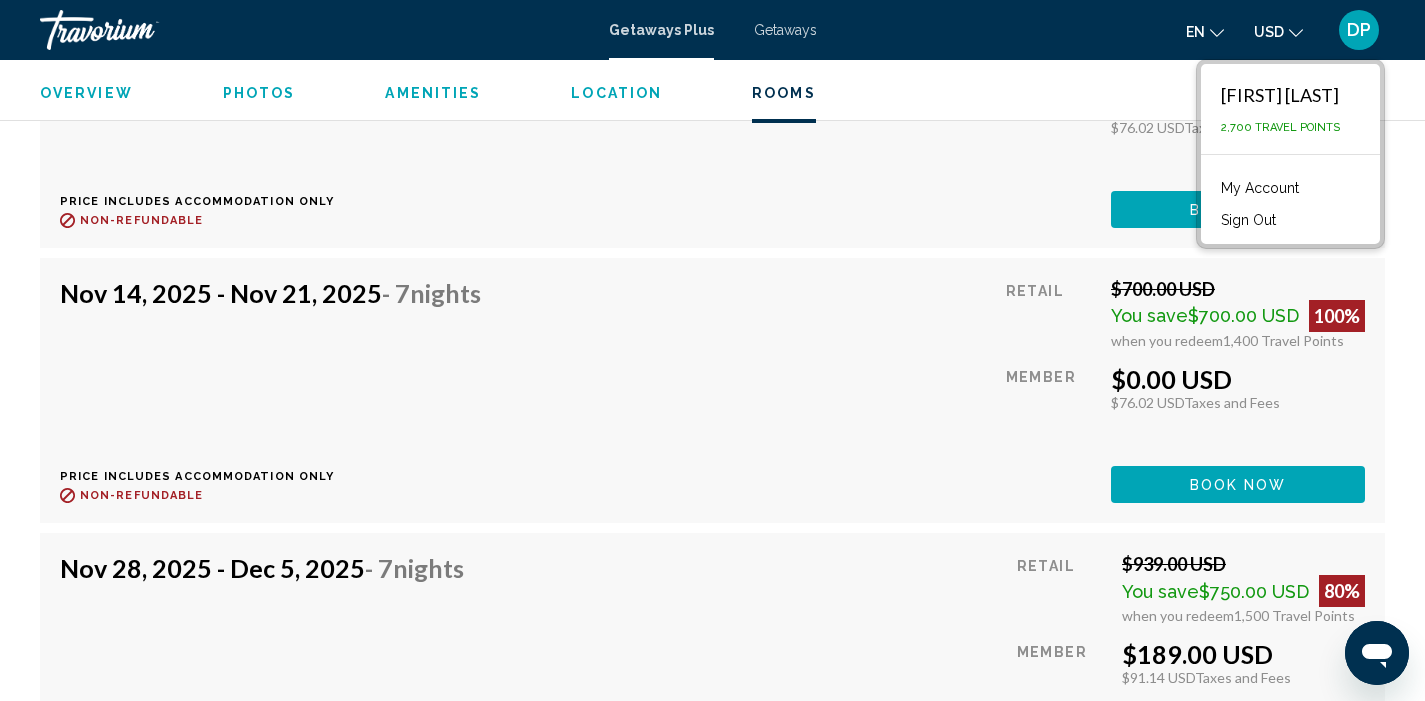 click on "My Account" at bounding box center (1260, 188) 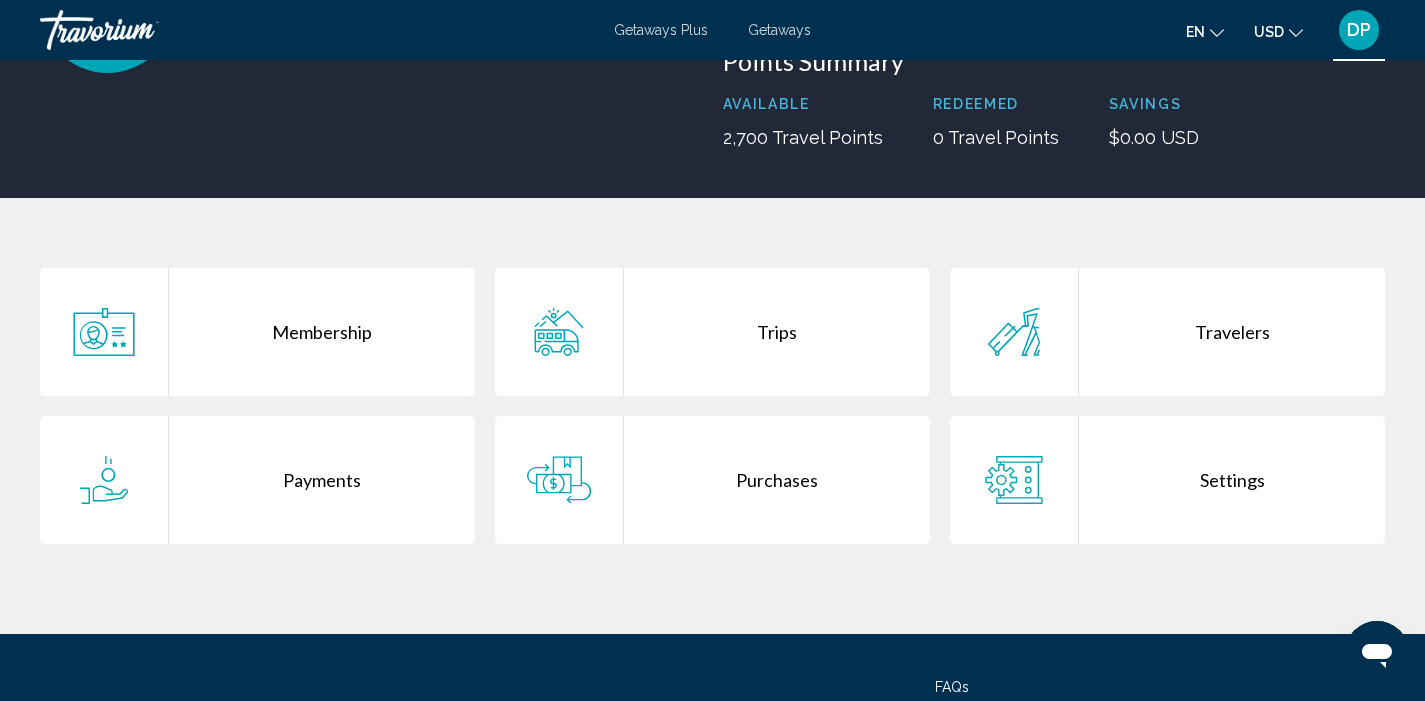 scroll, scrollTop: 252, scrollLeft: 0, axis: vertical 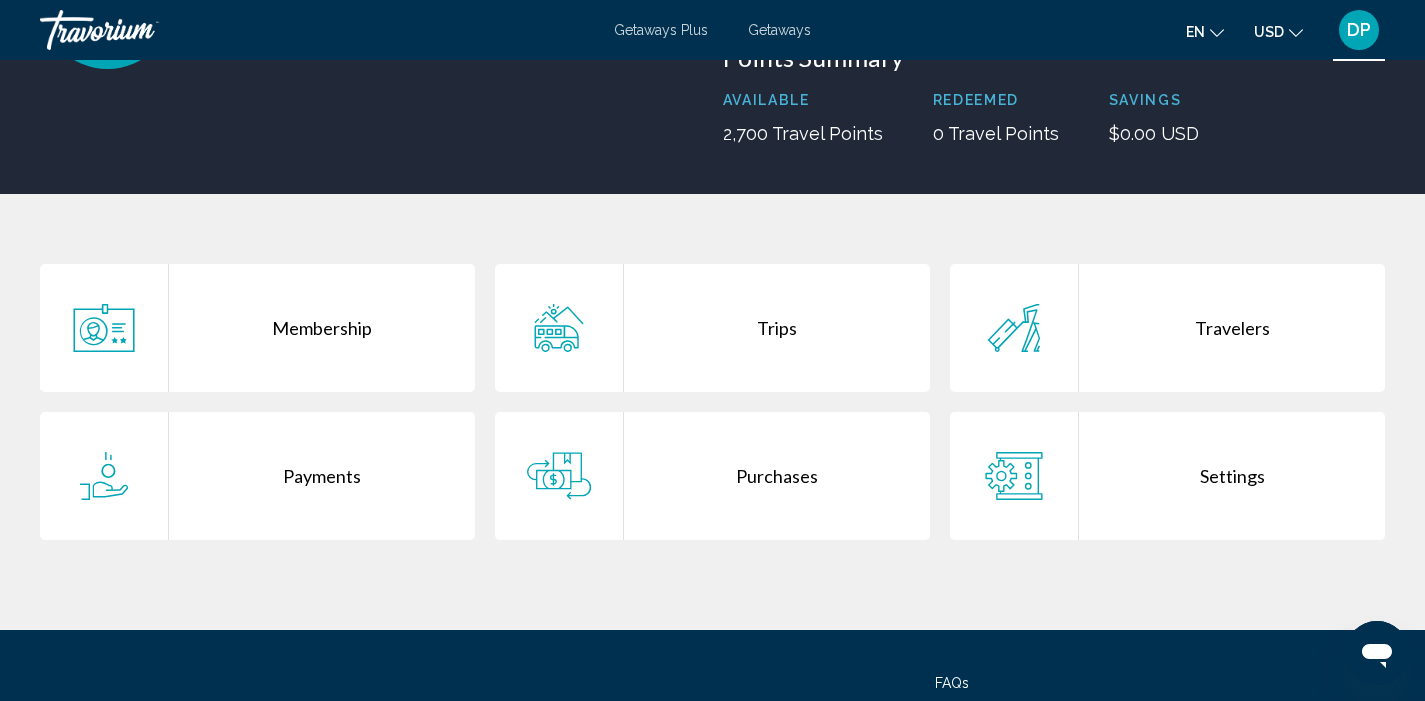 click on "Trips" at bounding box center [777, 328] 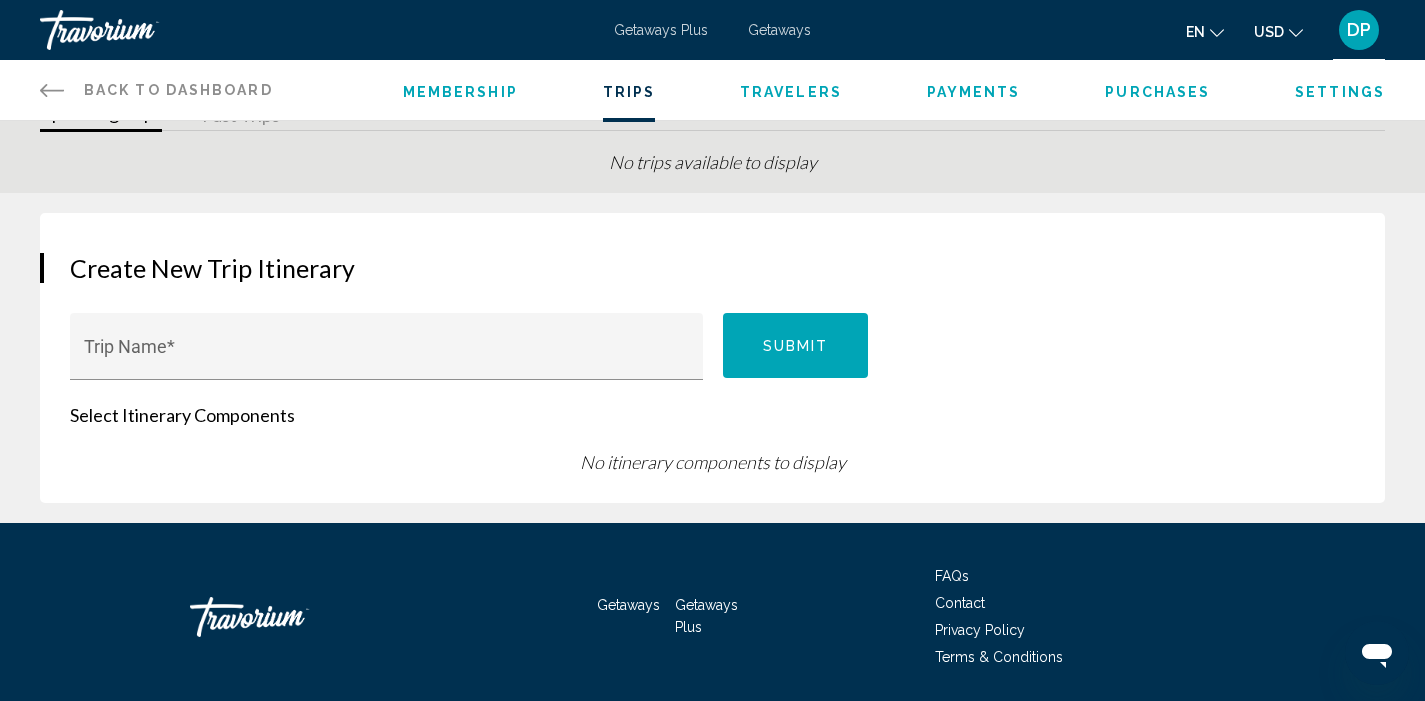 scroll, scrollTop: 0, scrollLeft: 0, axis: both 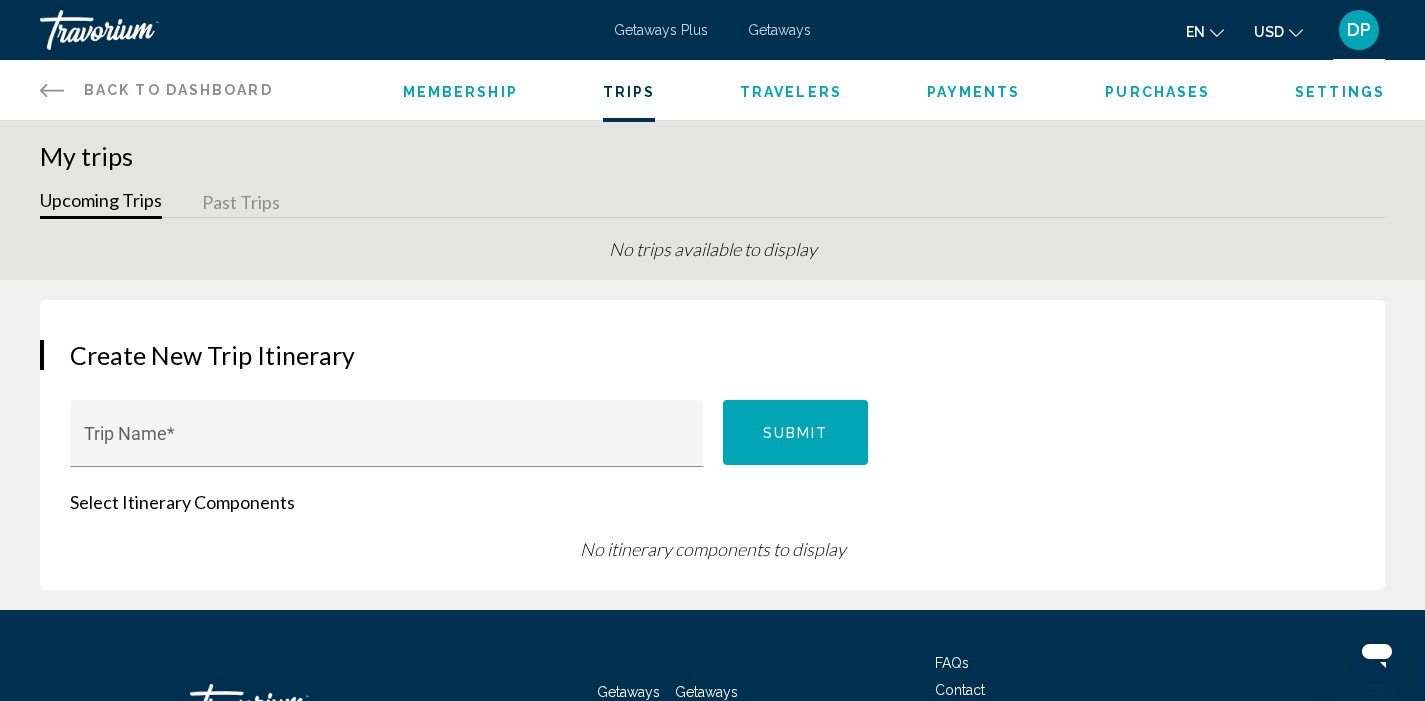 click on "Getaways" at bounding box center [779, 30] 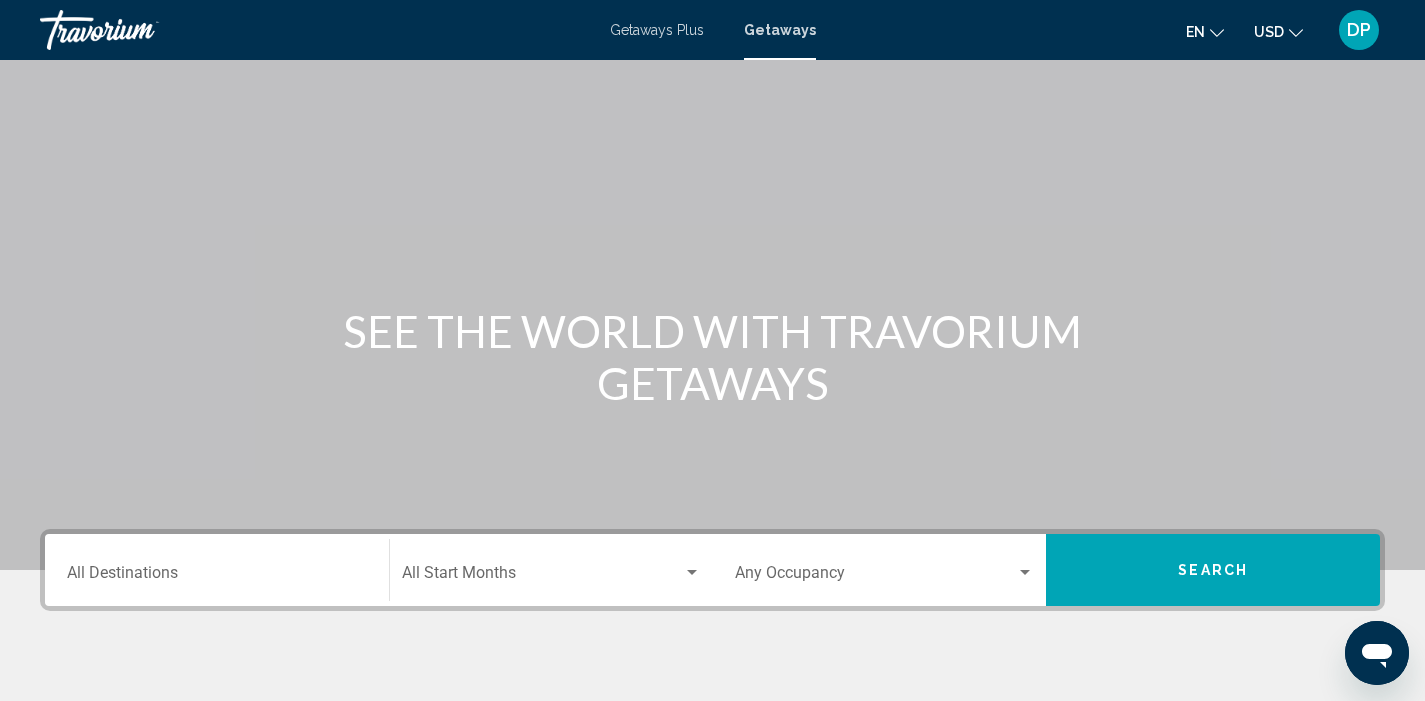 scroll, scrollTop: 99, scrollLeft: 0, axis: vertical 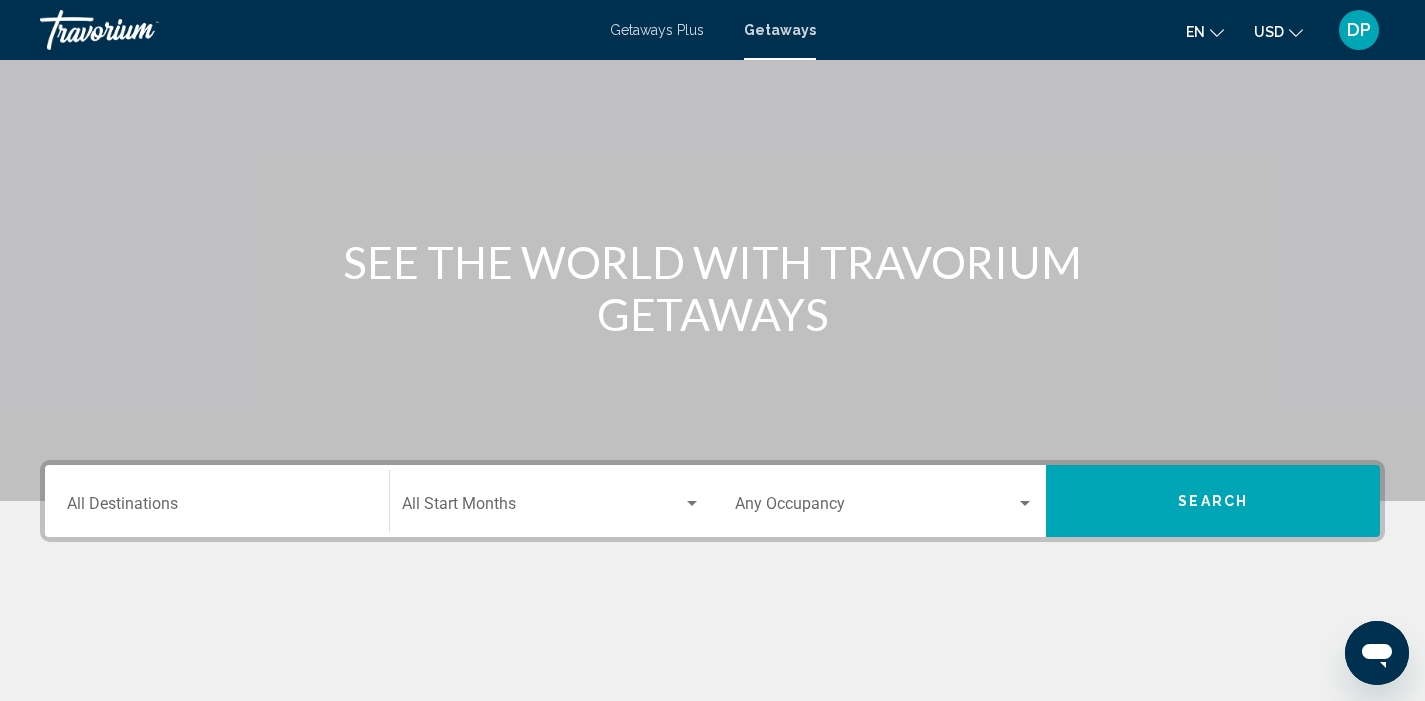 click on "Destination All Destinations" at bounding box center [217, 508] 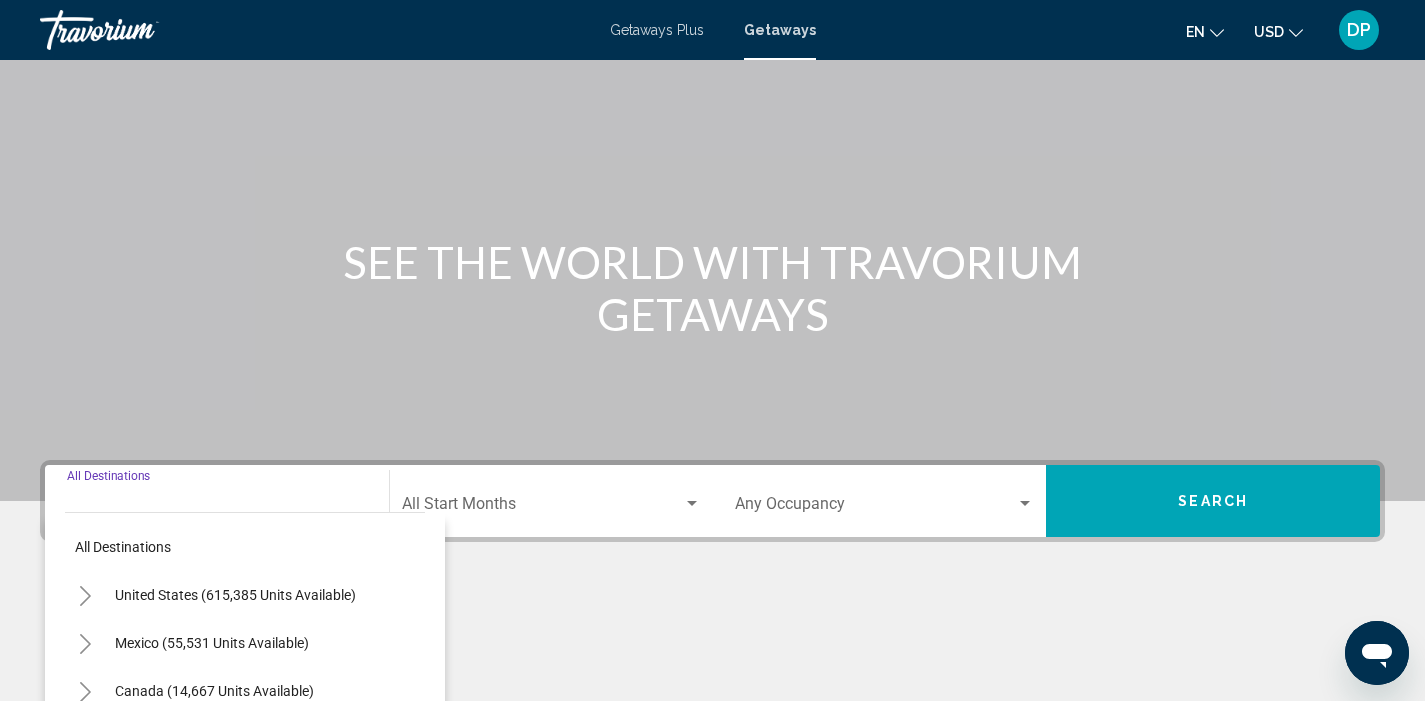 scroll, scrollTop: 385, scrollLeft: 0, axis: vertical 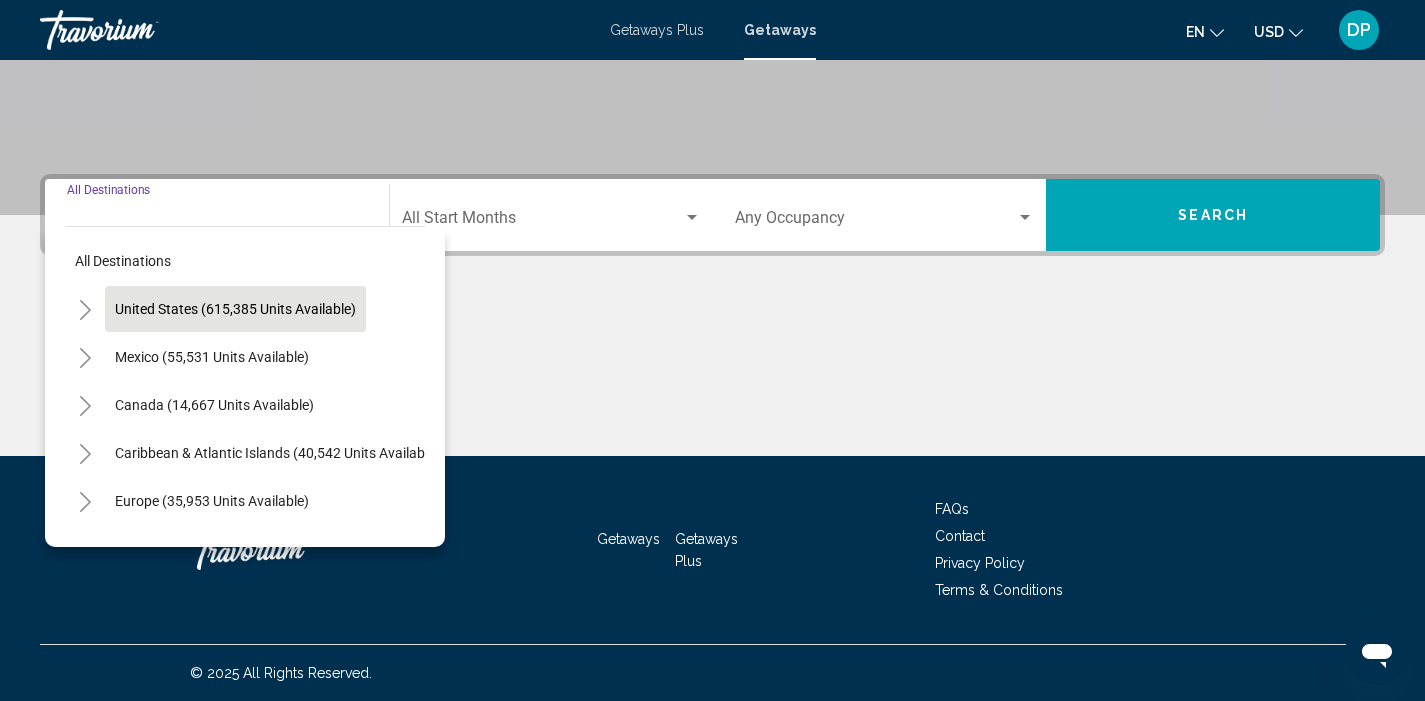 click on "United States (615,385 units available)" at bounding box center [212, 357] 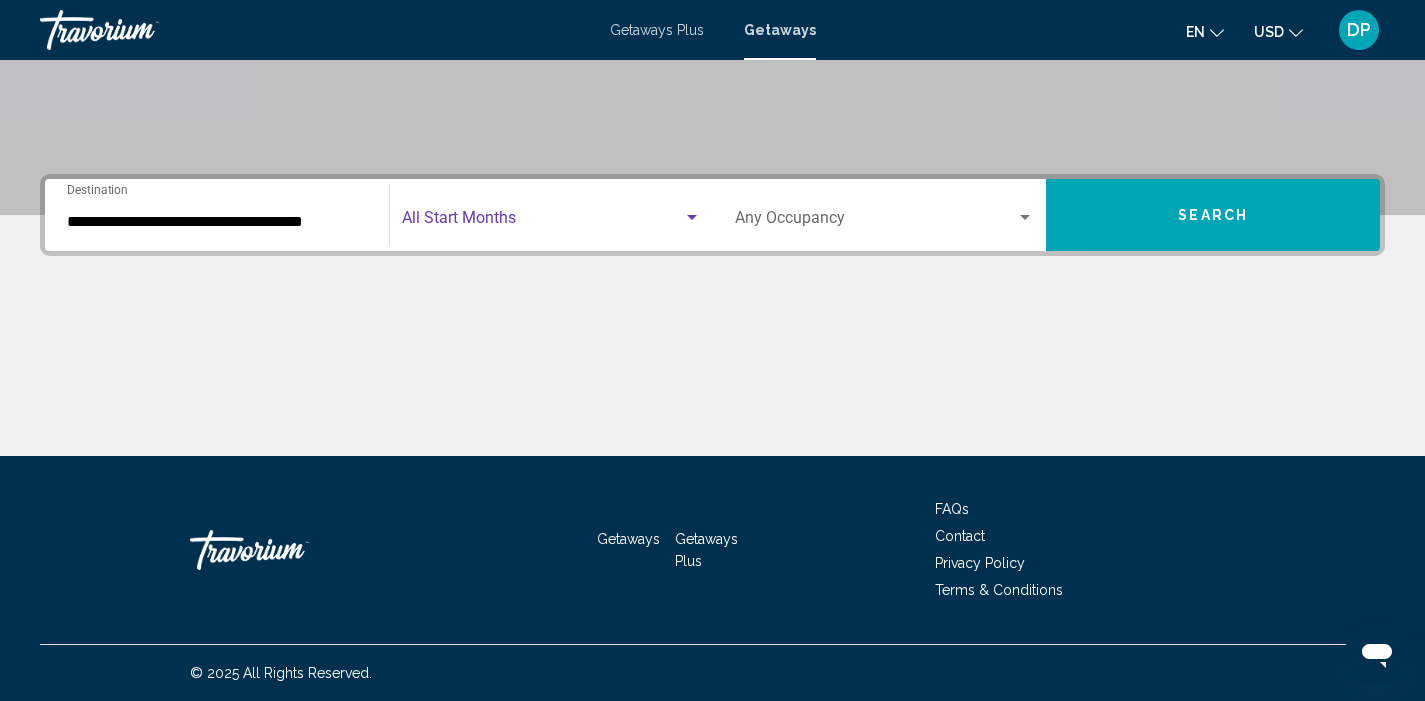 click at bounding box center [542, 222] 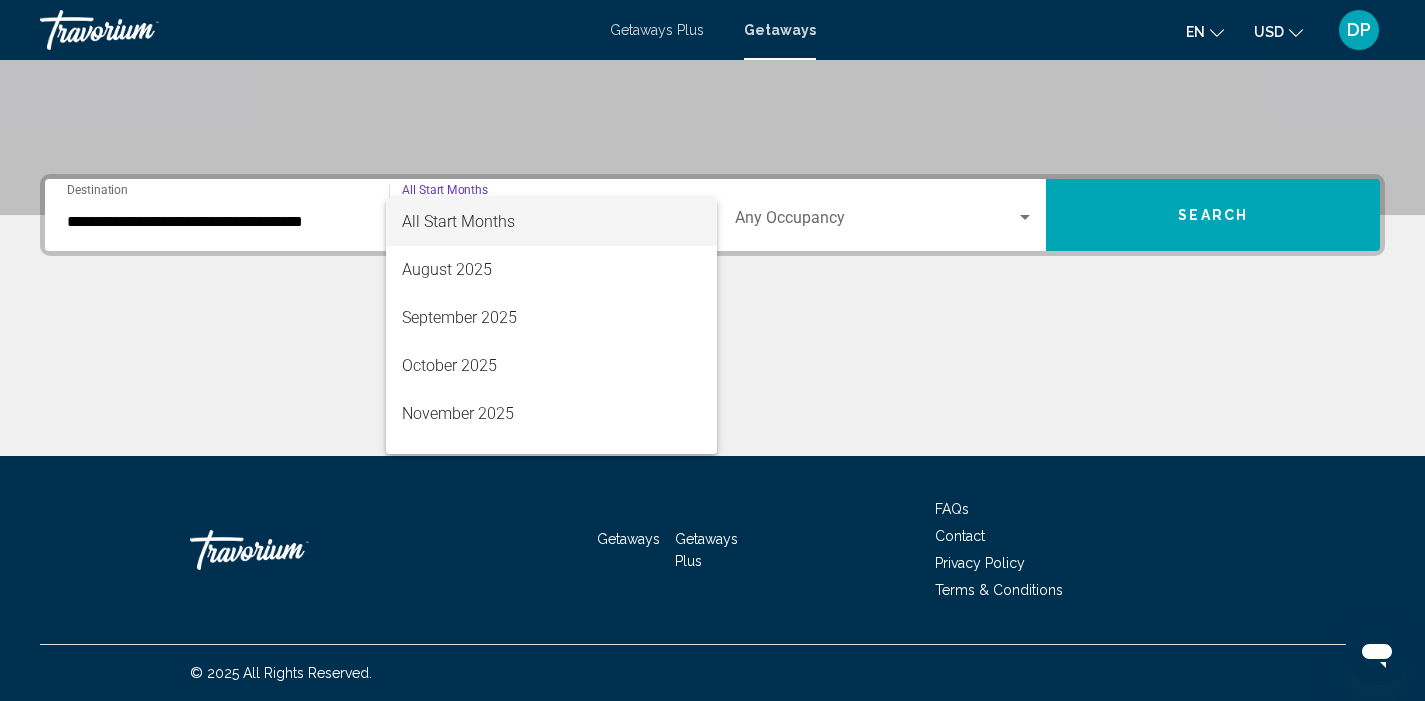 click at bounding box center [712, 350] 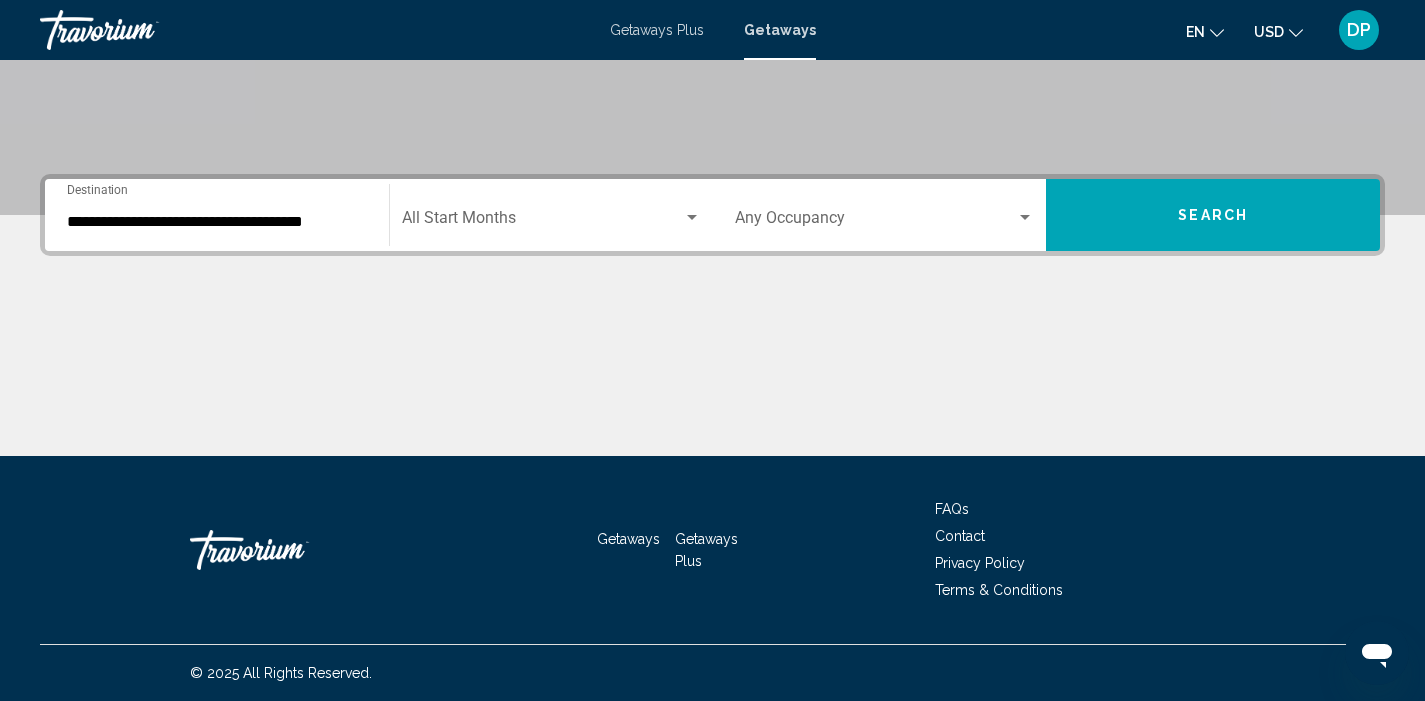 click at bounding box center (876, 222) 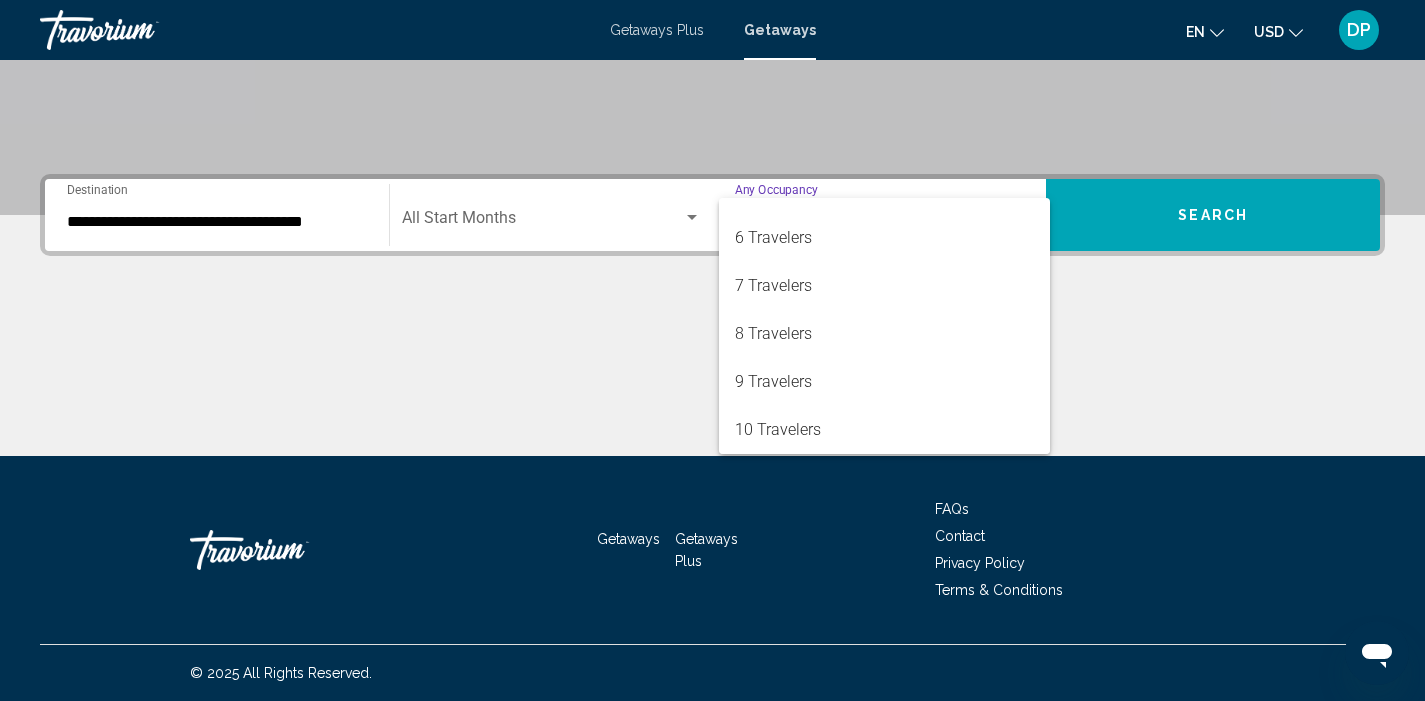 scroll, scrollTop: 0, scrollLeft: 0, axis: both 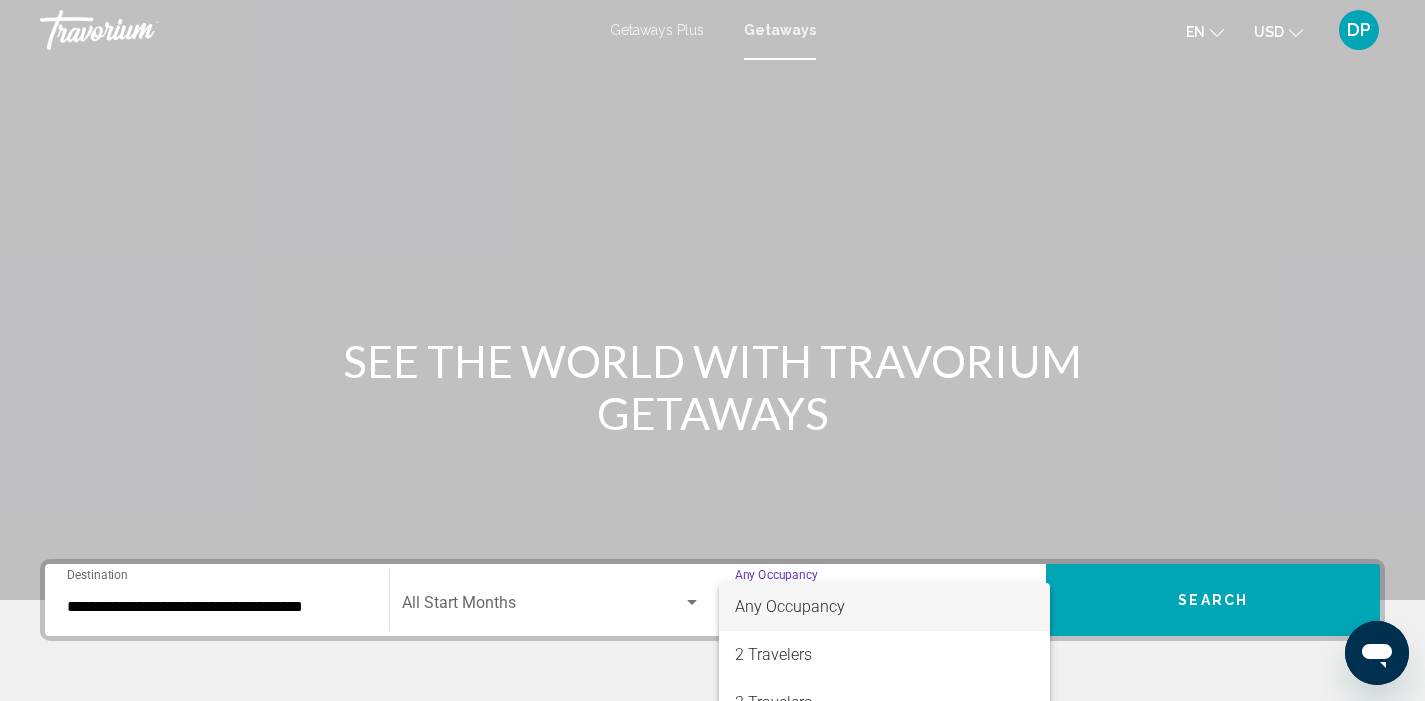click at bounding box center [712, 350] 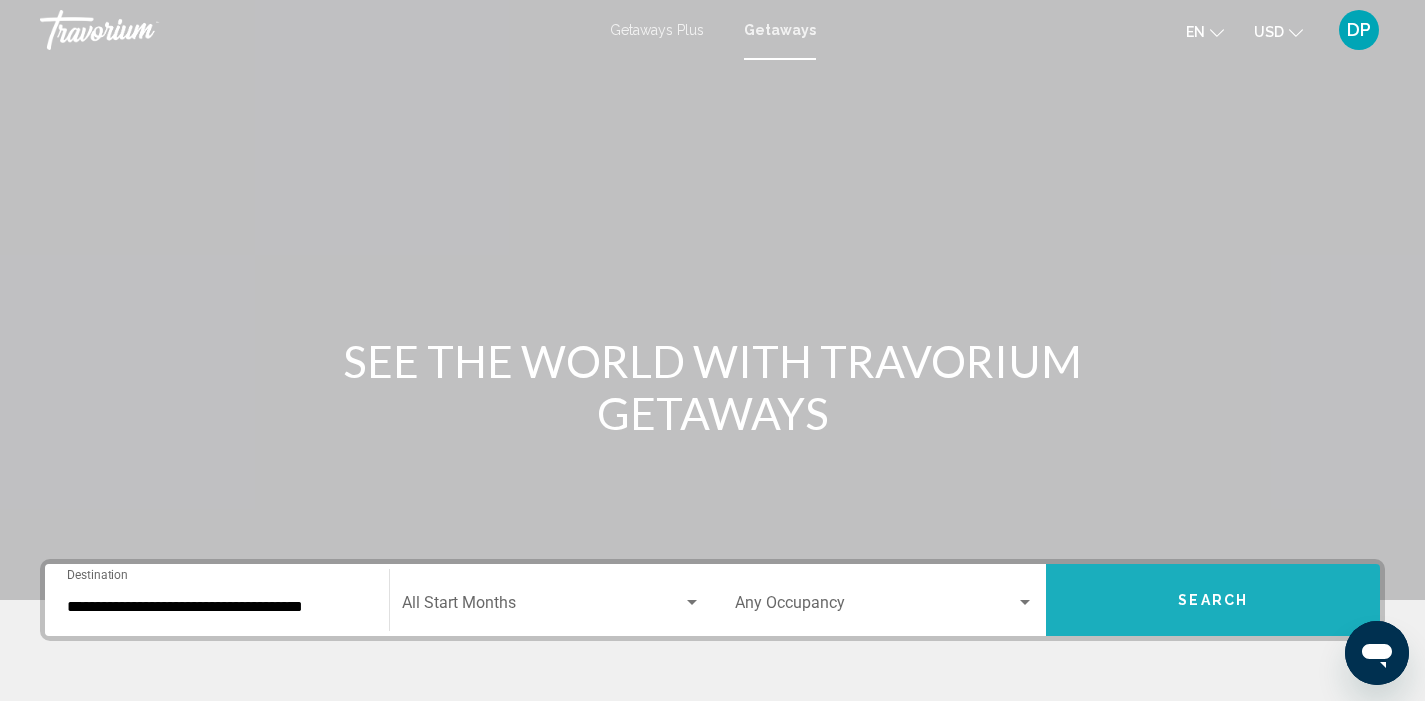 click on "Search" at bounding box center (1213, 601) 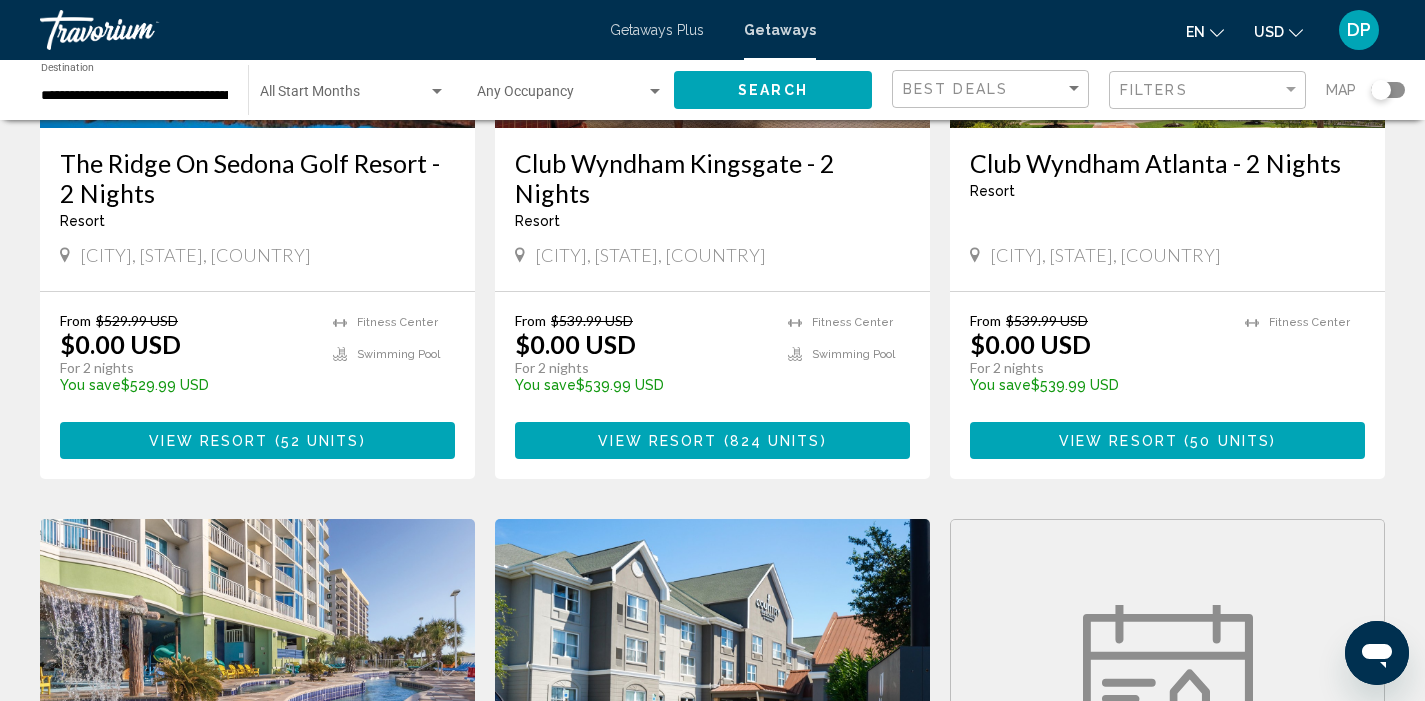 scroll, scrollTop: 1472, scrollLeft: 0, axis: vertical 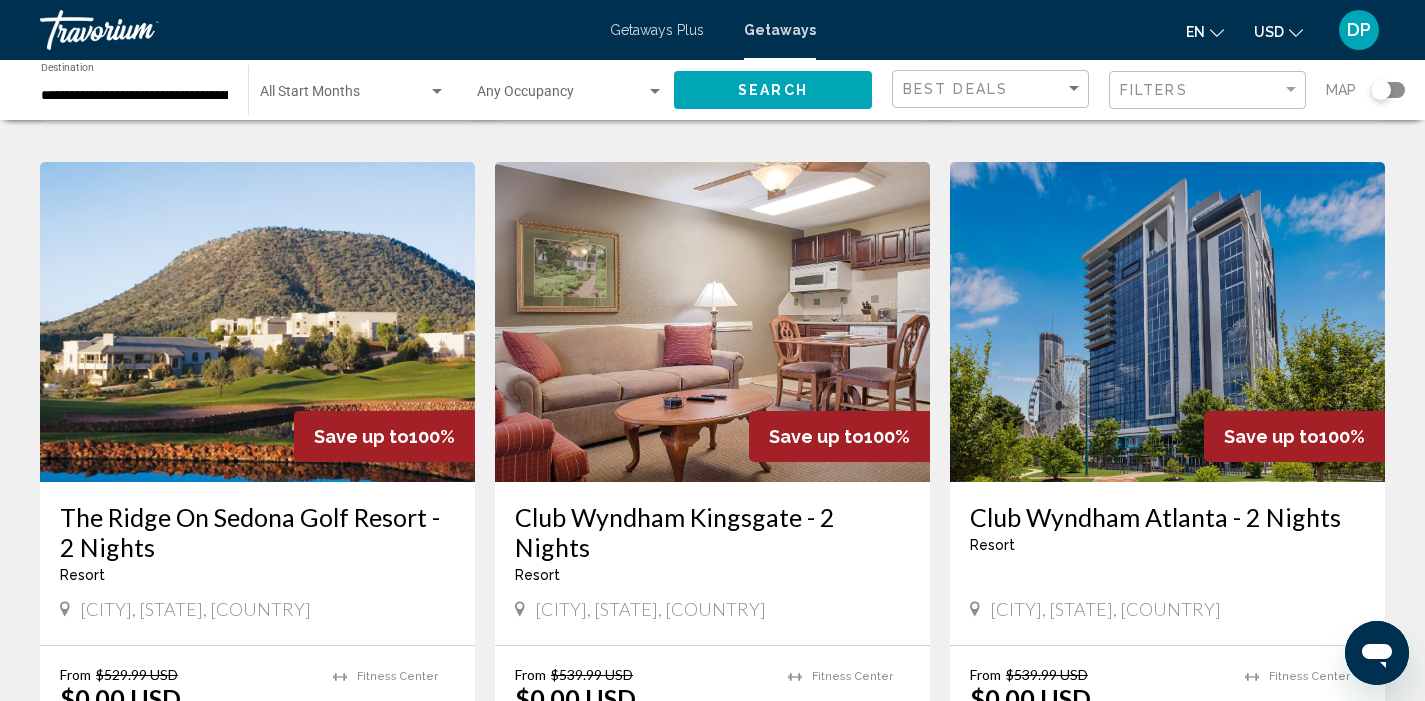 click 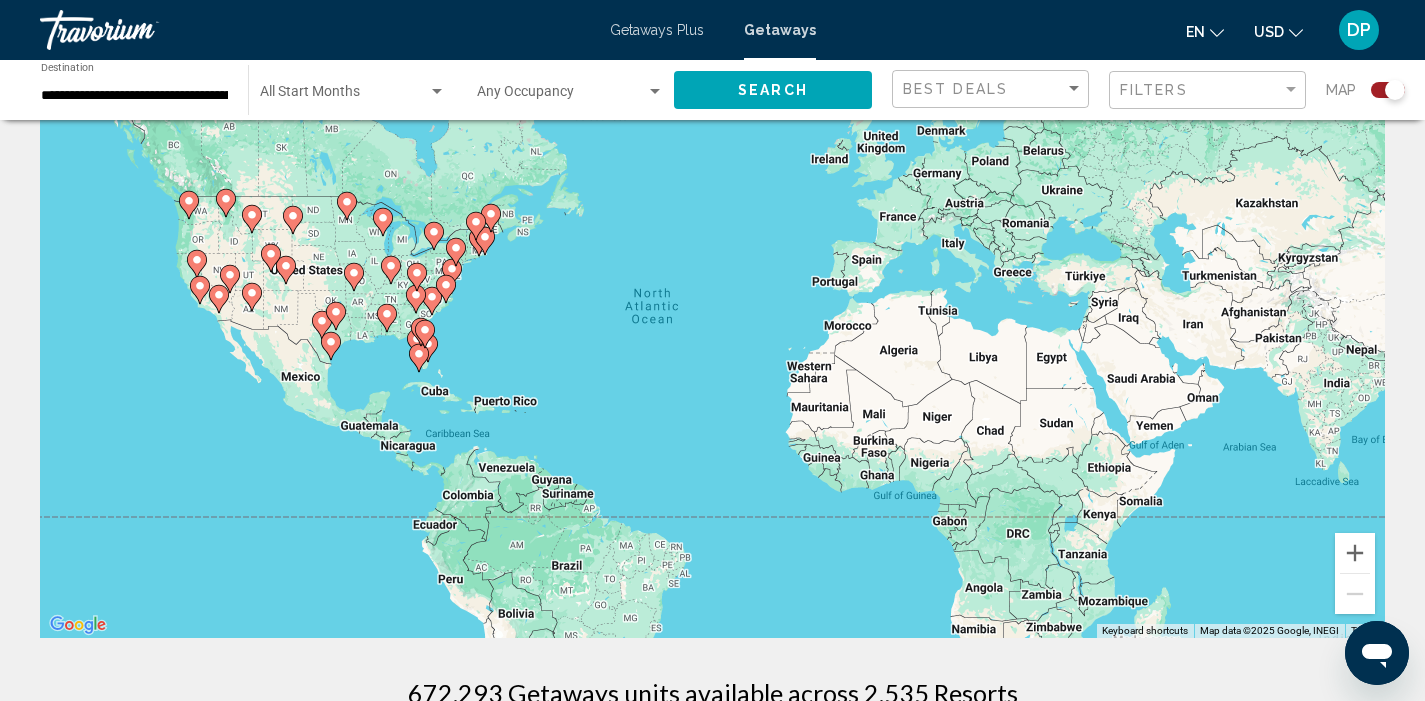 scroll, scrollTop: 0, scrollLeft: 0, axis: both 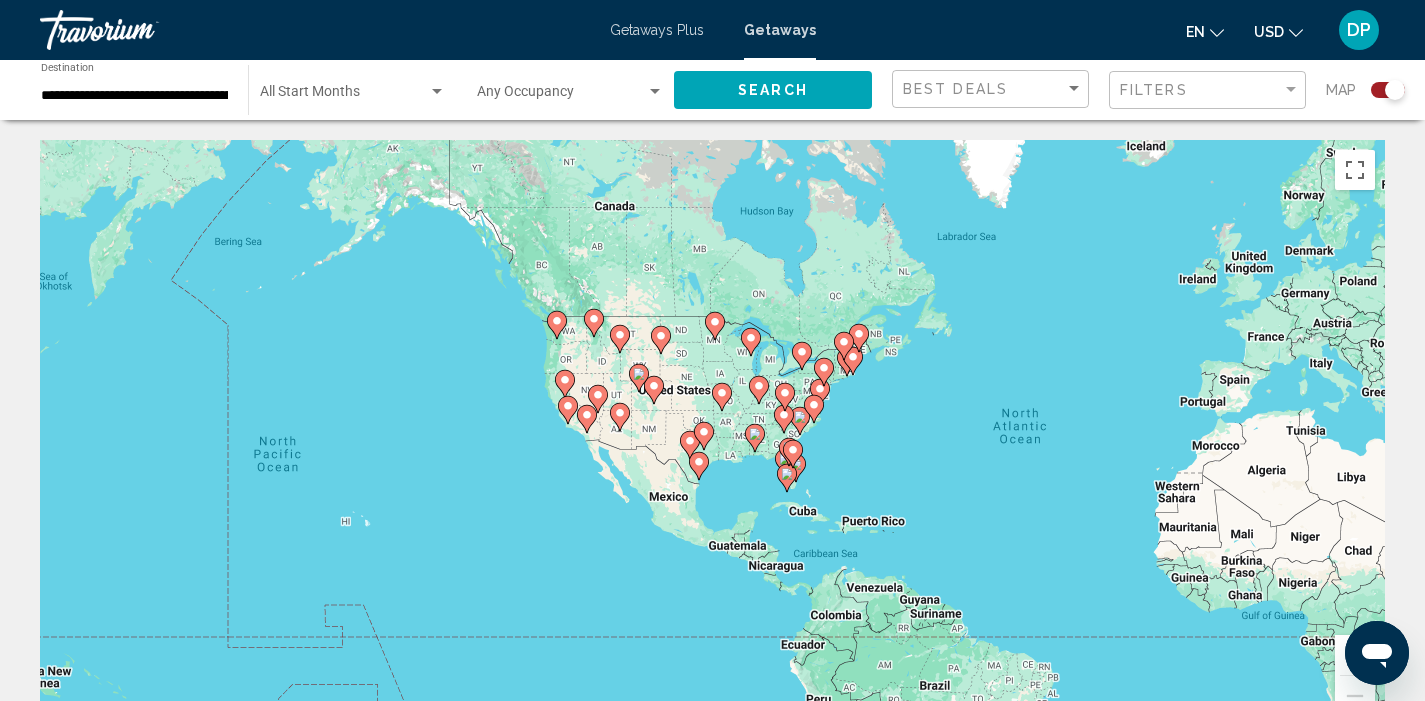 drag, startPoint x: 430, startPoint y: 415, endPoint x: 817, endPoint y: 433, distance: 387.41837 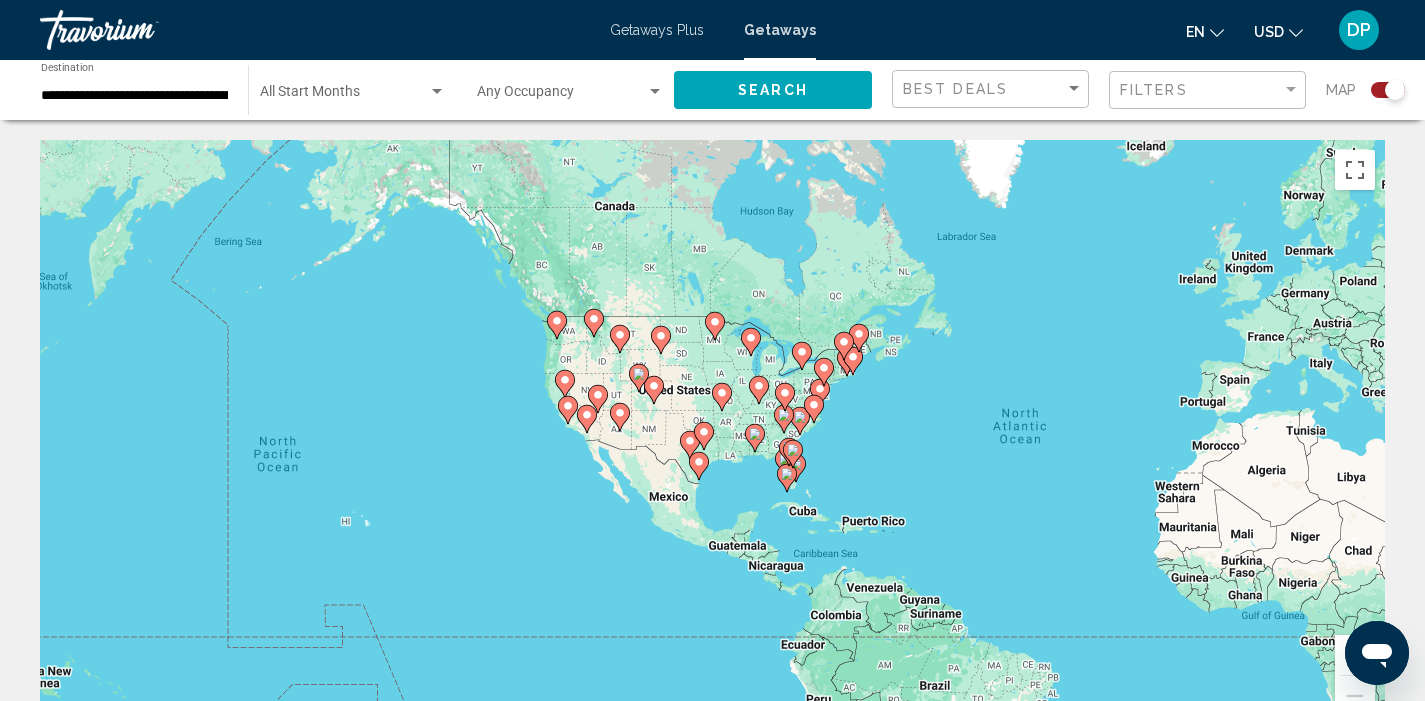click at bounding box center (800, 421) 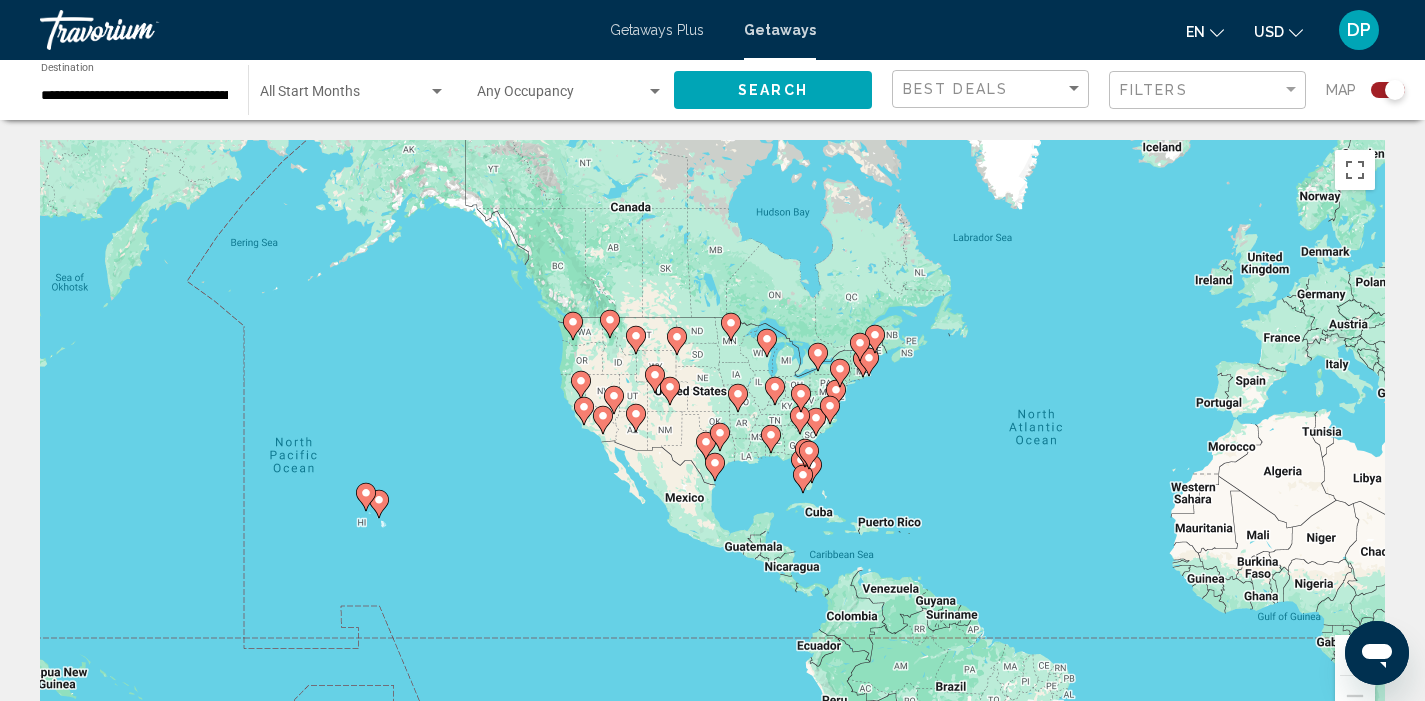 click at bounding box center [1355, 655] 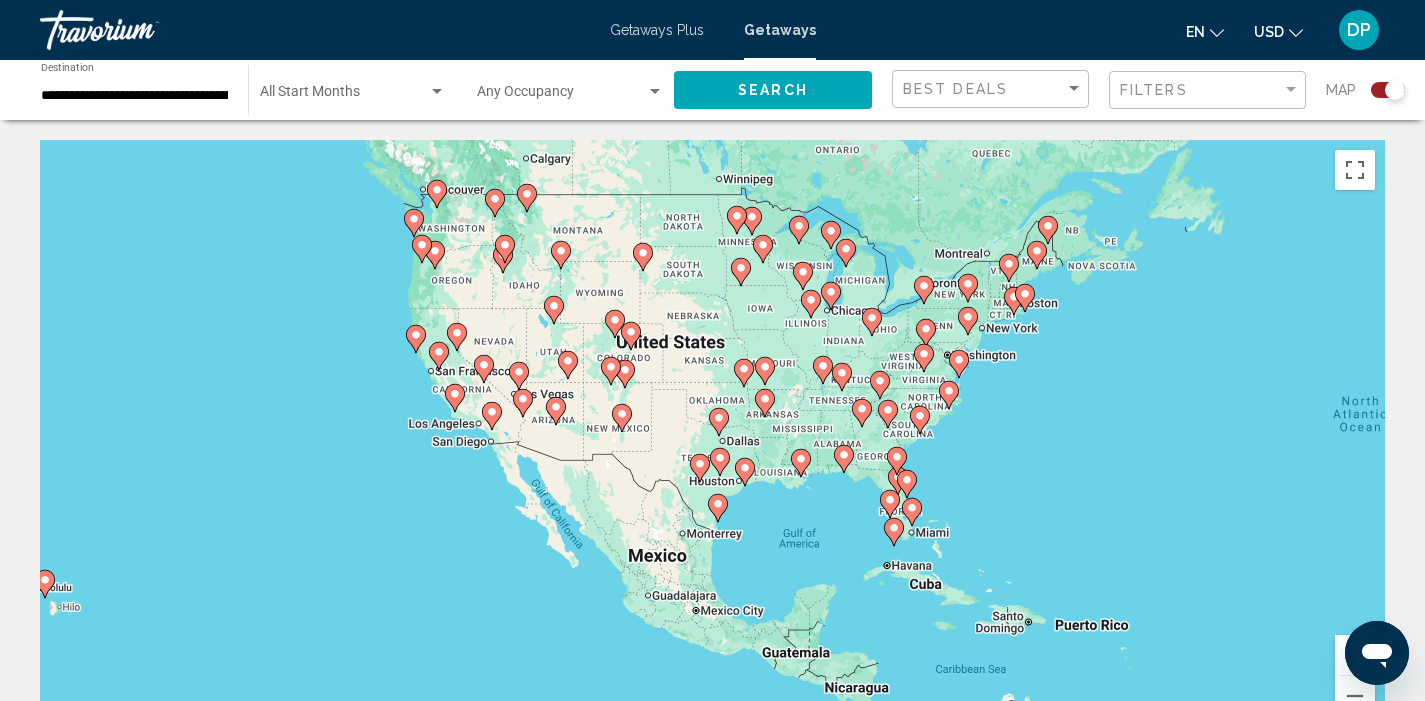 click at bounding box center [1355, 655] 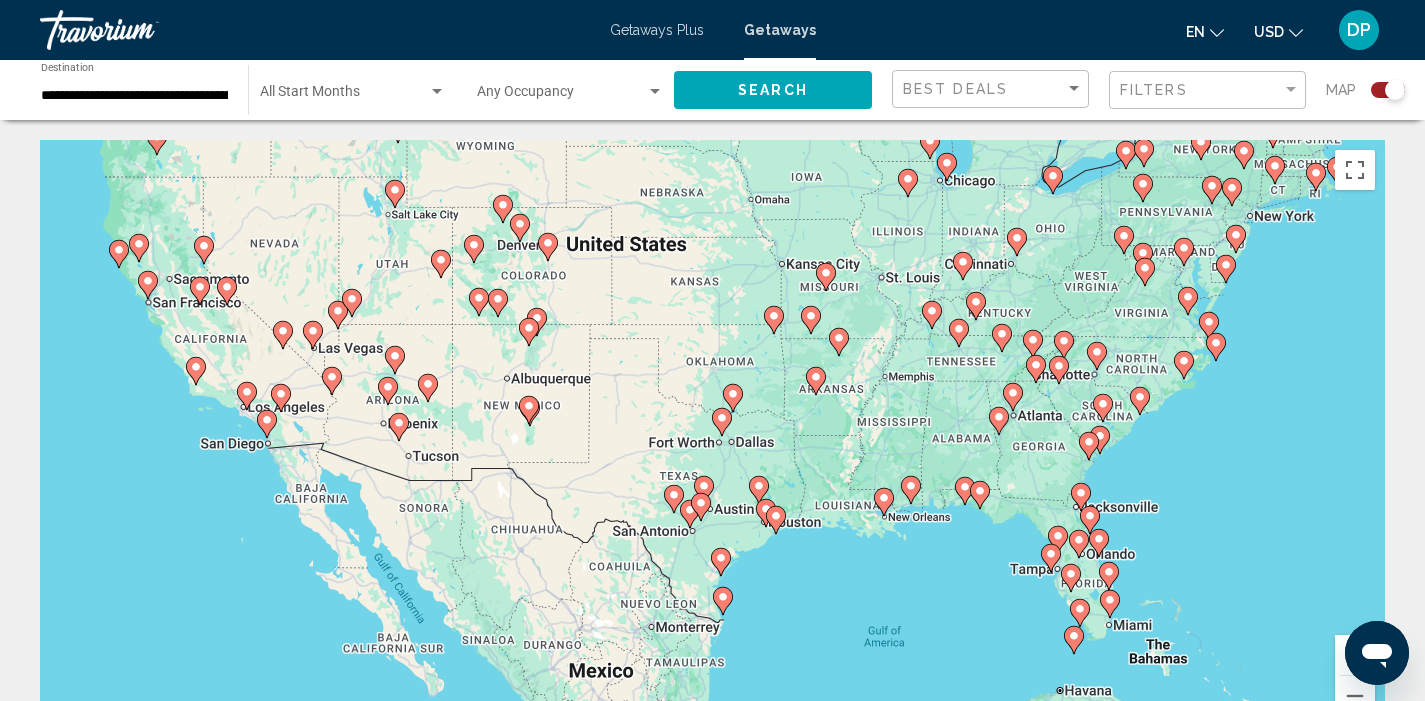 click at bounding box center (1355, 655) 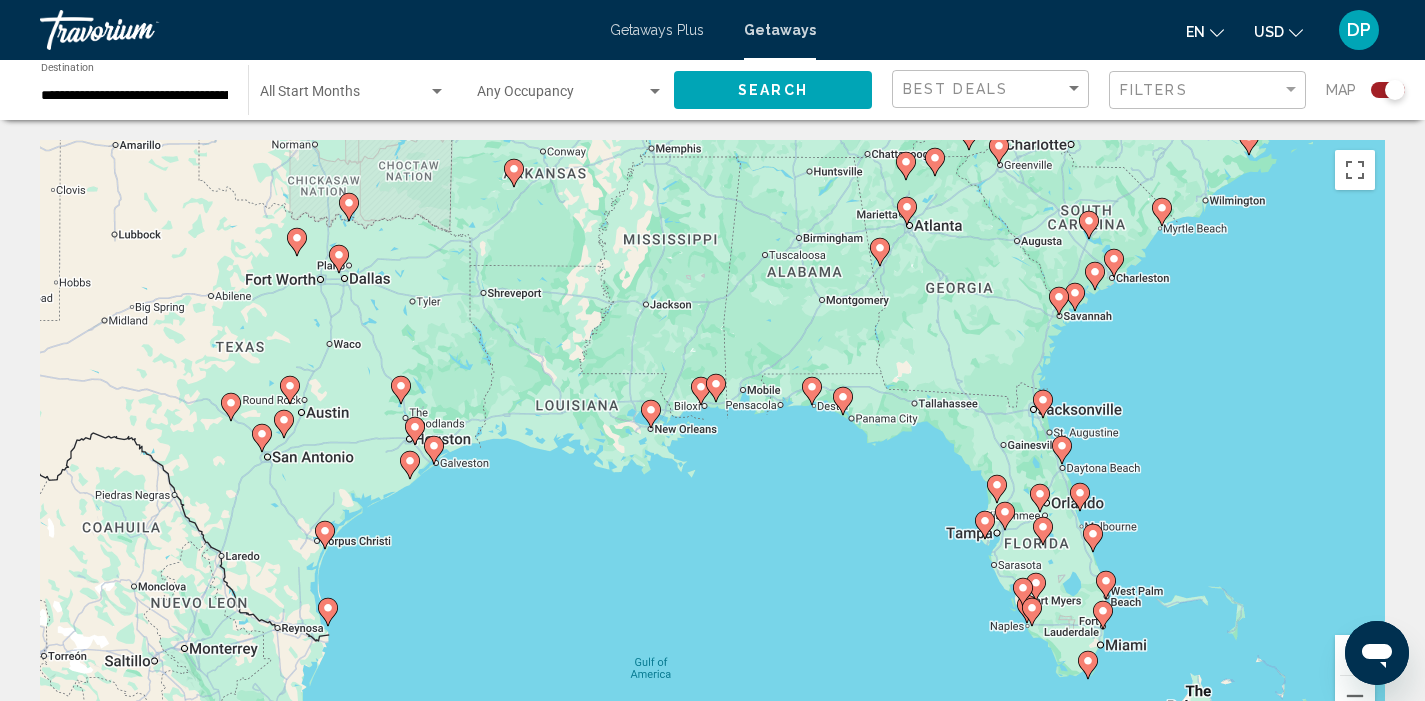 drag, startPoint x: 1203, startPoint y: 618, endPoint x: 773, endPoint y: 450, distance: 461.65356 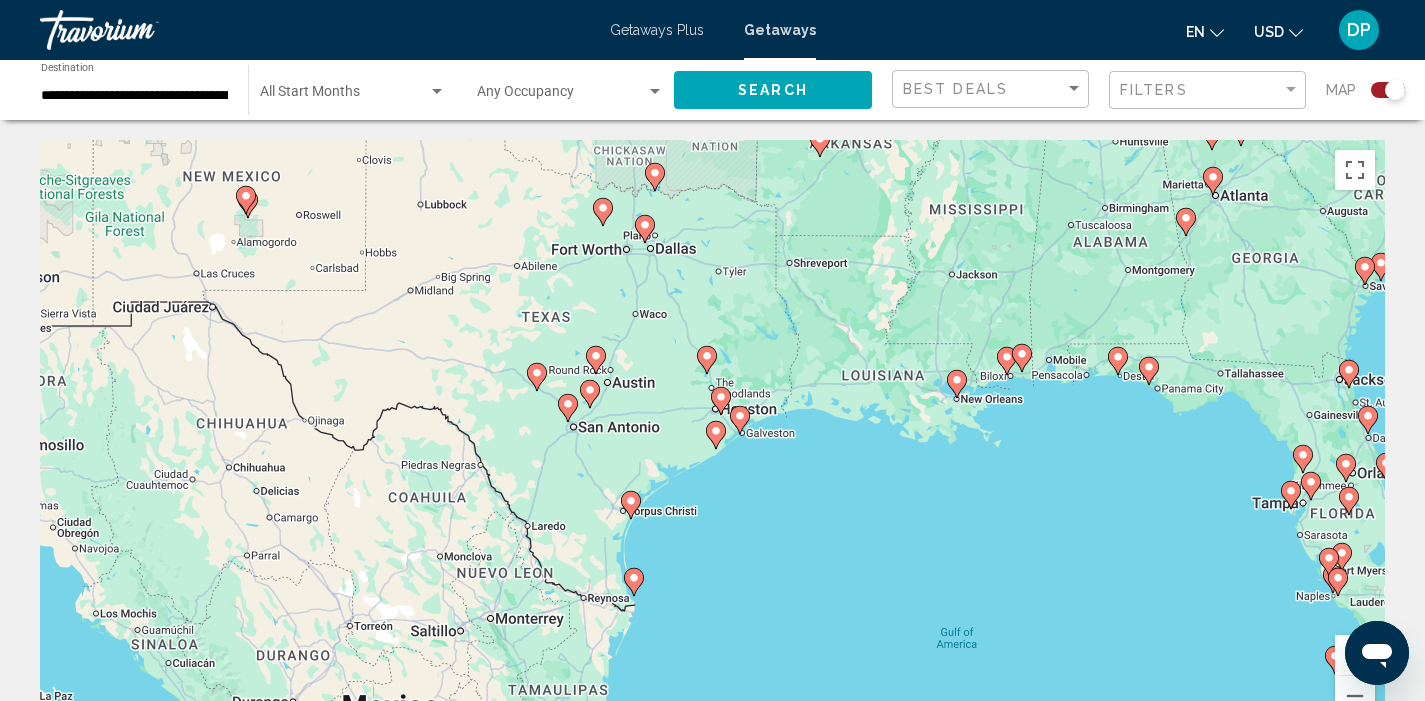 drag, startPoint x: 686, startPoint y: 587, endPoint x: 1283, endPoint y: 586, distance: 597.00085 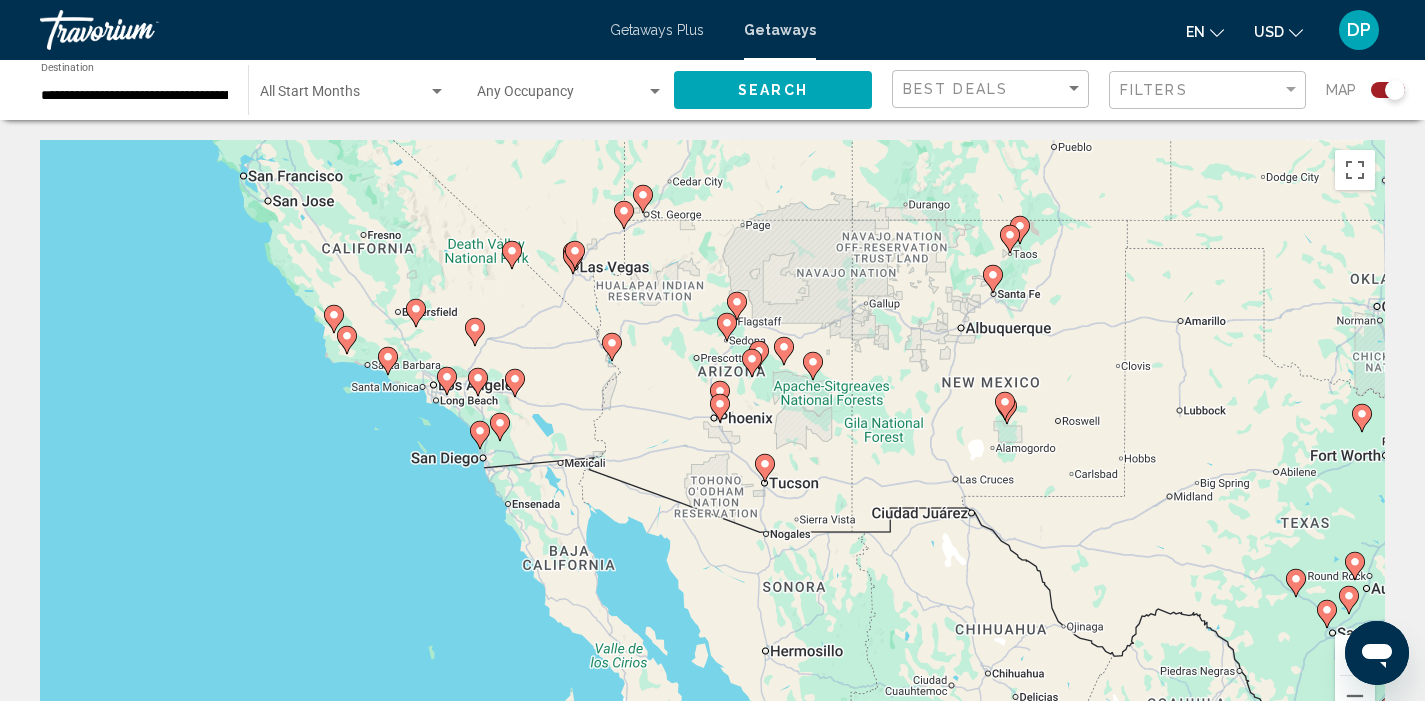 drag, startPoint x: 301, startPoint y: 391, endPoint x: 881, endPoint y: 604, distance: 617.8746 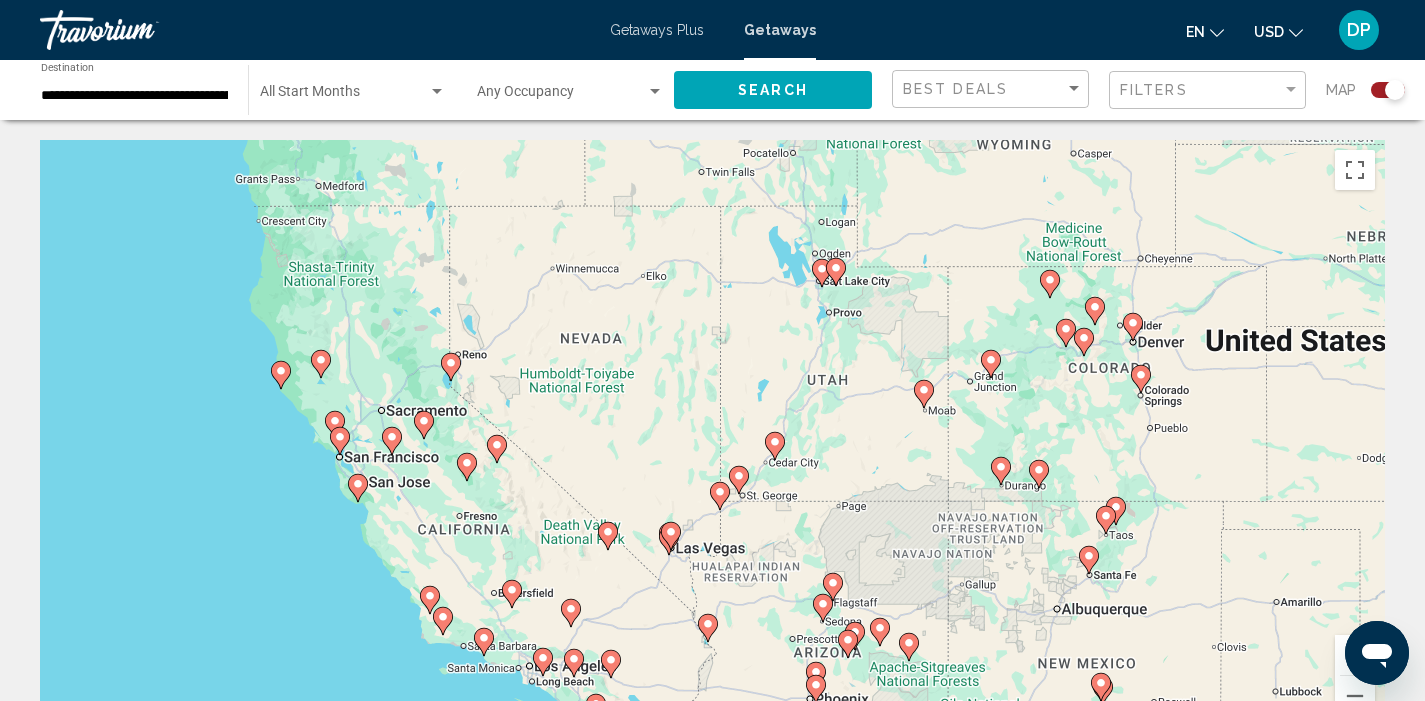 drag, startPoint x: 558, startPoint y: 372, endPoint x: 591, endPoint y: 645, distance: 274.98727 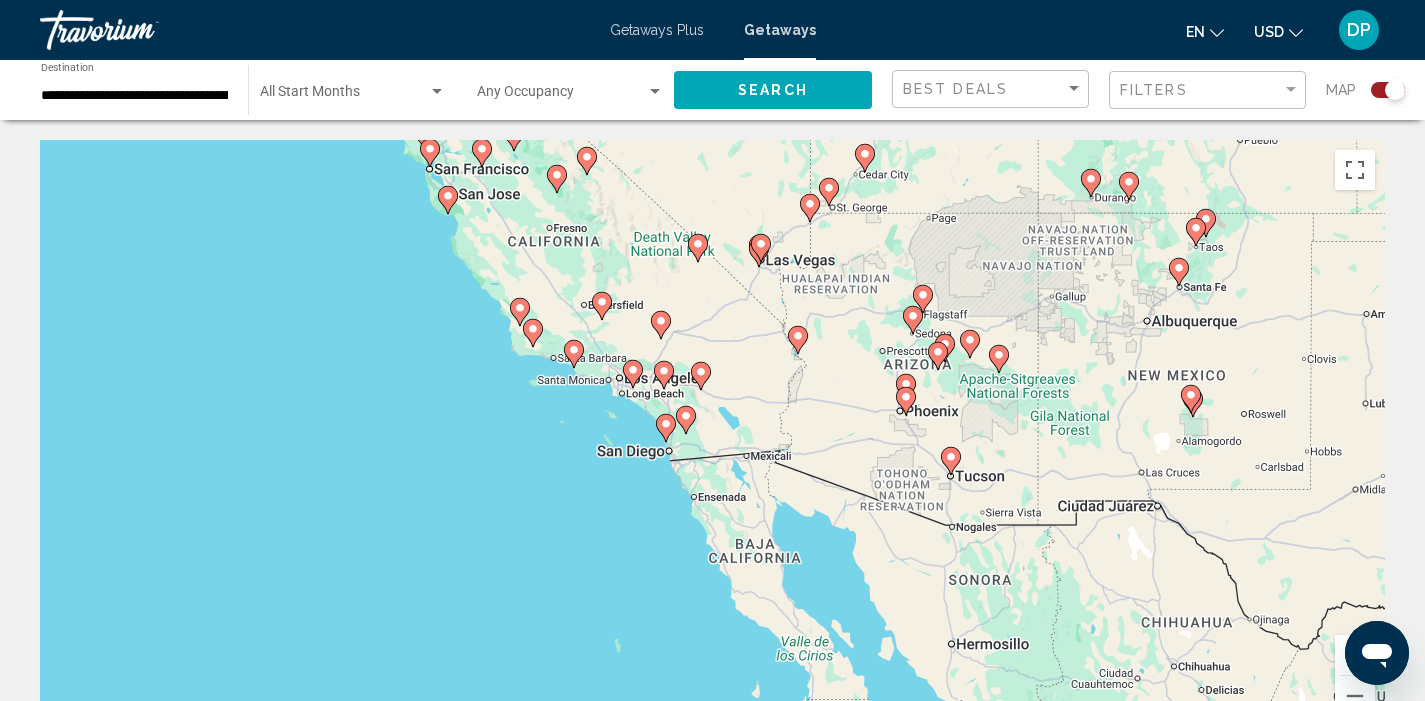 drag, startPoint x: 592, startPoint y: 602, endPoint x: 732, endPoint y: 172, distance: 452.21677 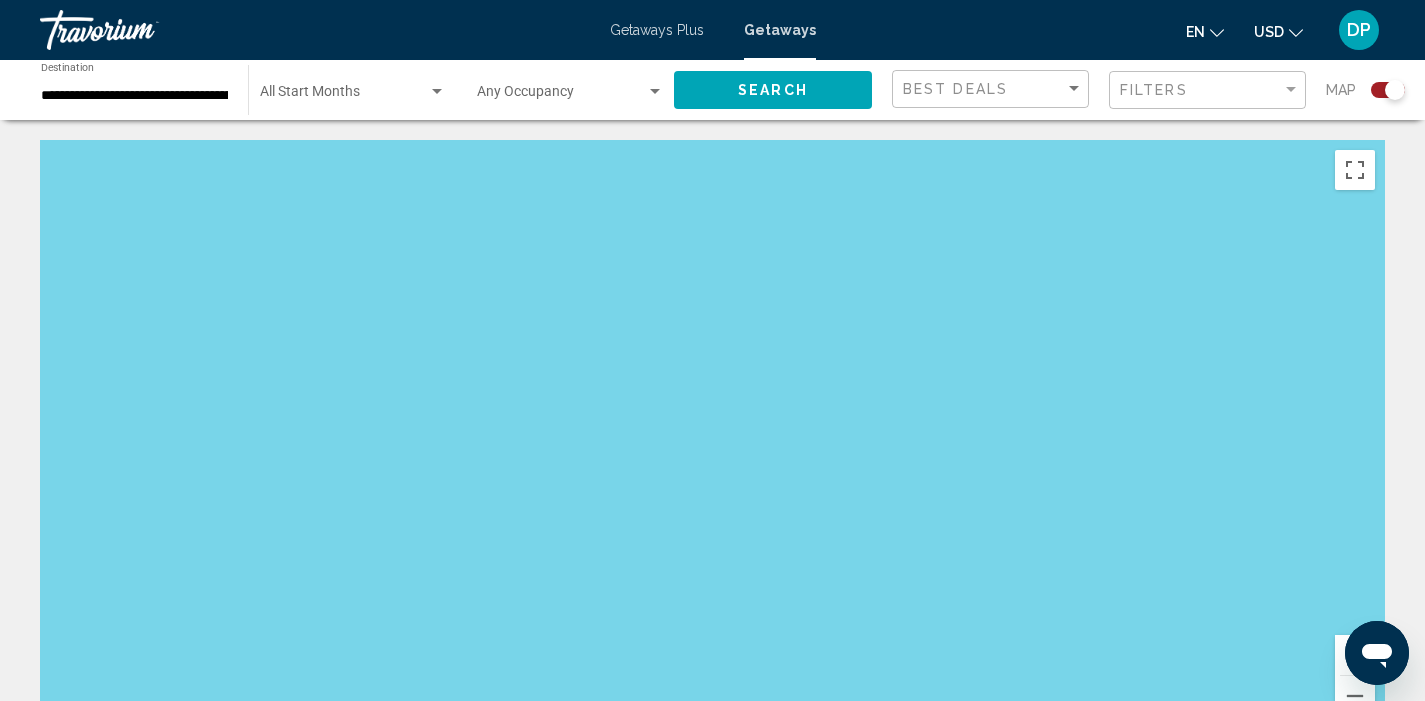 drag, startPoint x: 384, startPoint y: 428, endPoint x: 1083, endPoint y: 314, distance: 708.2351 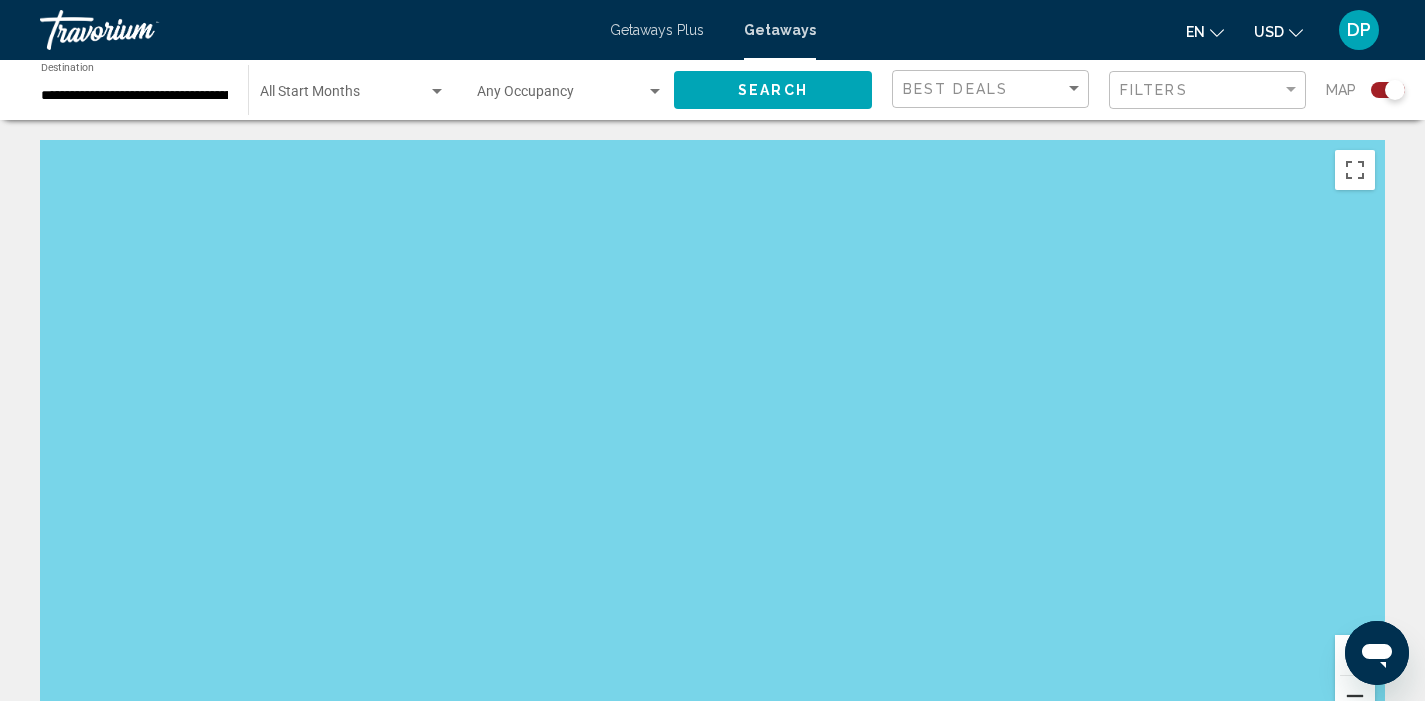 click at bounding box center (1355, 696) 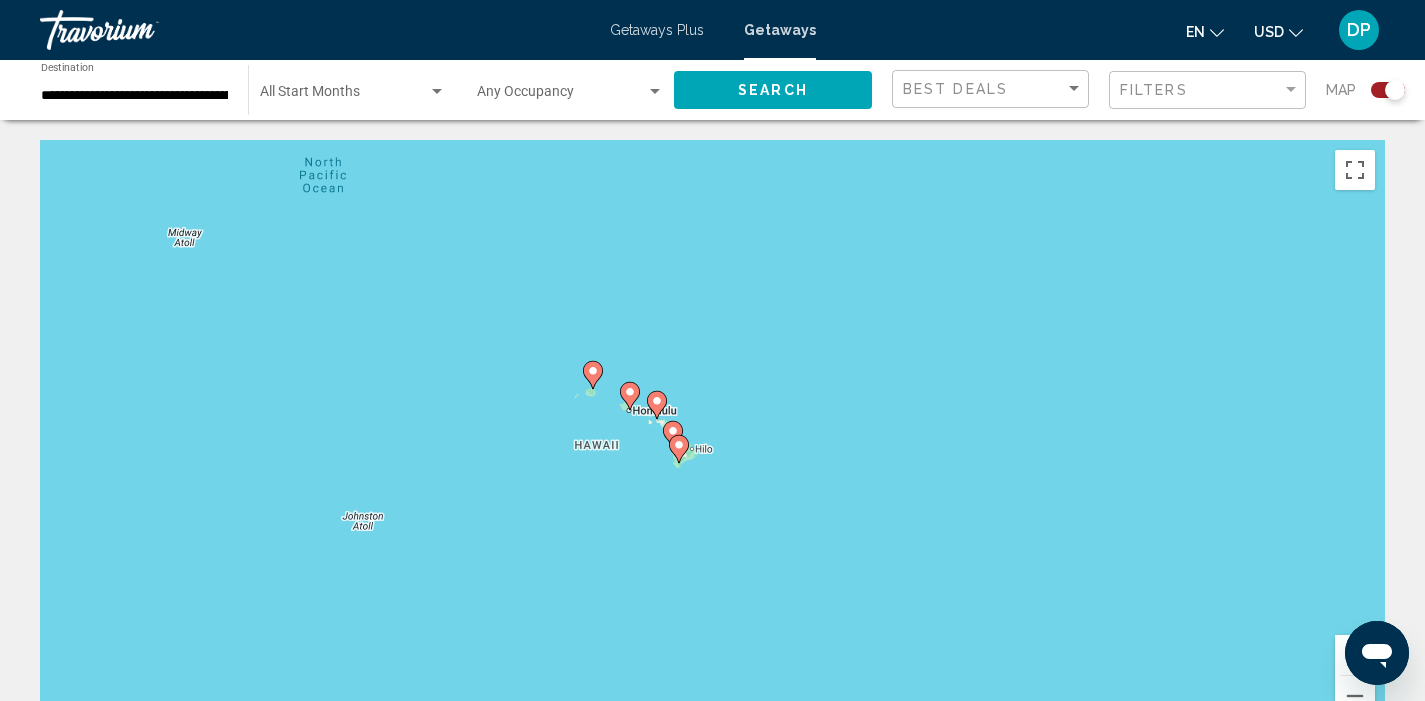 drag, startPoint x: 353, startPoint y: 592, endPoint x: 818, endPoint y: 427, distance: 493.40652 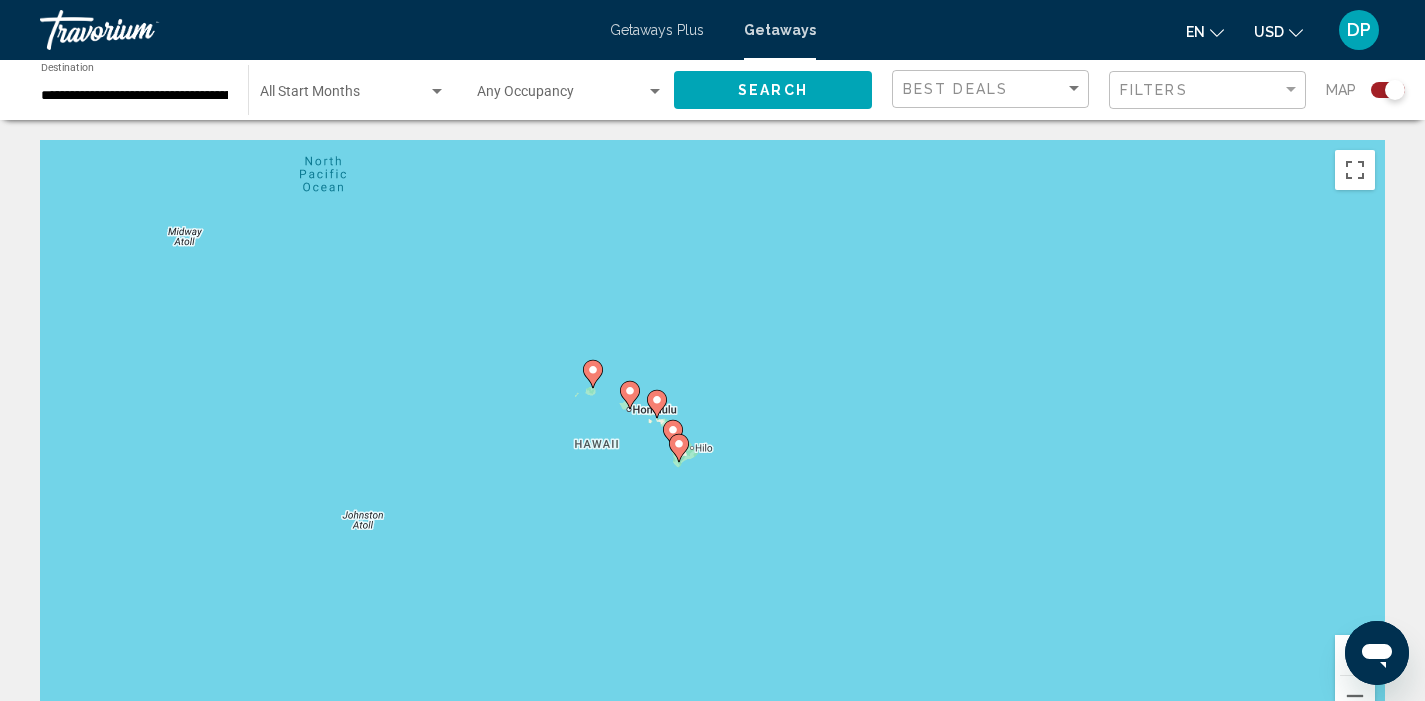 click at bounding box center [1355, 655] 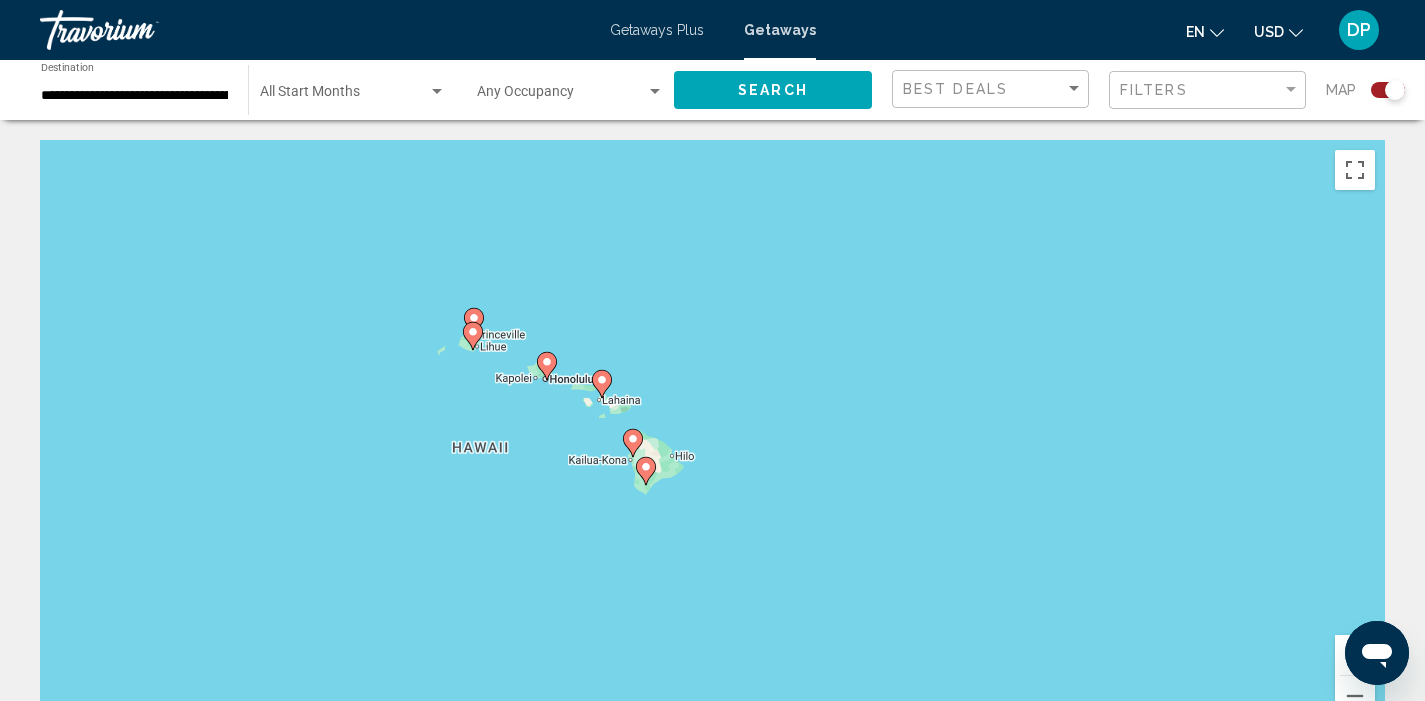 click at bounding box center (1355, 655) 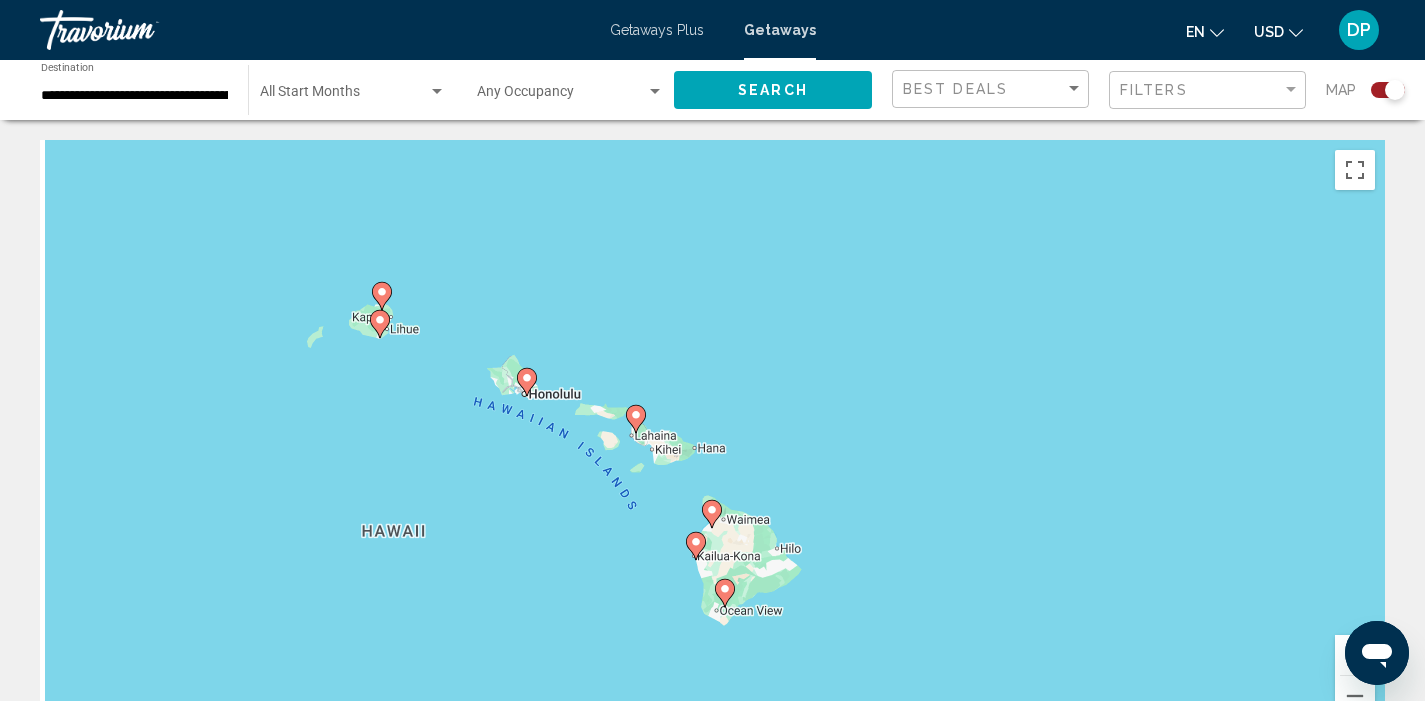 drag, startPoint x: 626, startPoint y: 390, endPoint x: 817, endPoint y: 466, distance: 205.56508 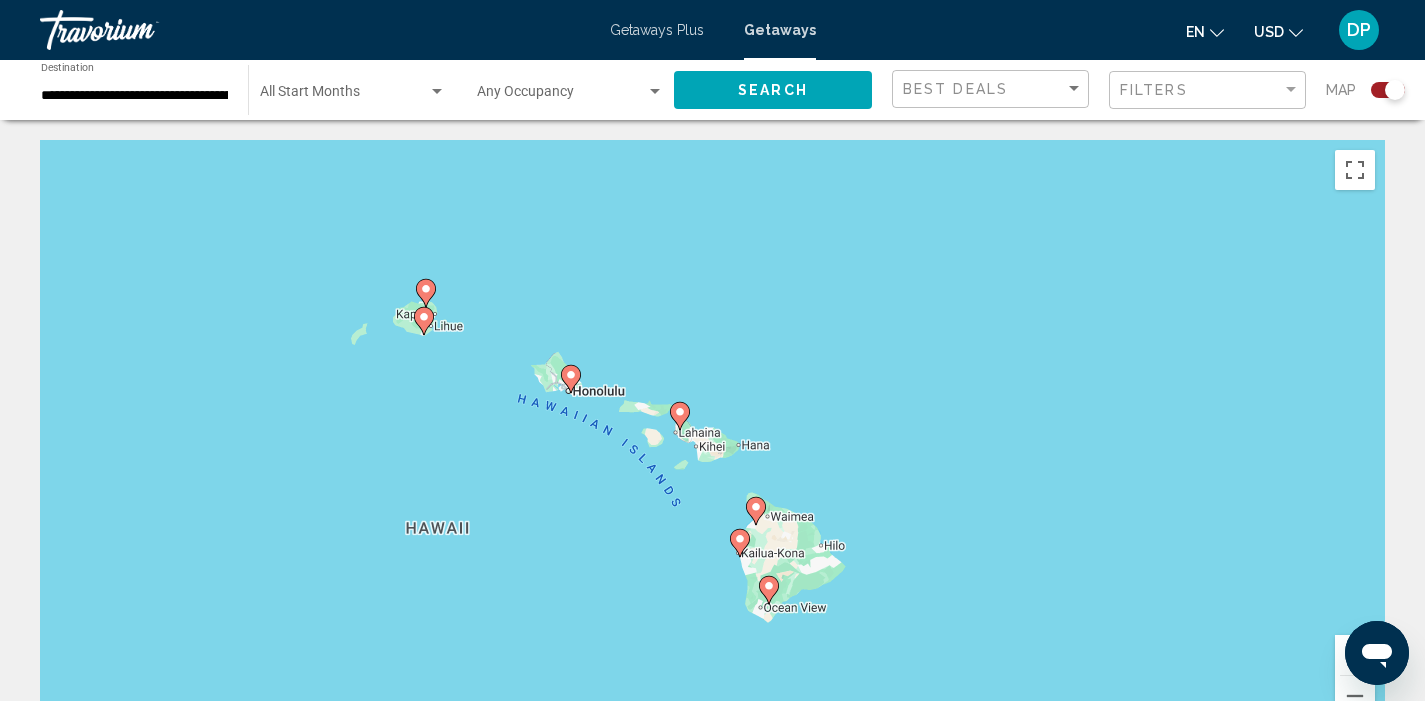 click at bounding box center (1355, 655) 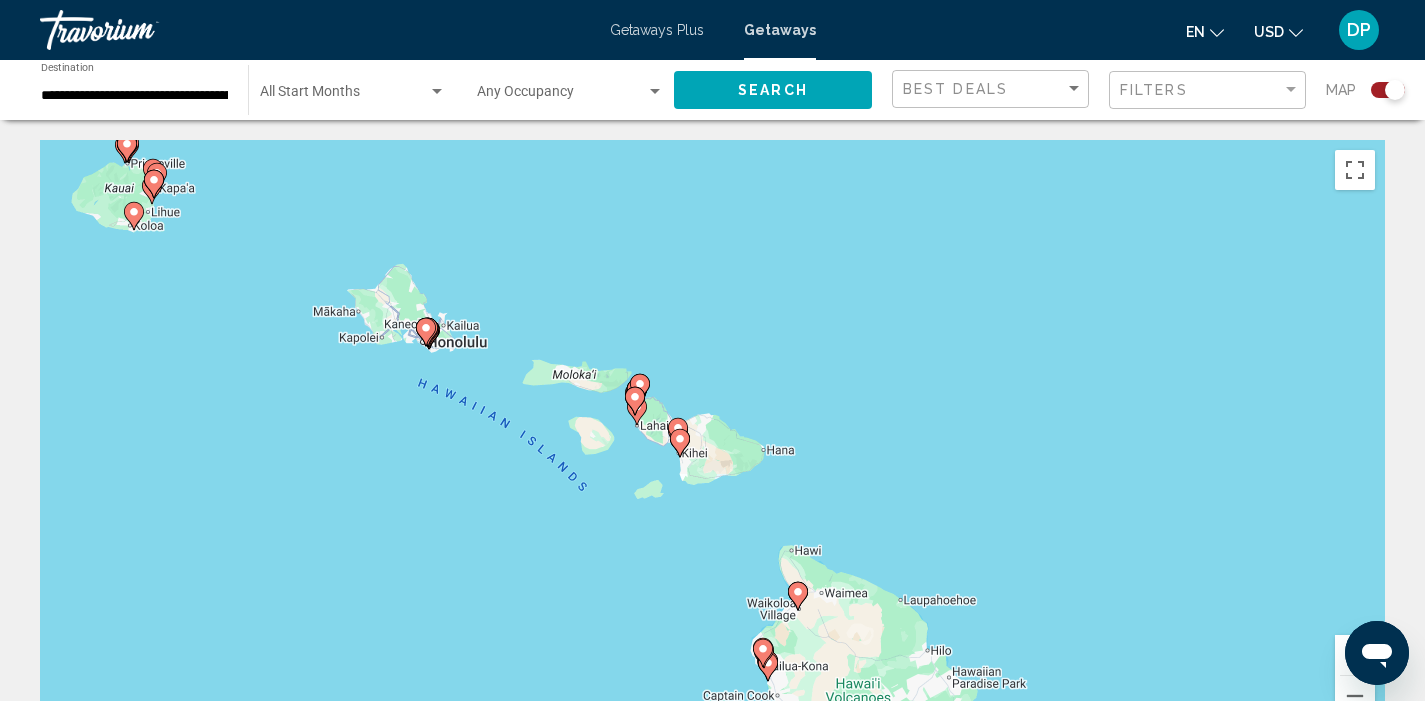 click at bounding box center (1355, 655) 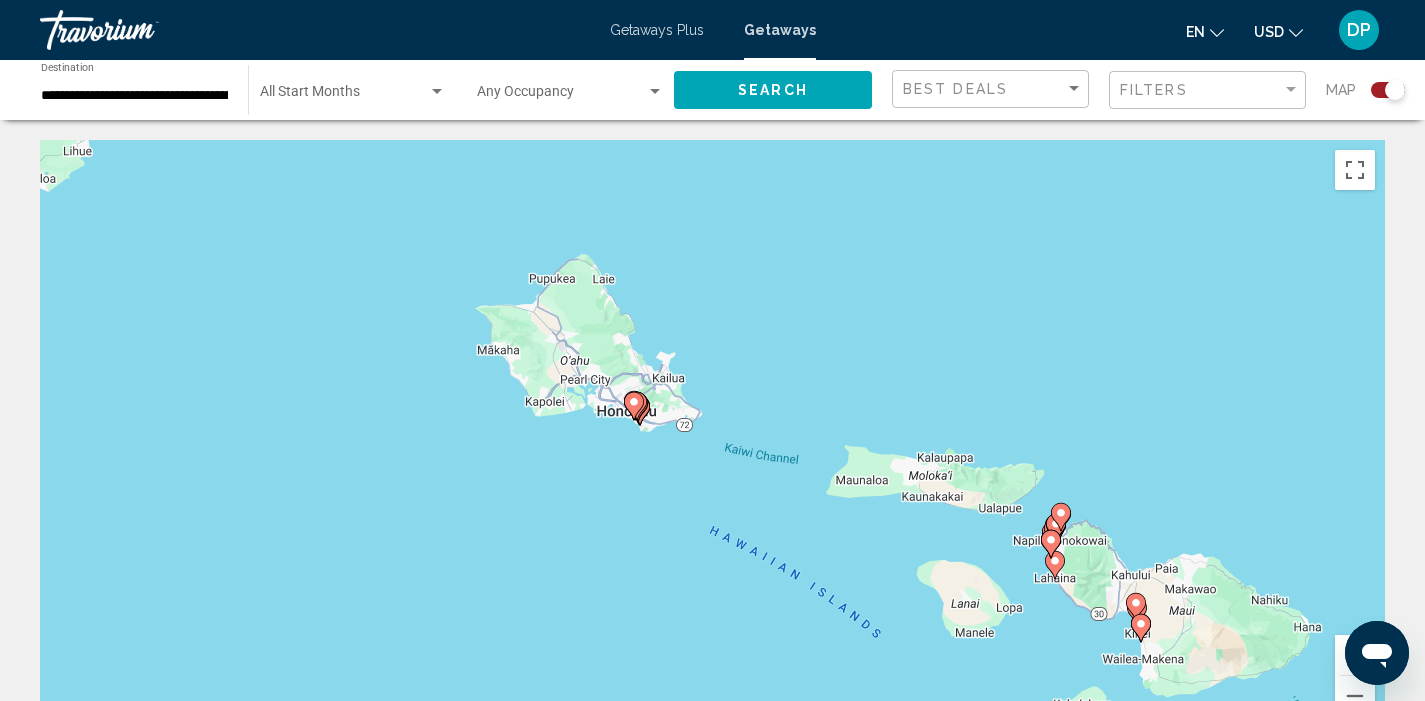 drag, startPoint x: 327, startPoint y: 315, endPoint x: 822, endPoint y: 469, distance: 518.40234 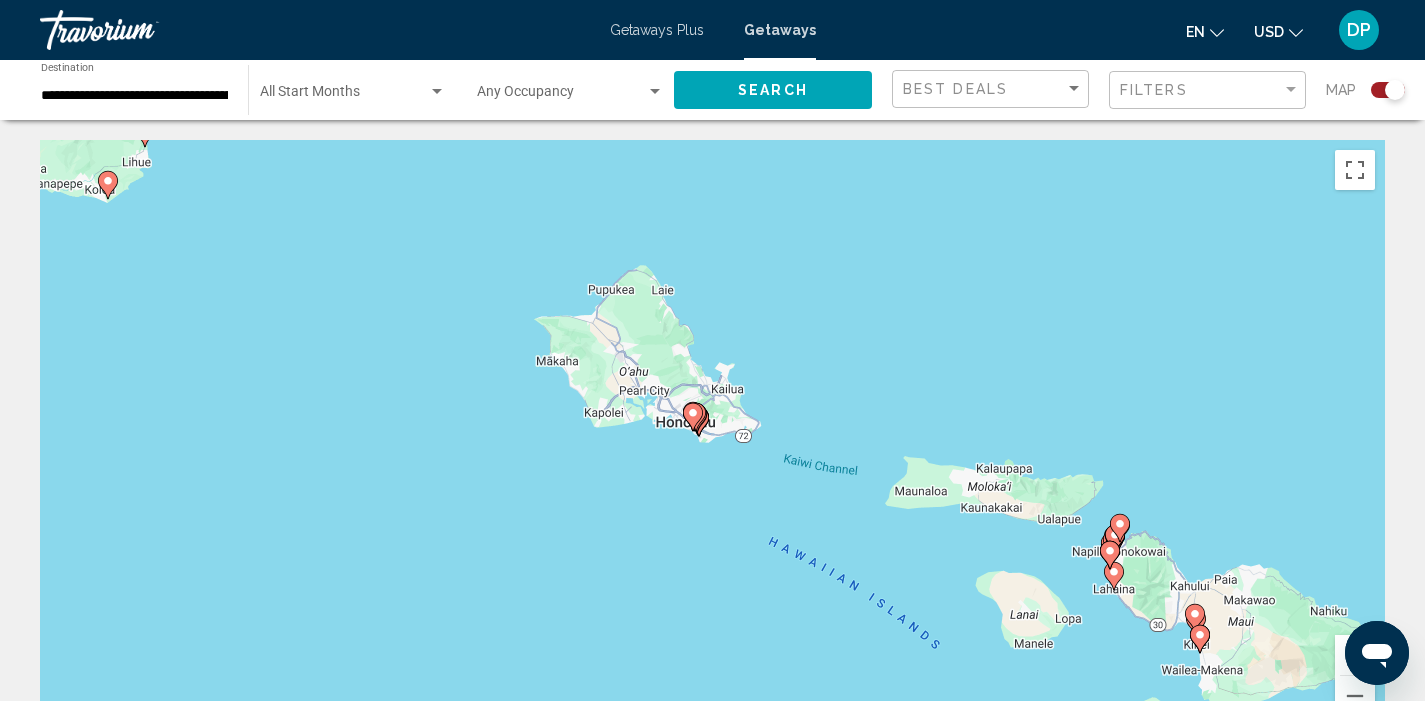 click at bounding box center (1355, 655) 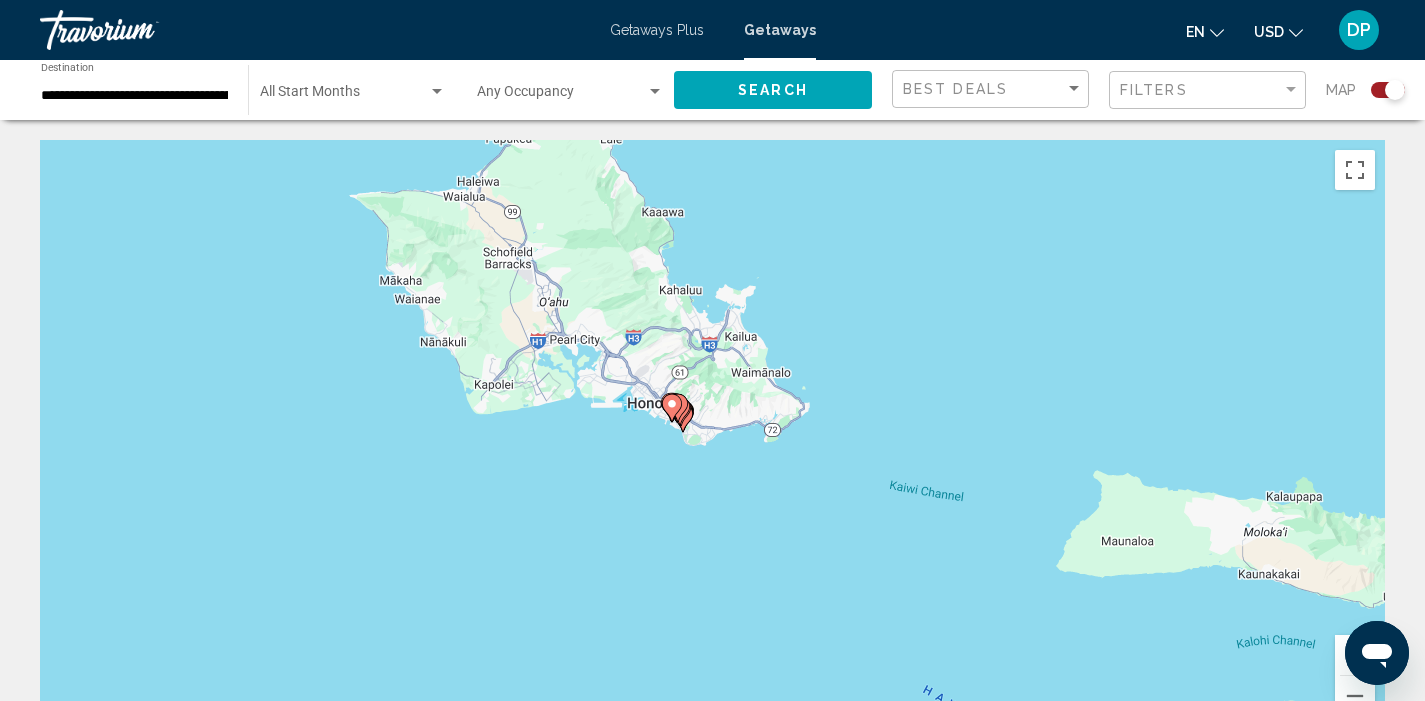 click at bounding box center [1355, 655] 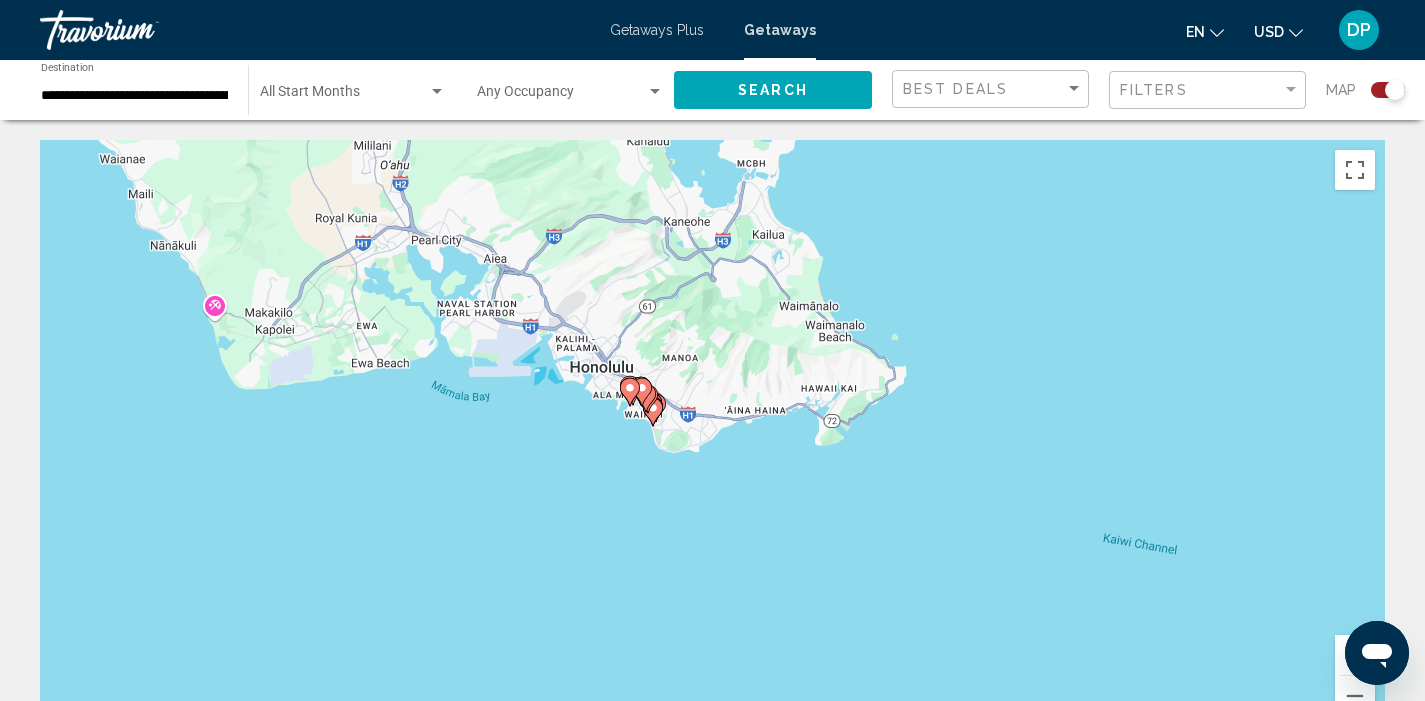 click at bounding box center [1355, 655] 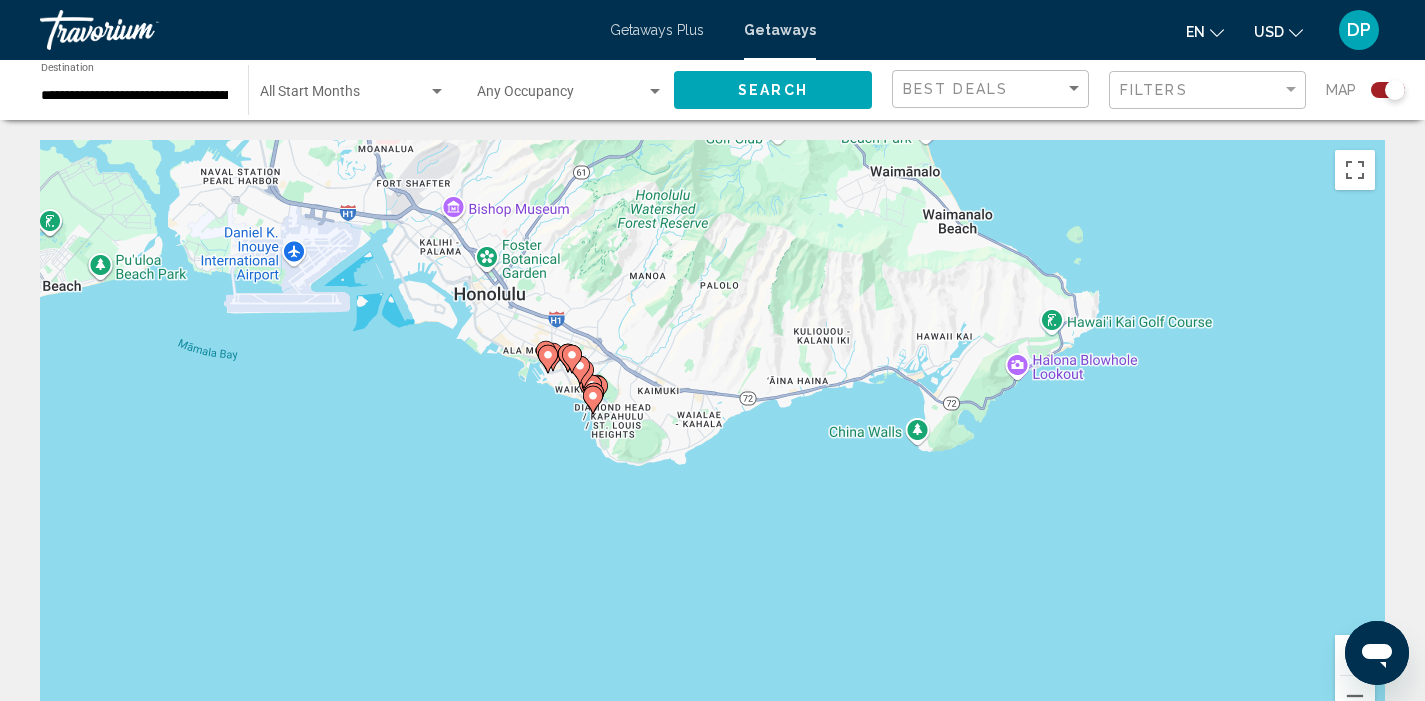 click at bounding box center (1355, 655) 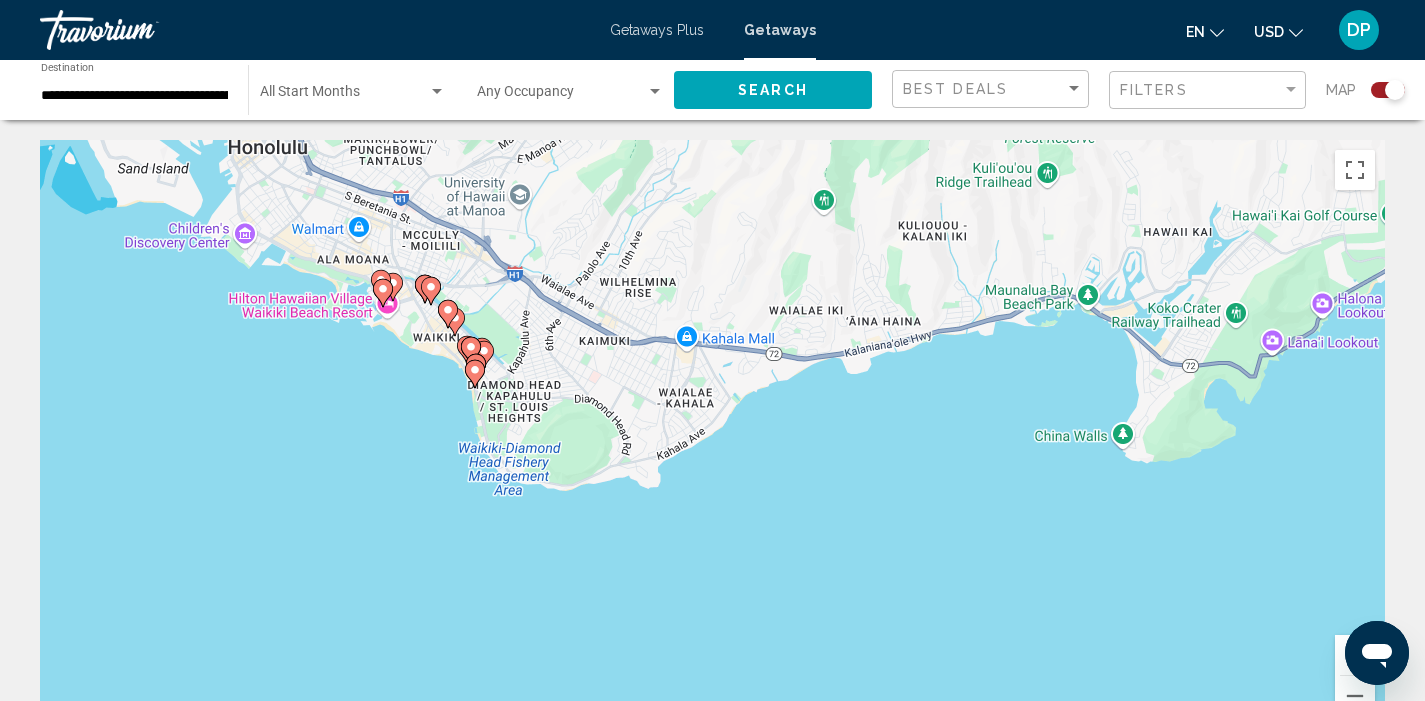 click at bounding box center [1355, 655] 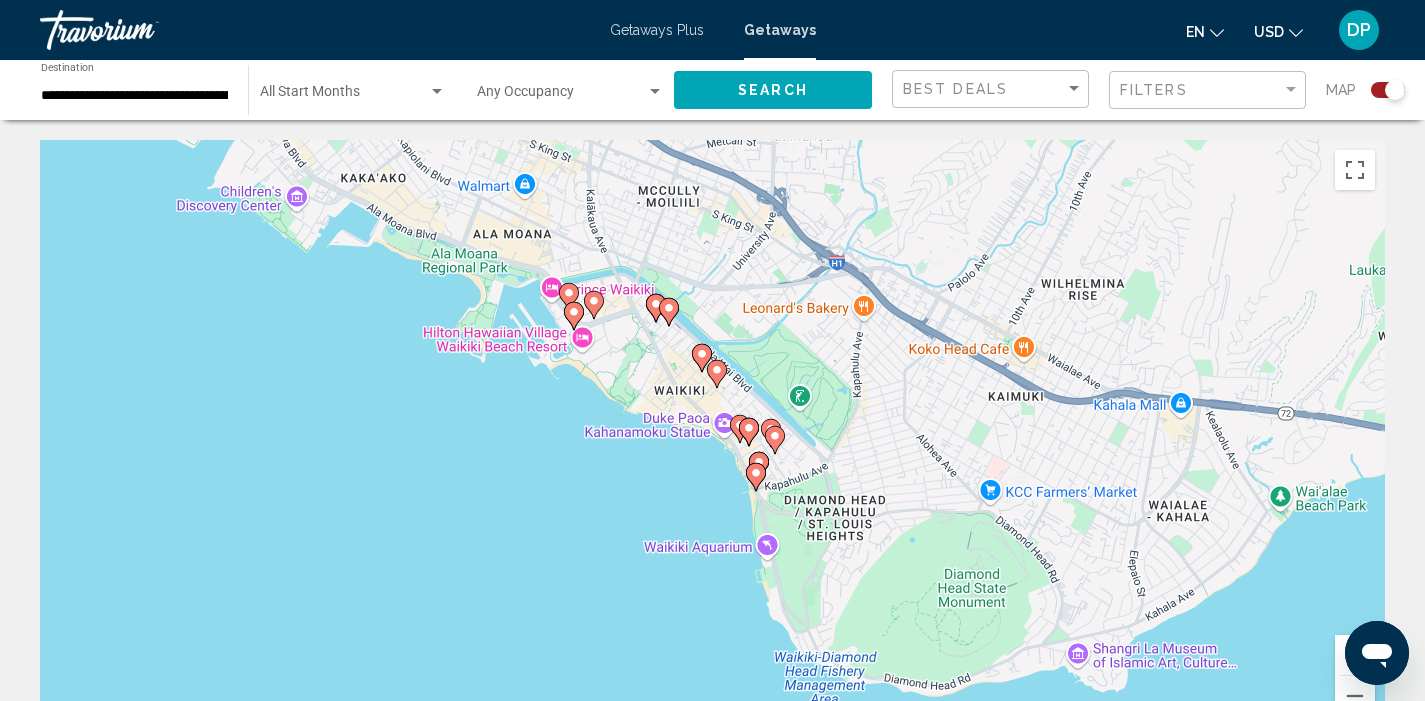 drag, startPoint x: 451, startPoint y: 344, endPoint x: 976, endPoint y: 497, distance: 546.84 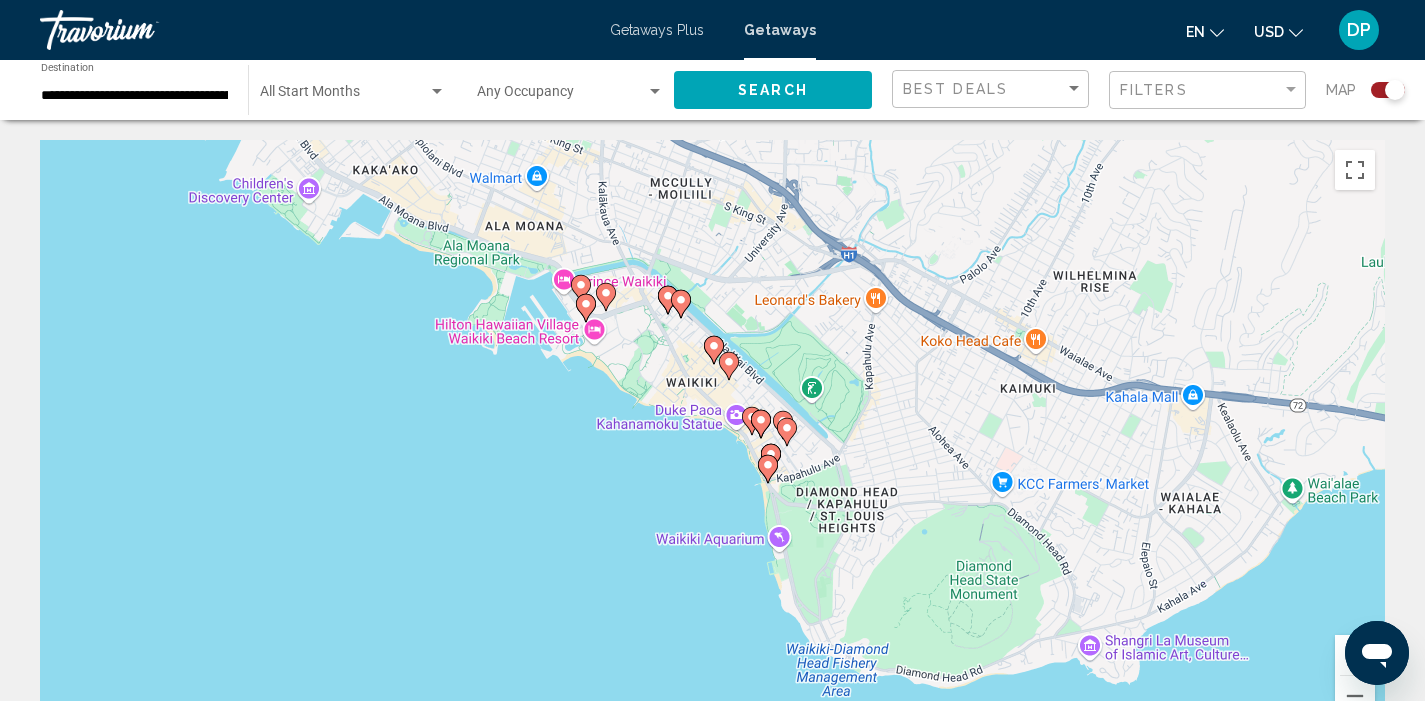 click 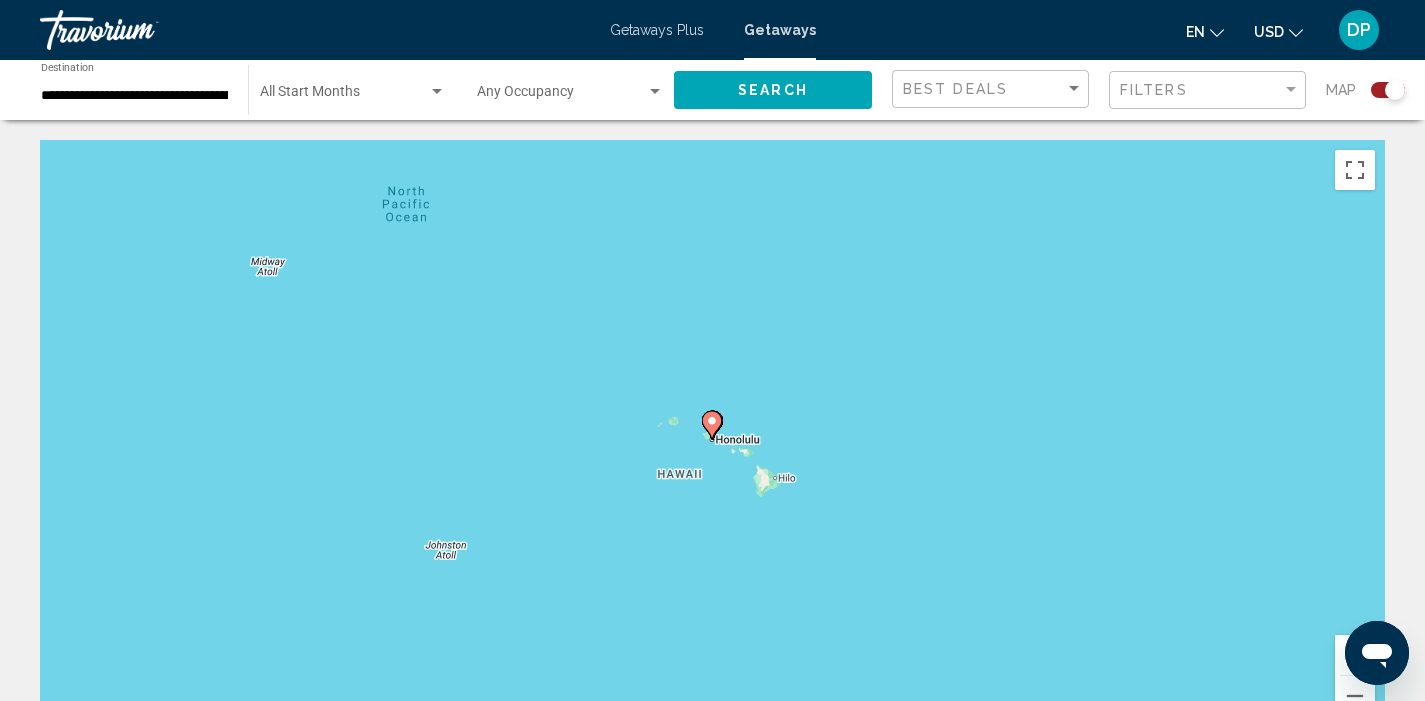 click 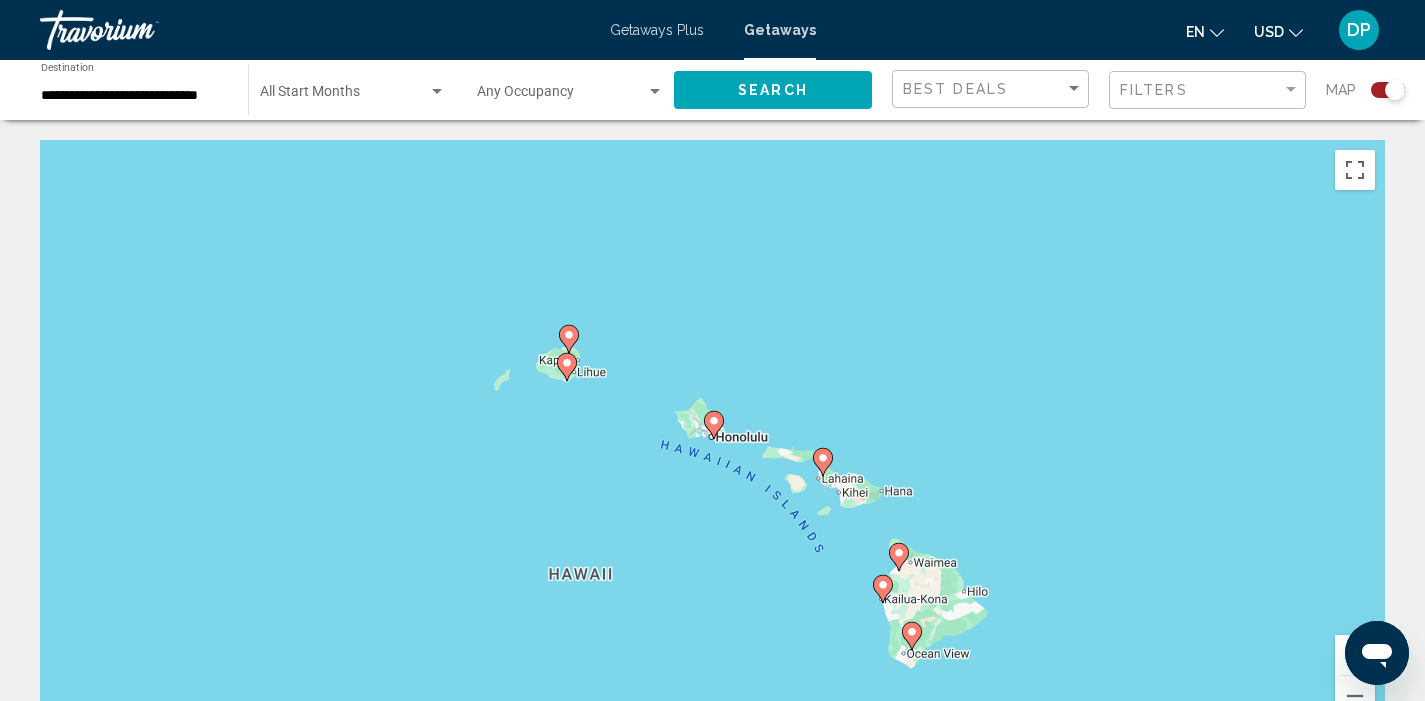 click 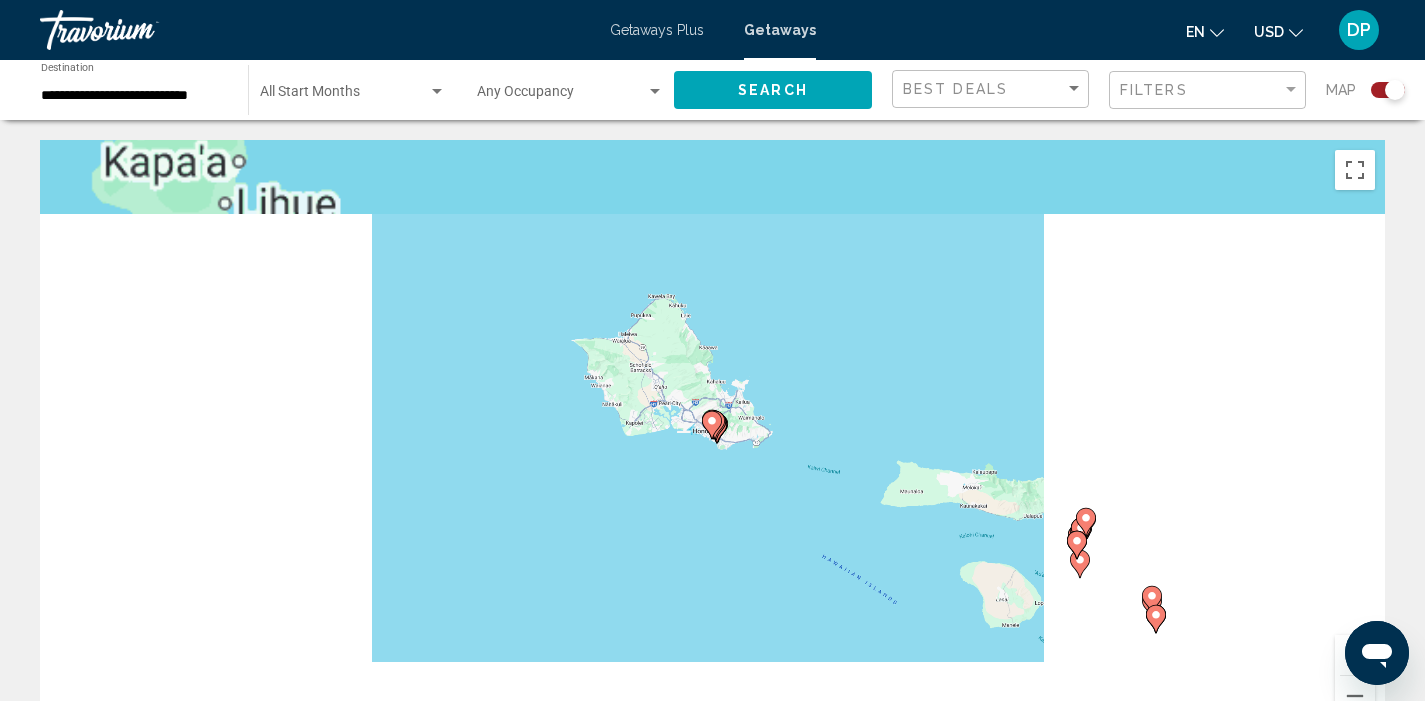 click at bounding box center [712, 425] 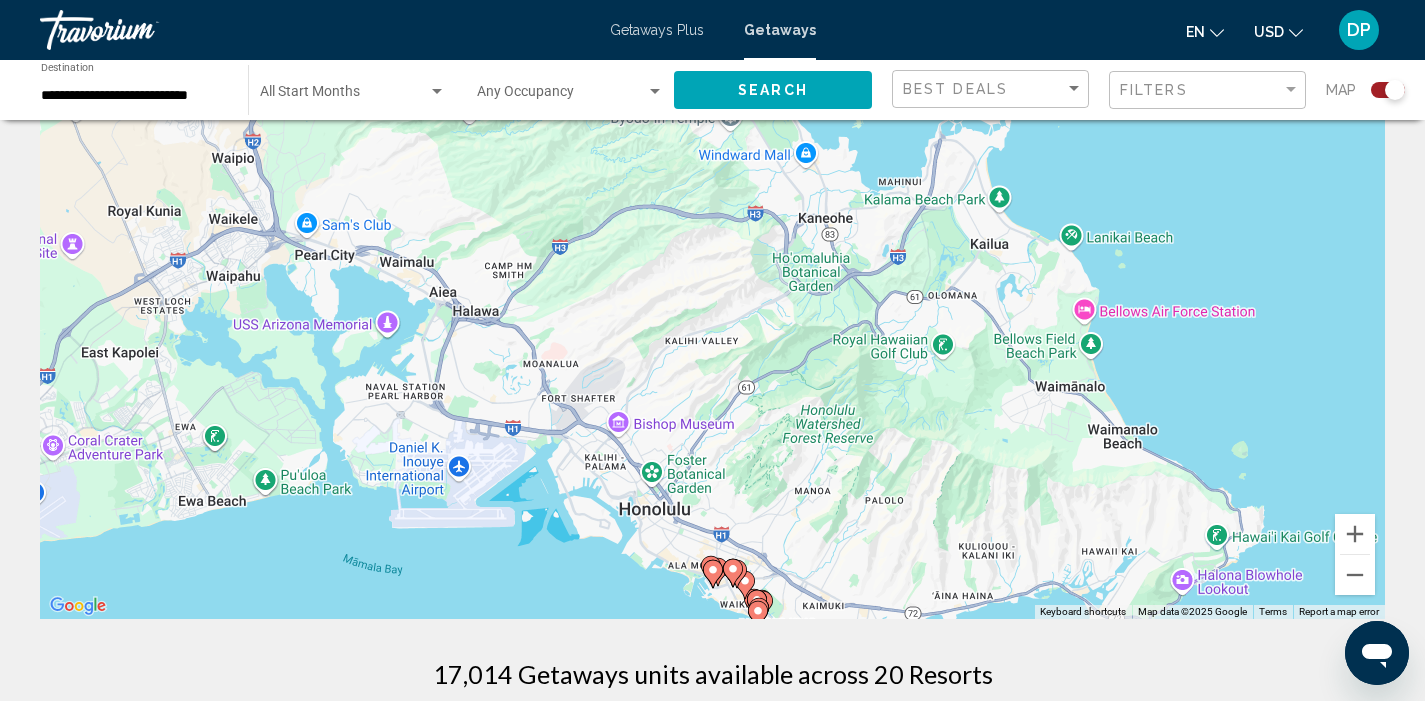 scroll, scrollTop: 128, scrollLeft: 0, axis: vertical 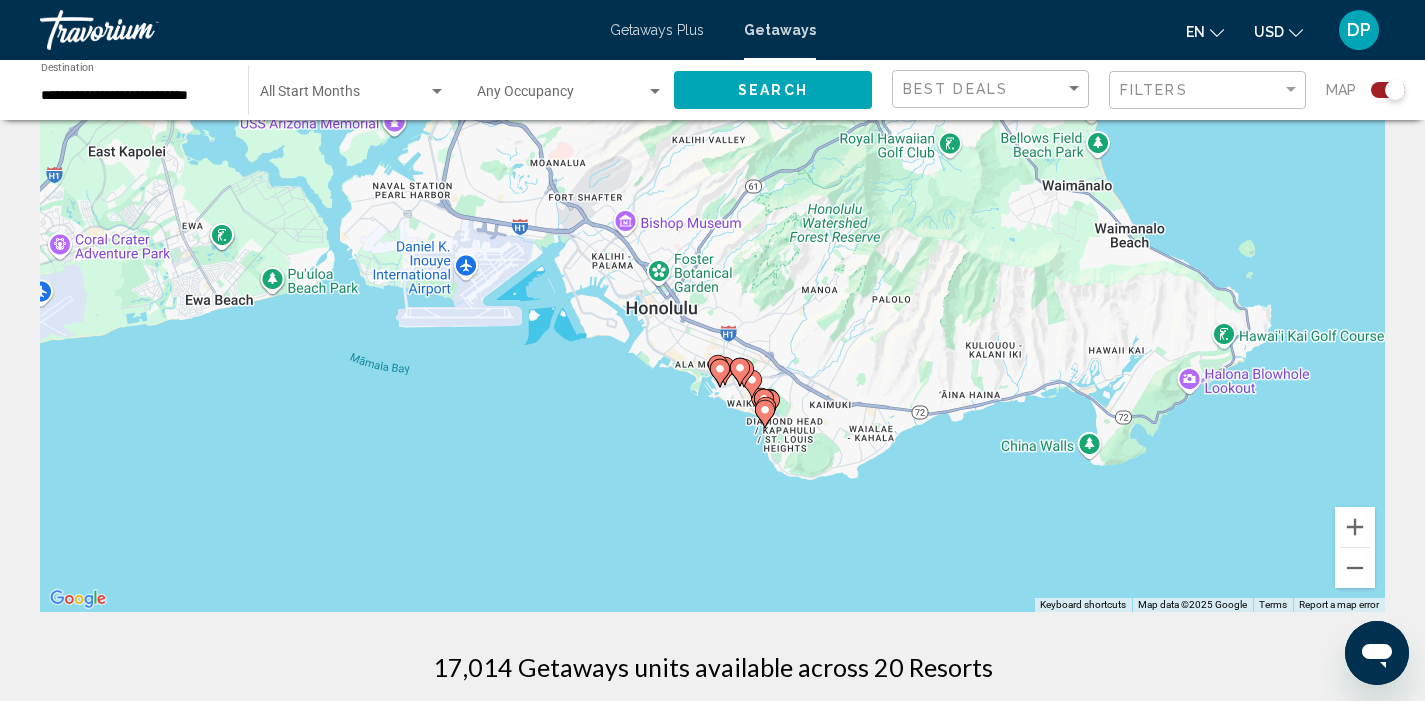 drag, startPoint x: 950, startPoint y: 549, endPoint x: 958, endPoint y: 322, distance: 227.14093 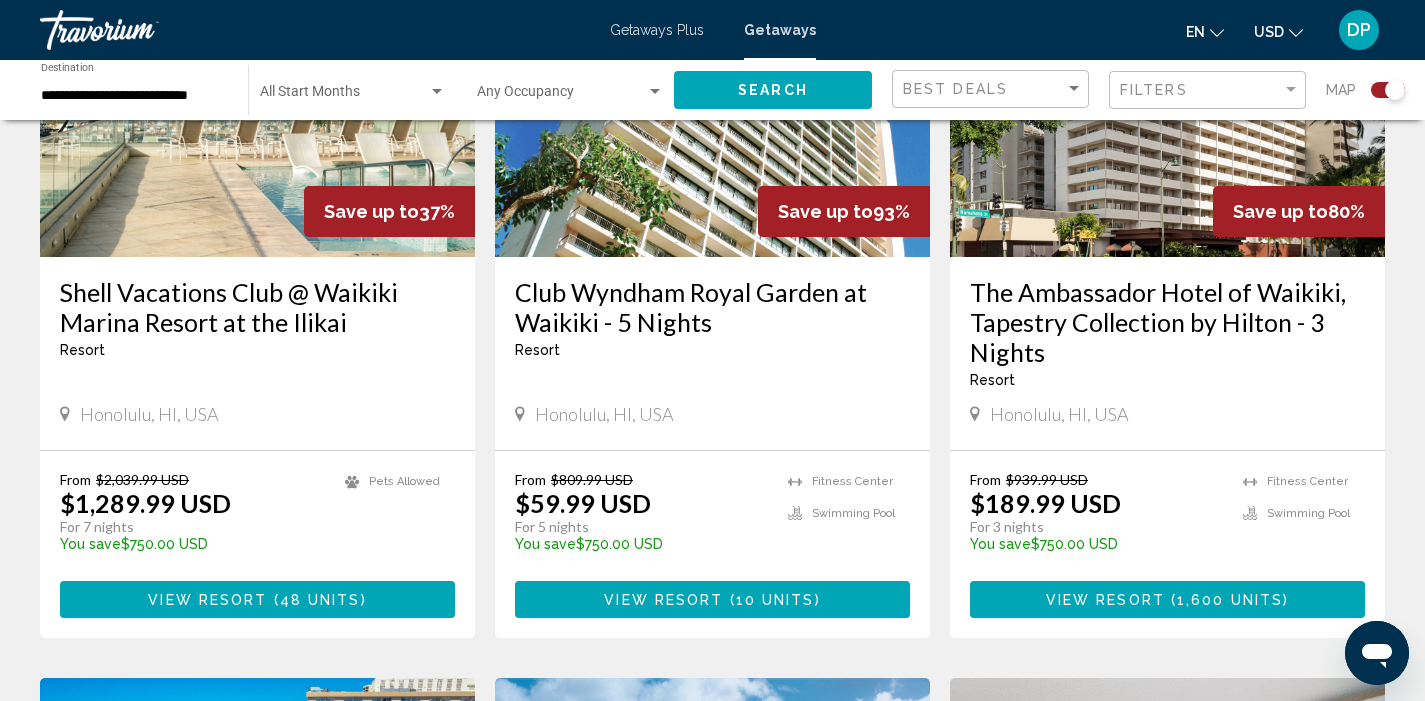 scroll, scrollTop: 854, scrollLeft: 0, axis: vertical 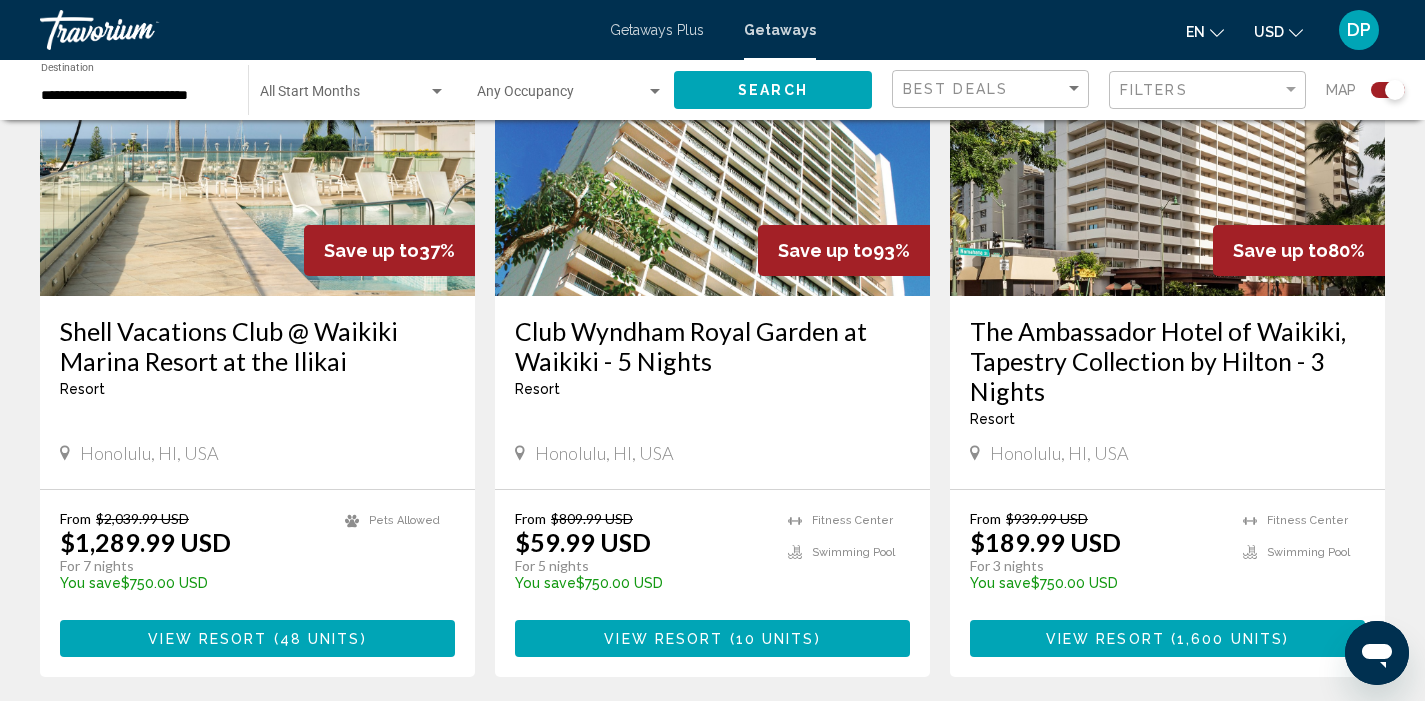 click on "10 units" at bounding box center [775, 639] 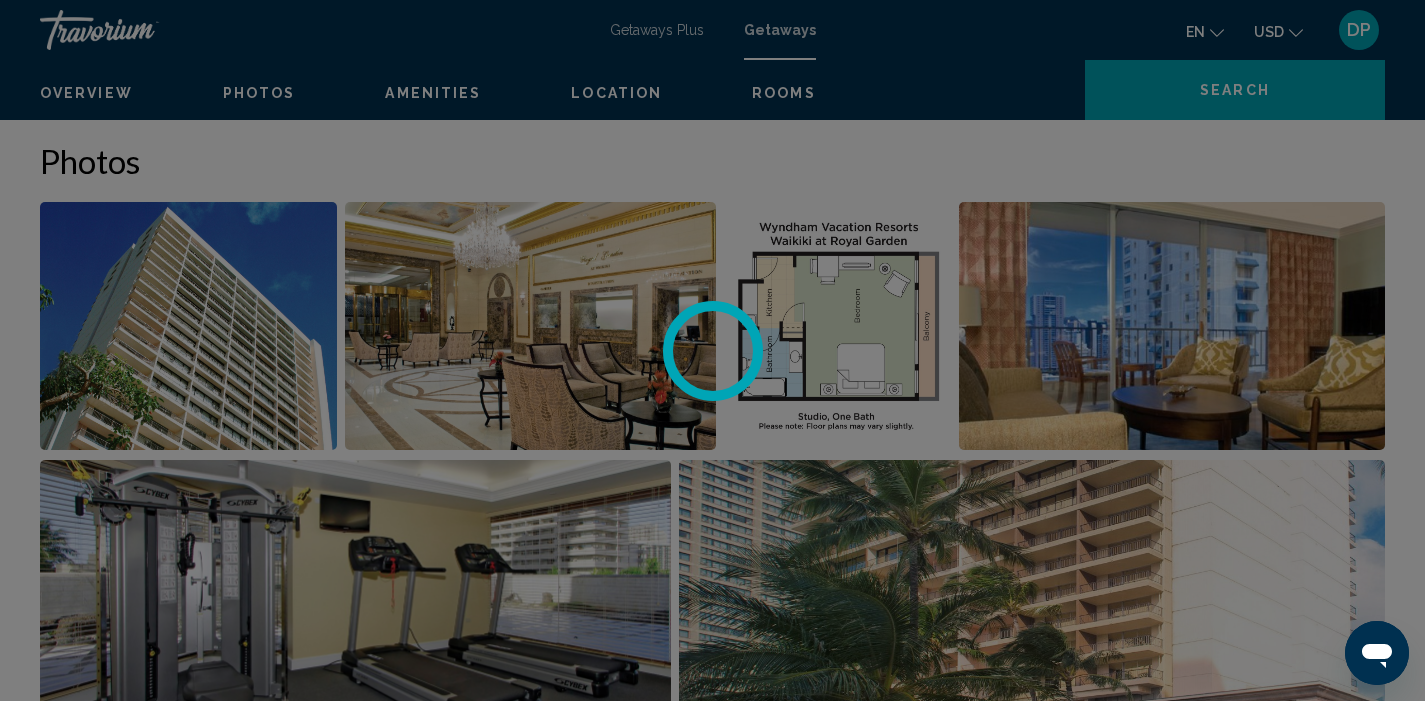 scroll, scrollTop: 0, scrollLeft: 0, axis: both 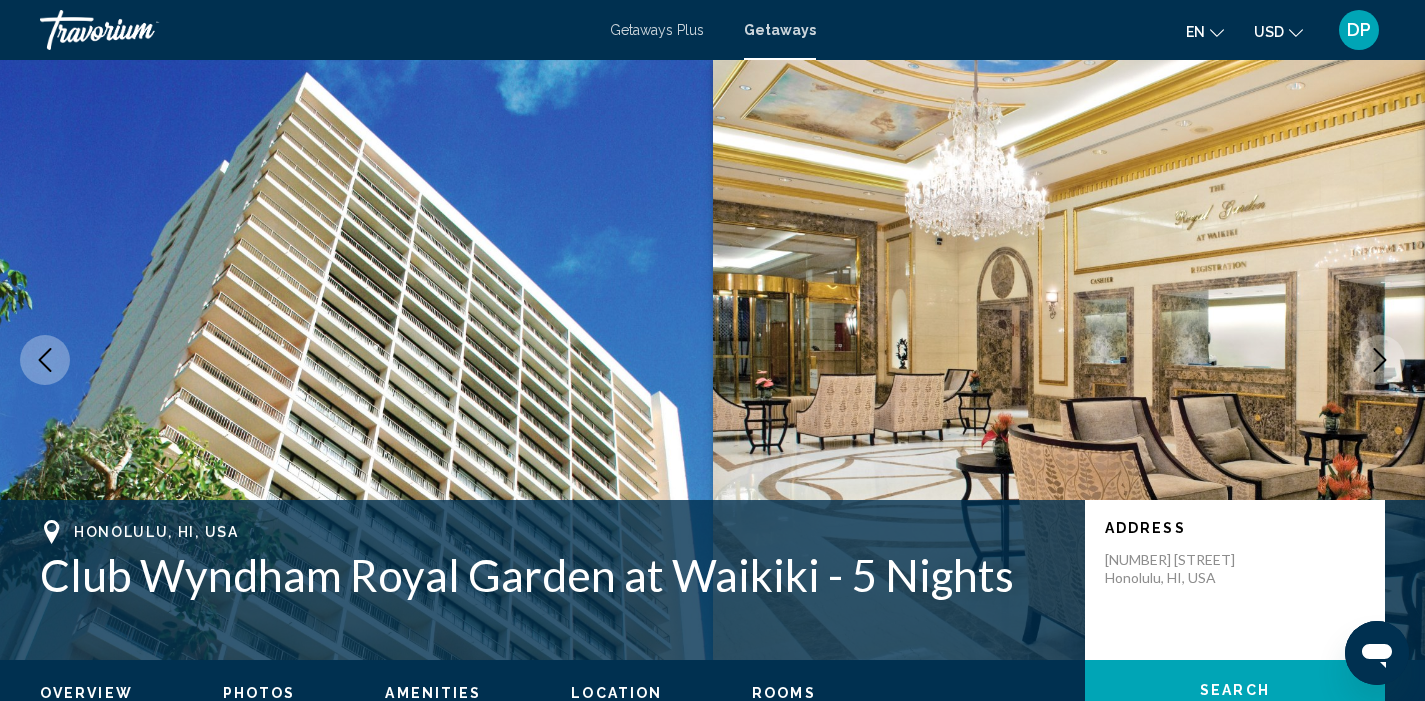 click 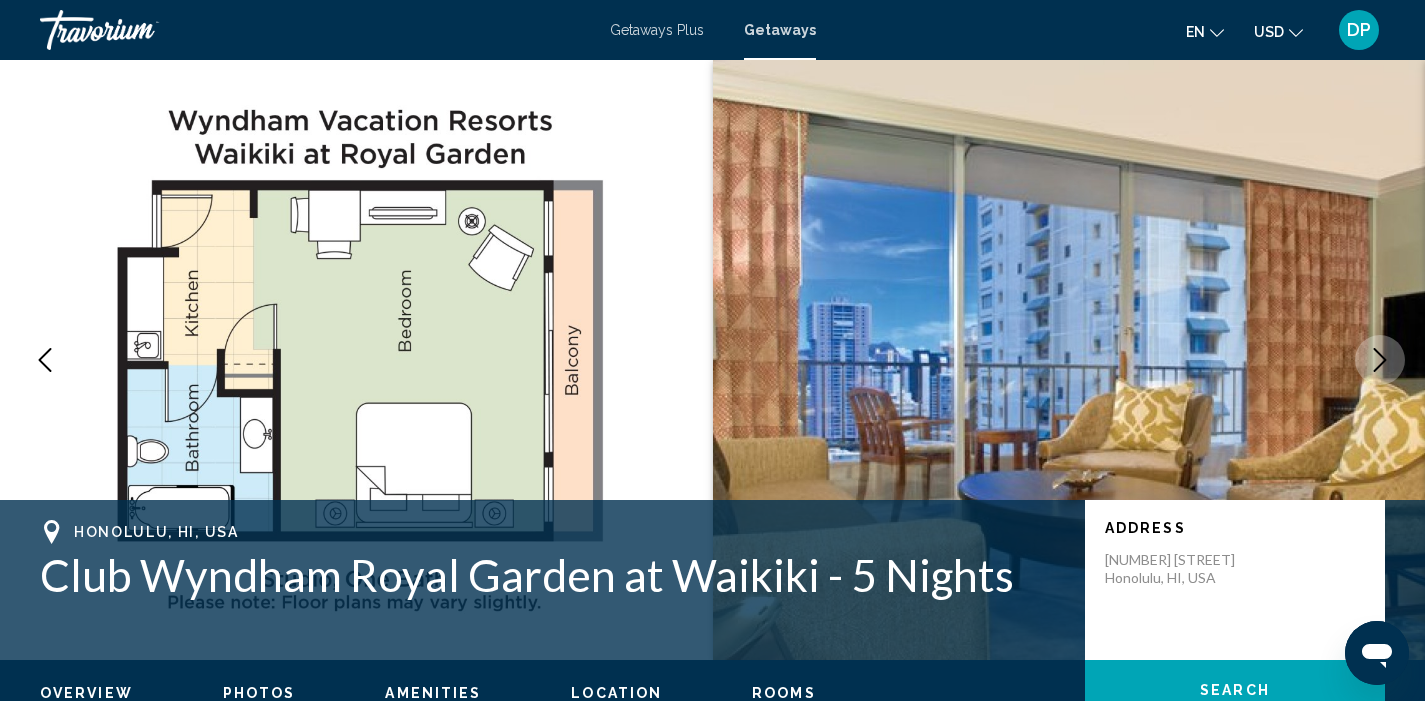 click 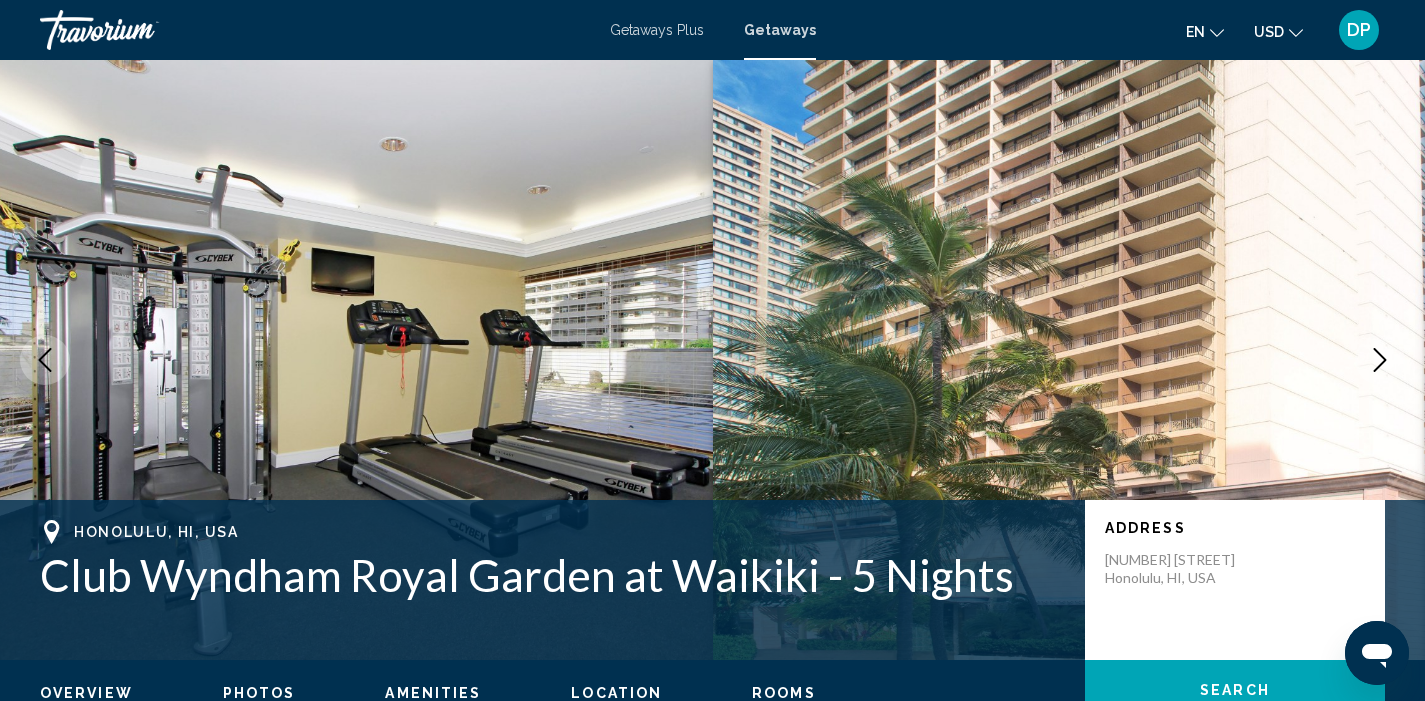 click 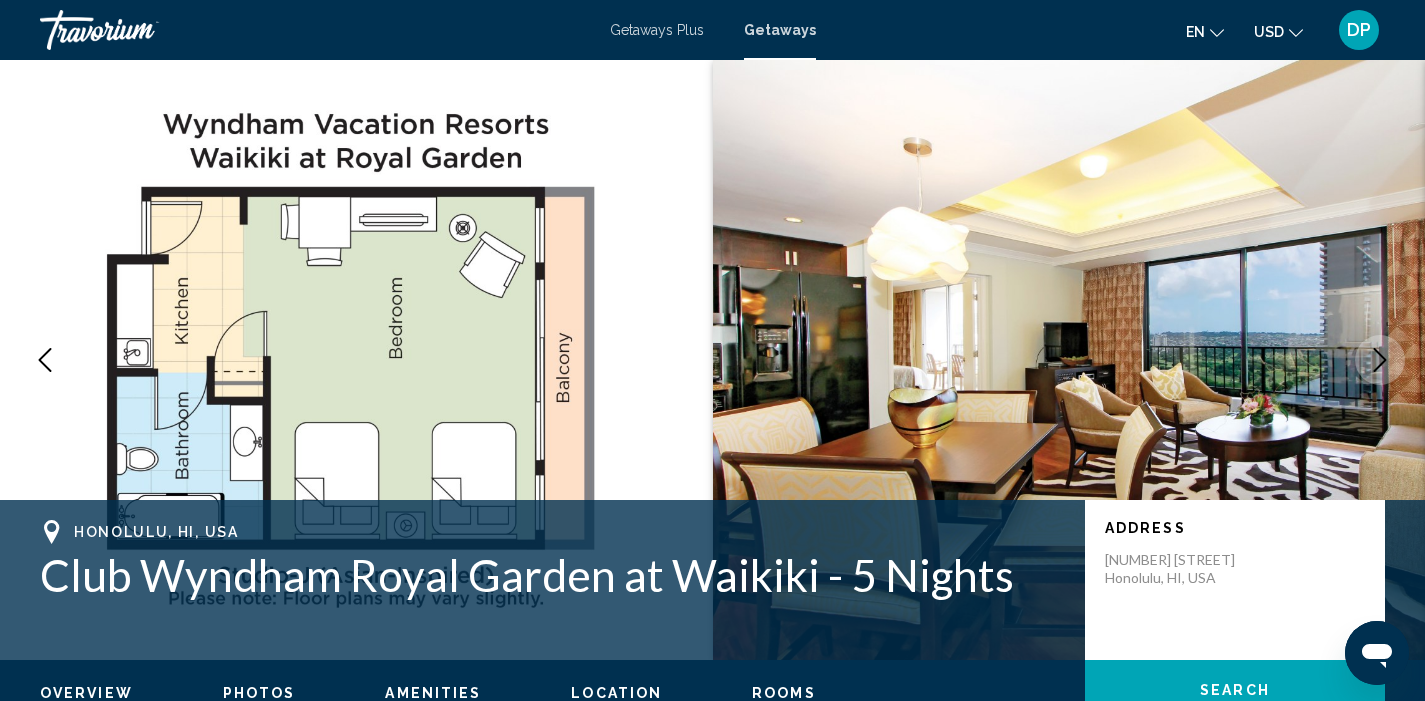 click 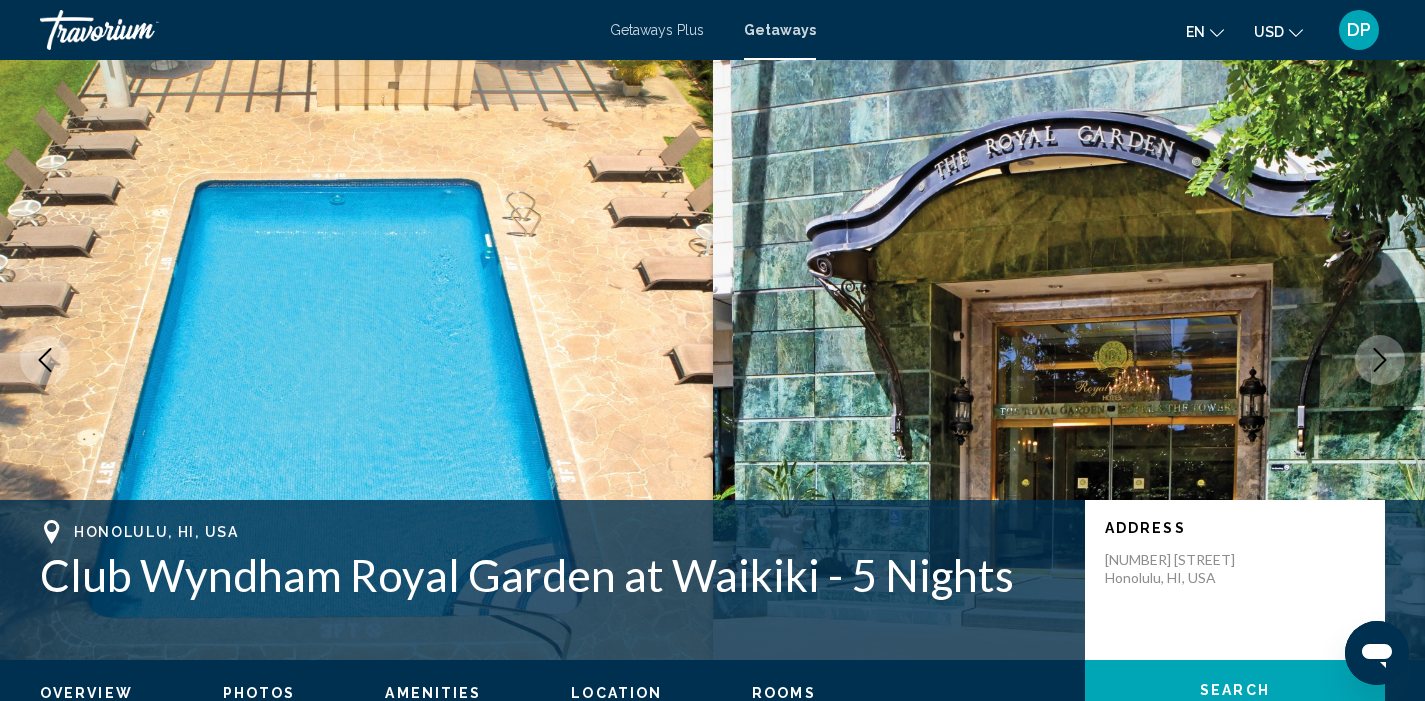 click 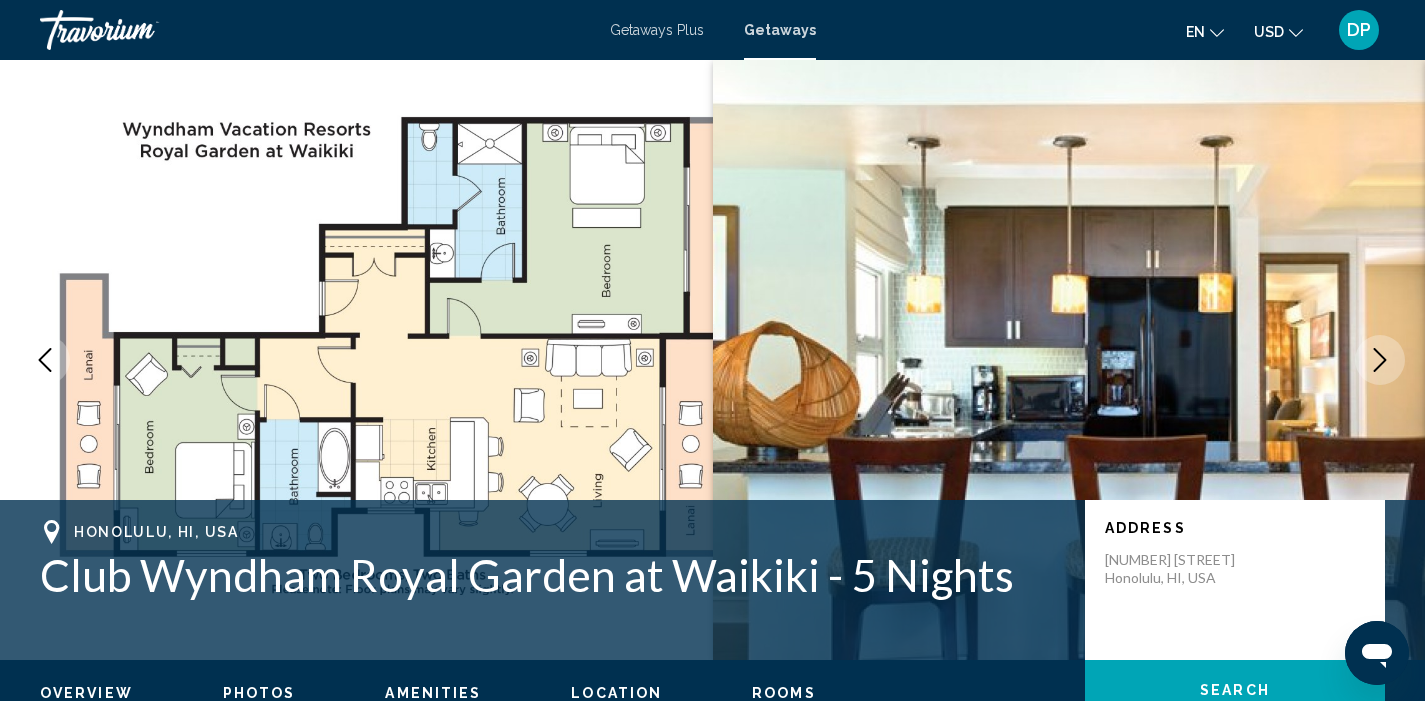 click 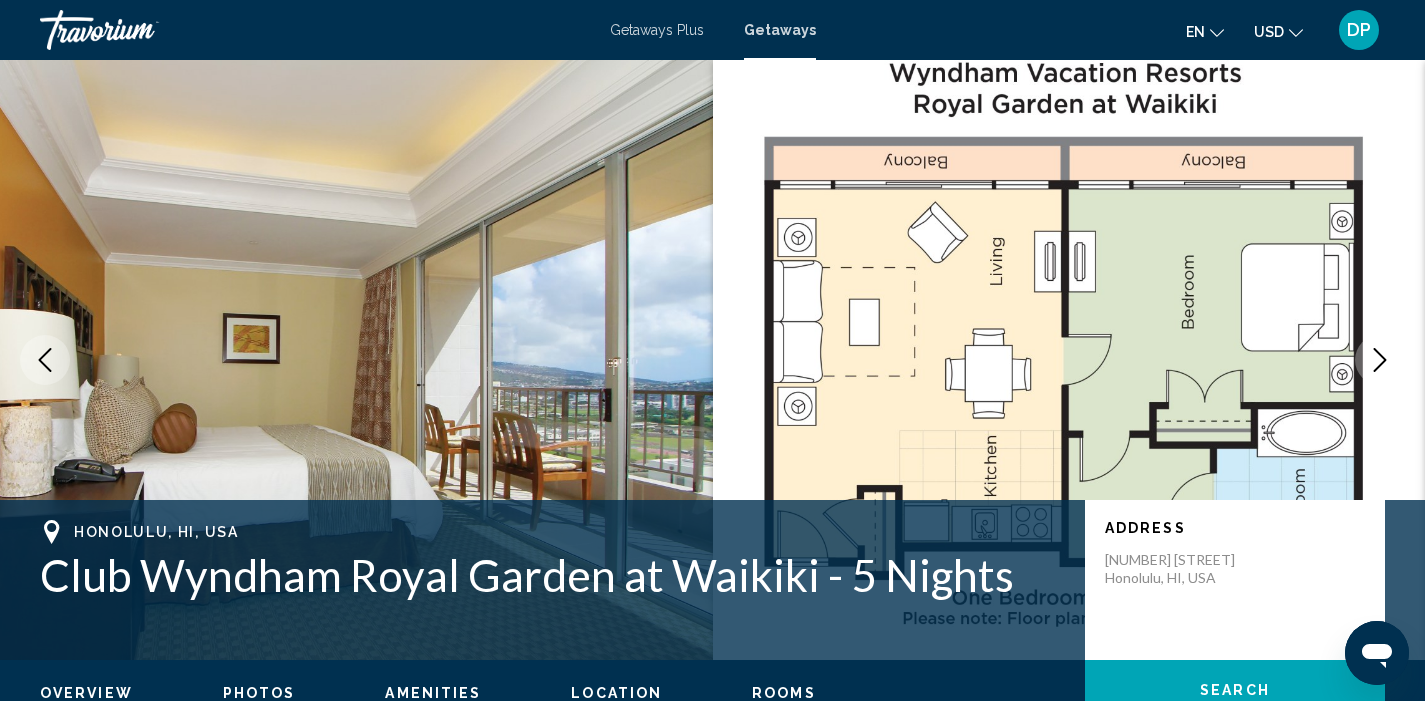click 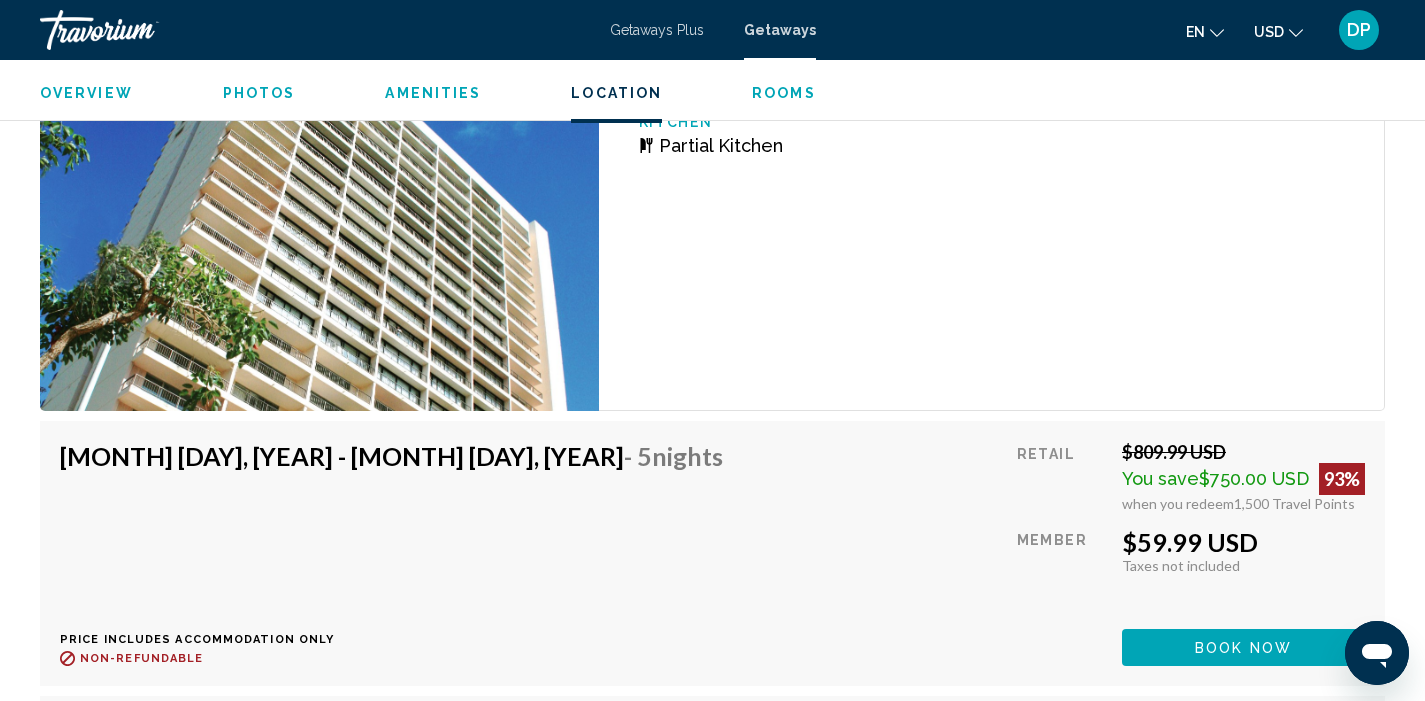 scroll, scrollTop: 3400, scrollLeft: 0, axis: vertical 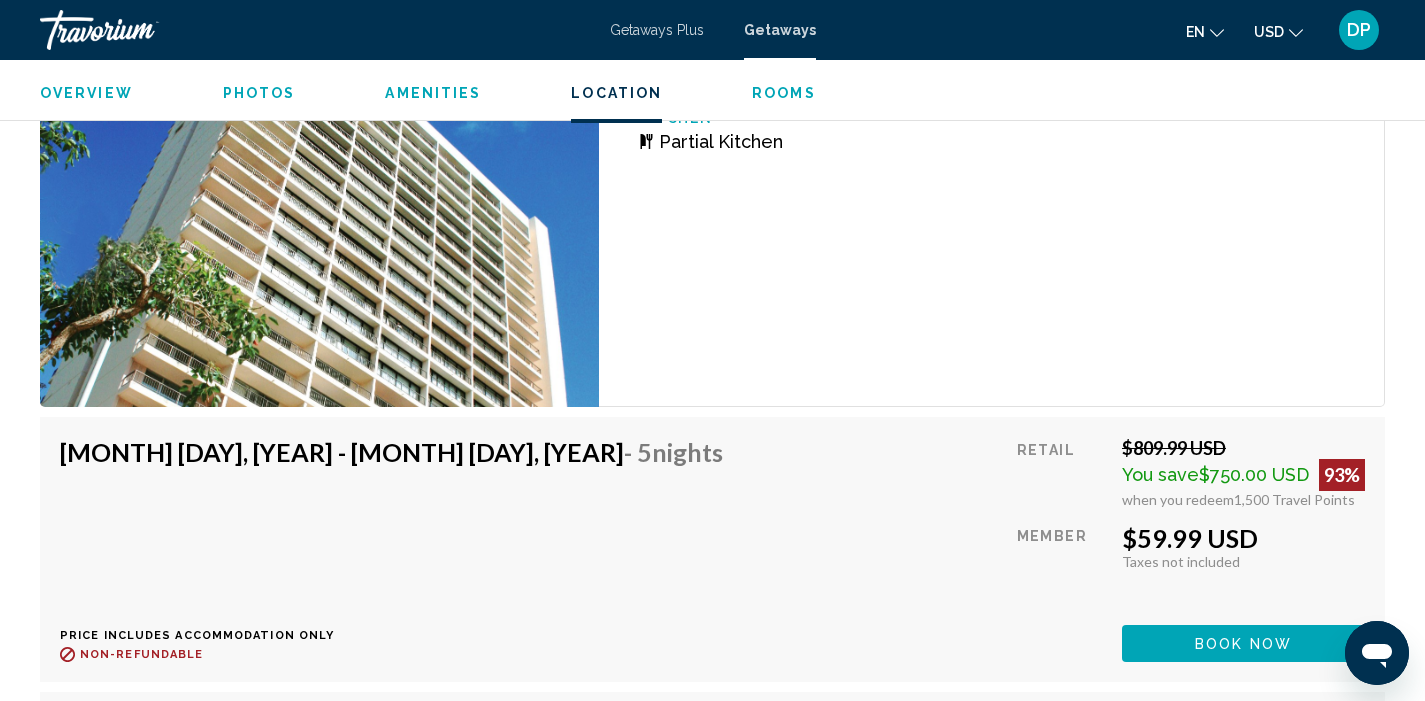 click on "Book now" at bounding box center [1243, 644] 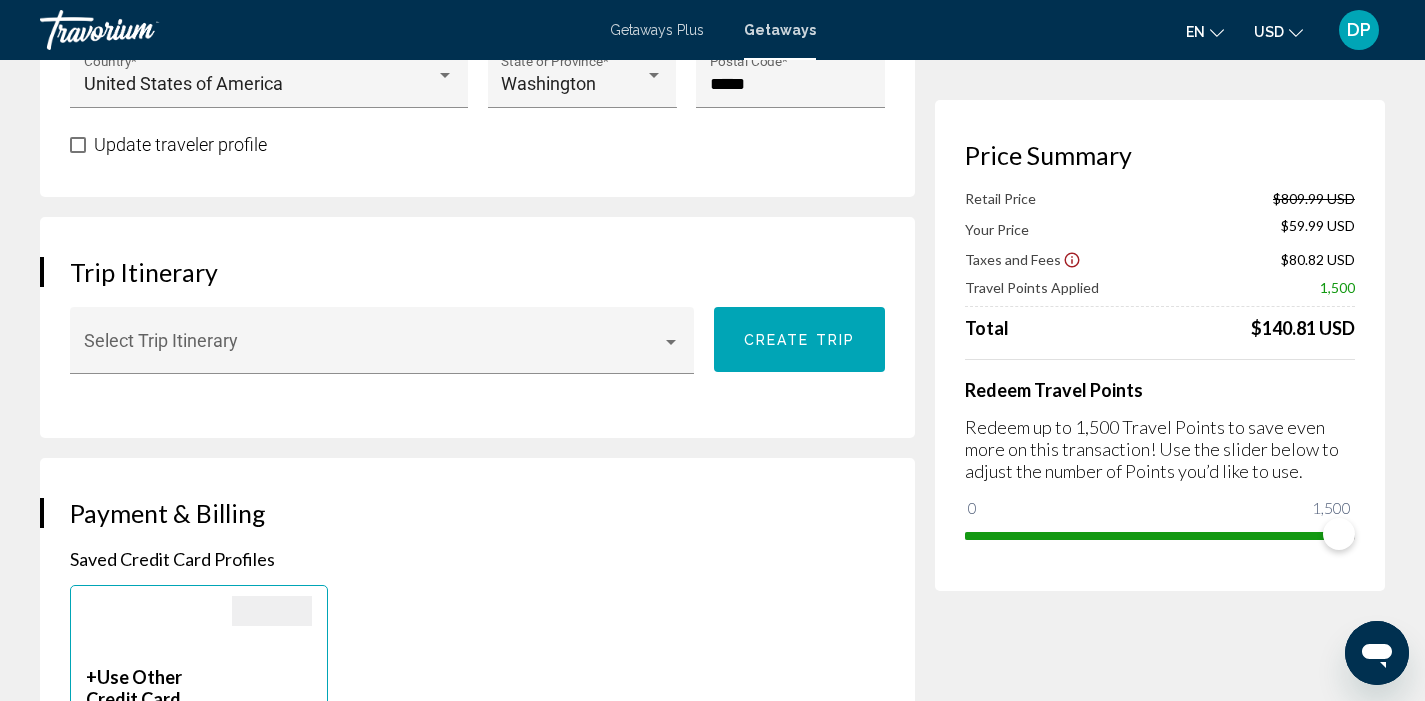 scroll, scrollTop: 1107, scrollLeft: 0, axis: vertical 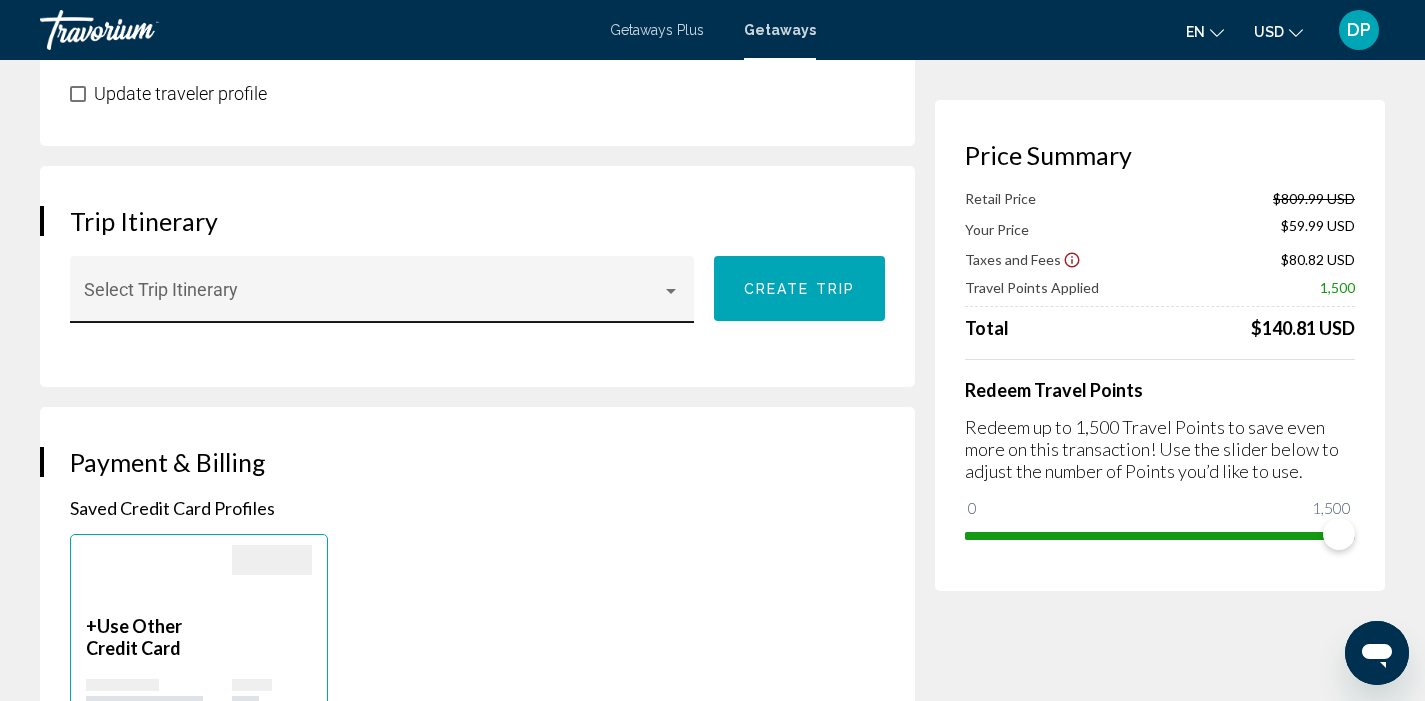 click at bounding box center (671, 291) 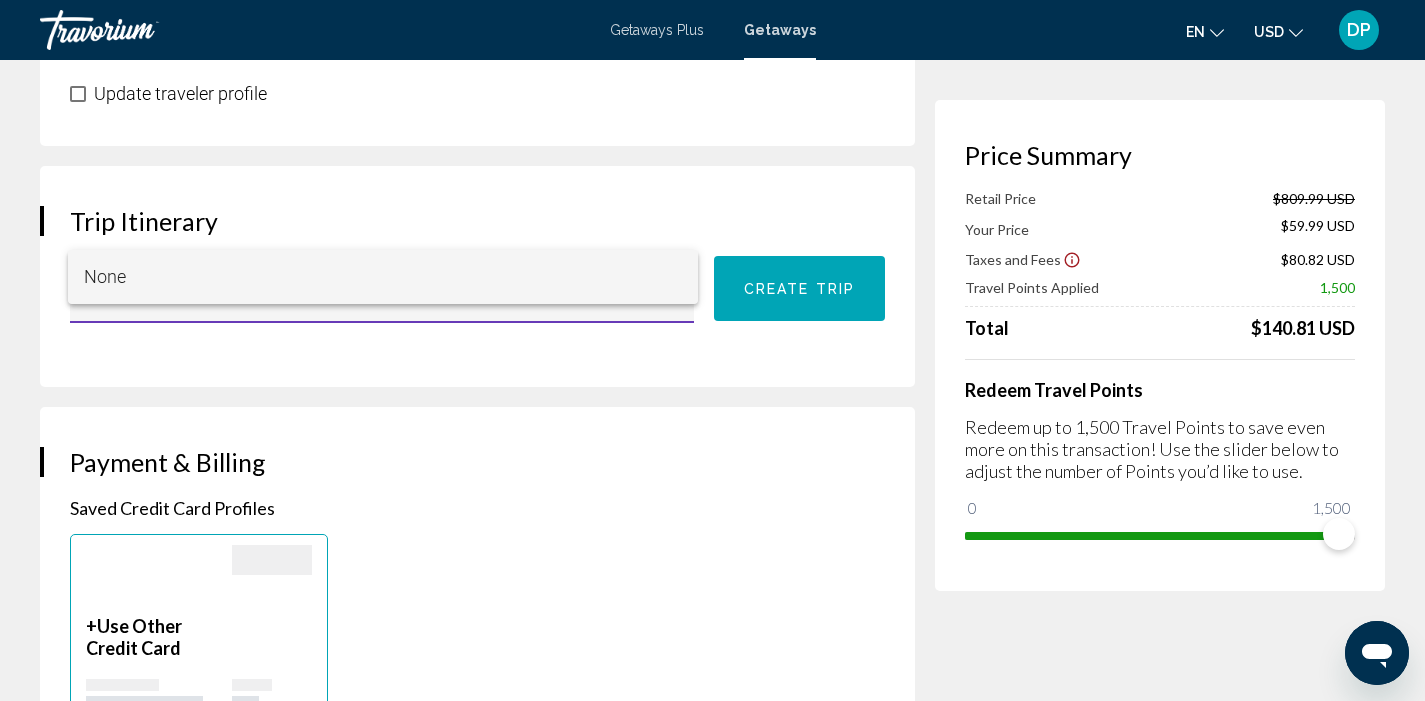 click at bounding box center [712, 350] 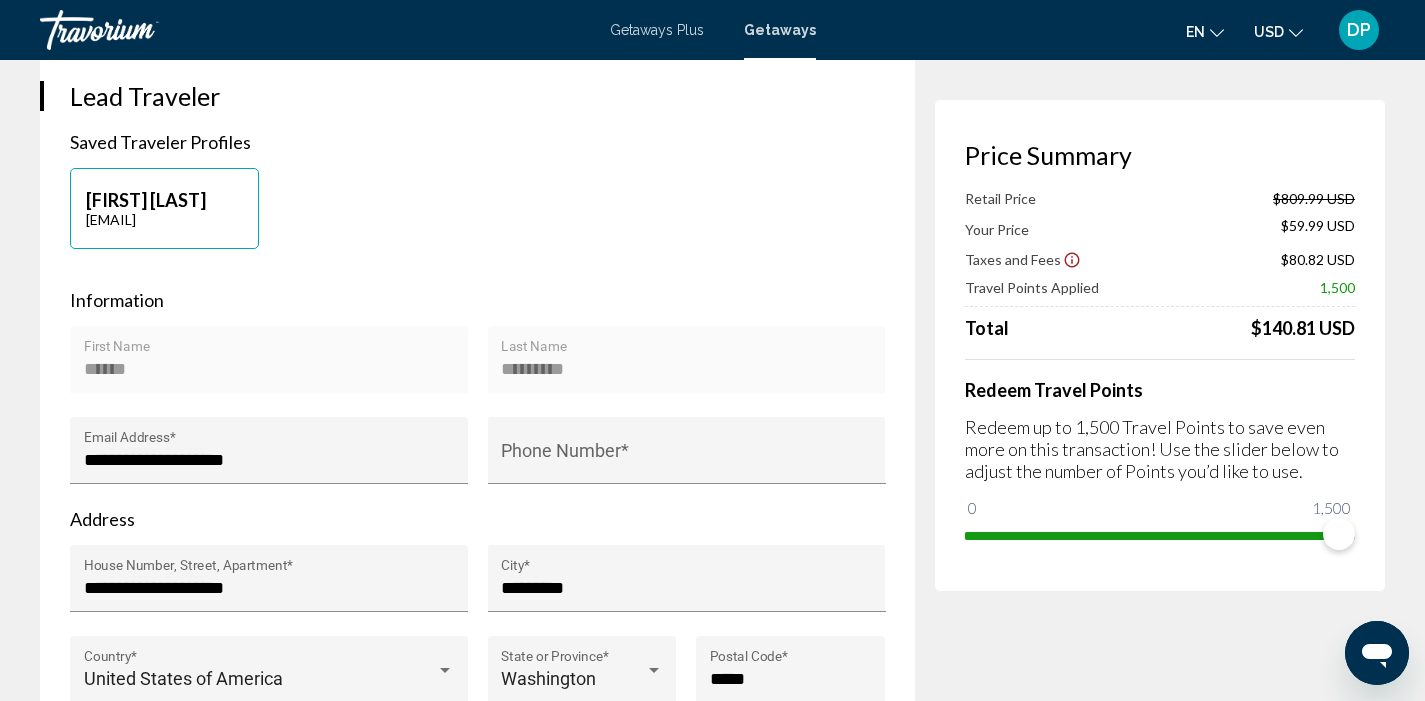 scroll, scrollTop: 0, scrollLeft: 0, axis: both 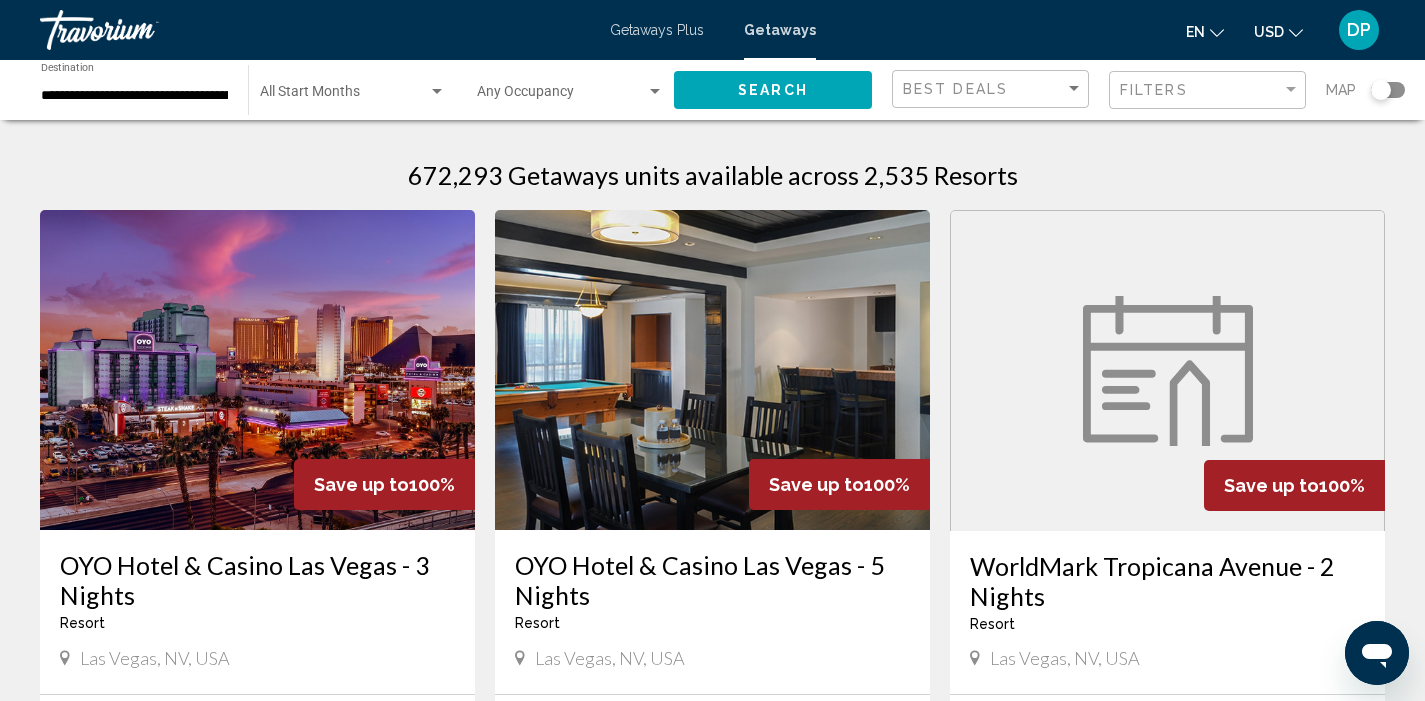 click 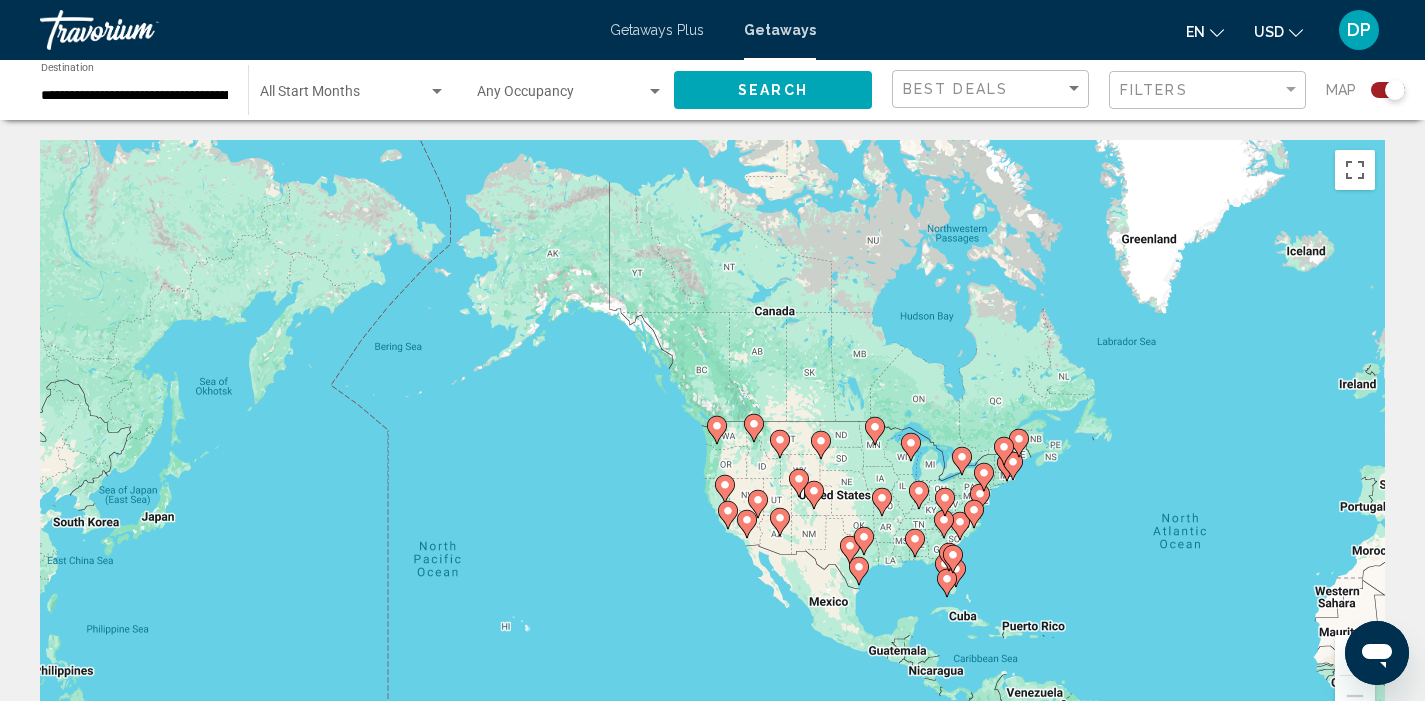 drag, startPoint x: 542, startPoint y: 375, endPoint x: 1082, endPoint y: 465, distance: 547.4486 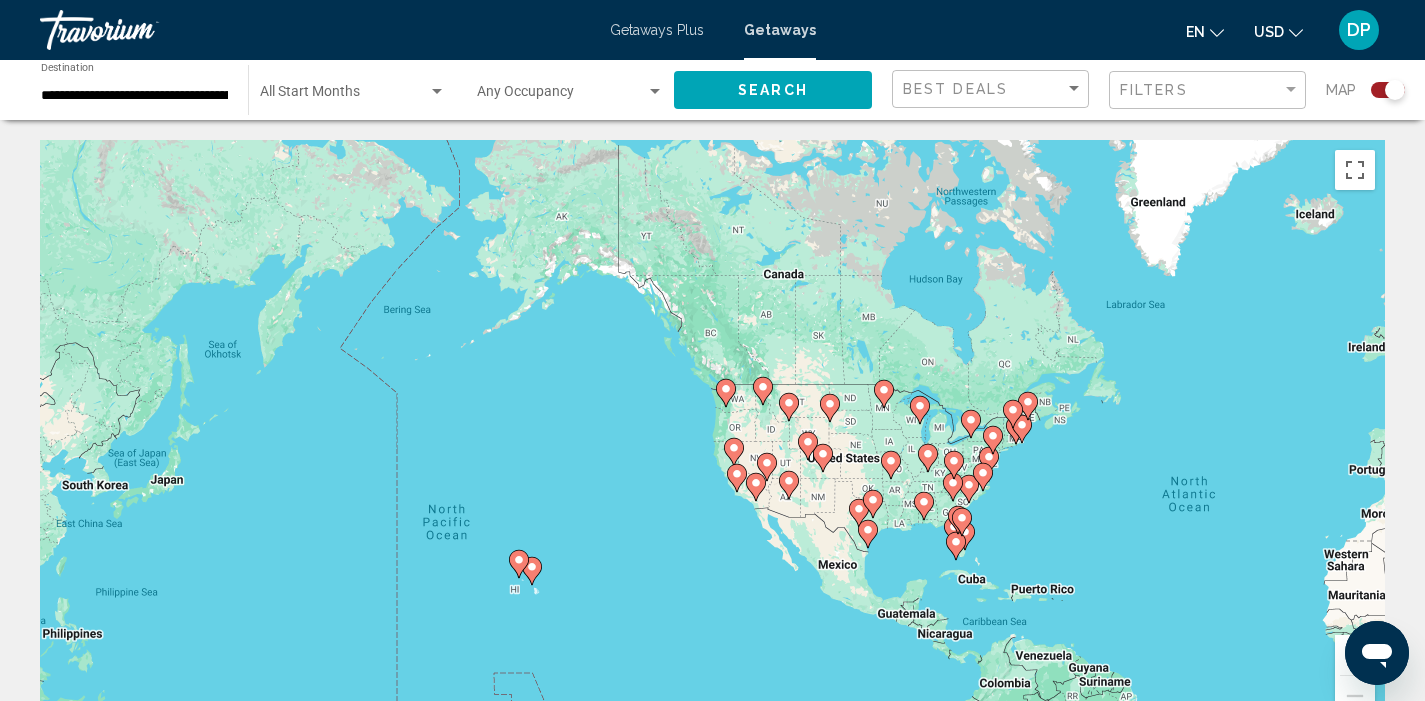 click at bounding box center (1355, 655) 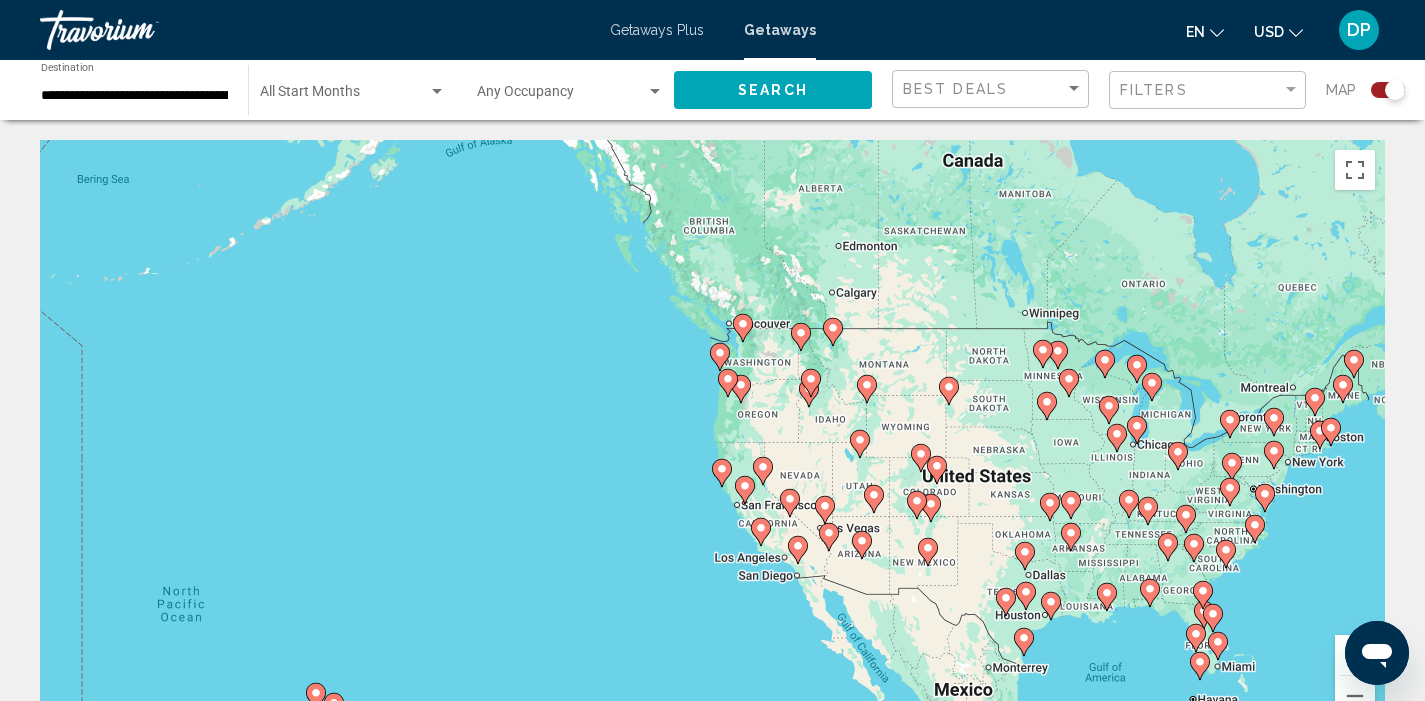 click at bounding box center [1355, 655] 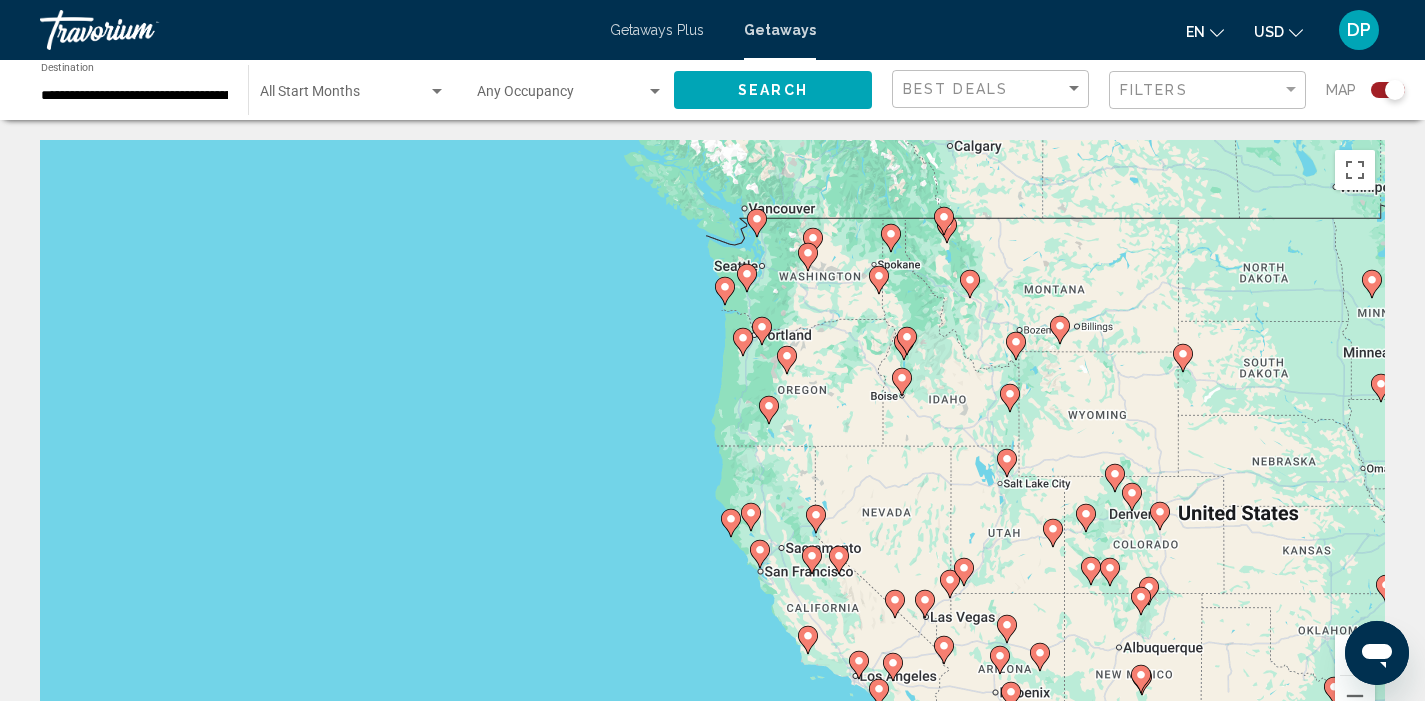click at bounding box center [1355, 655] 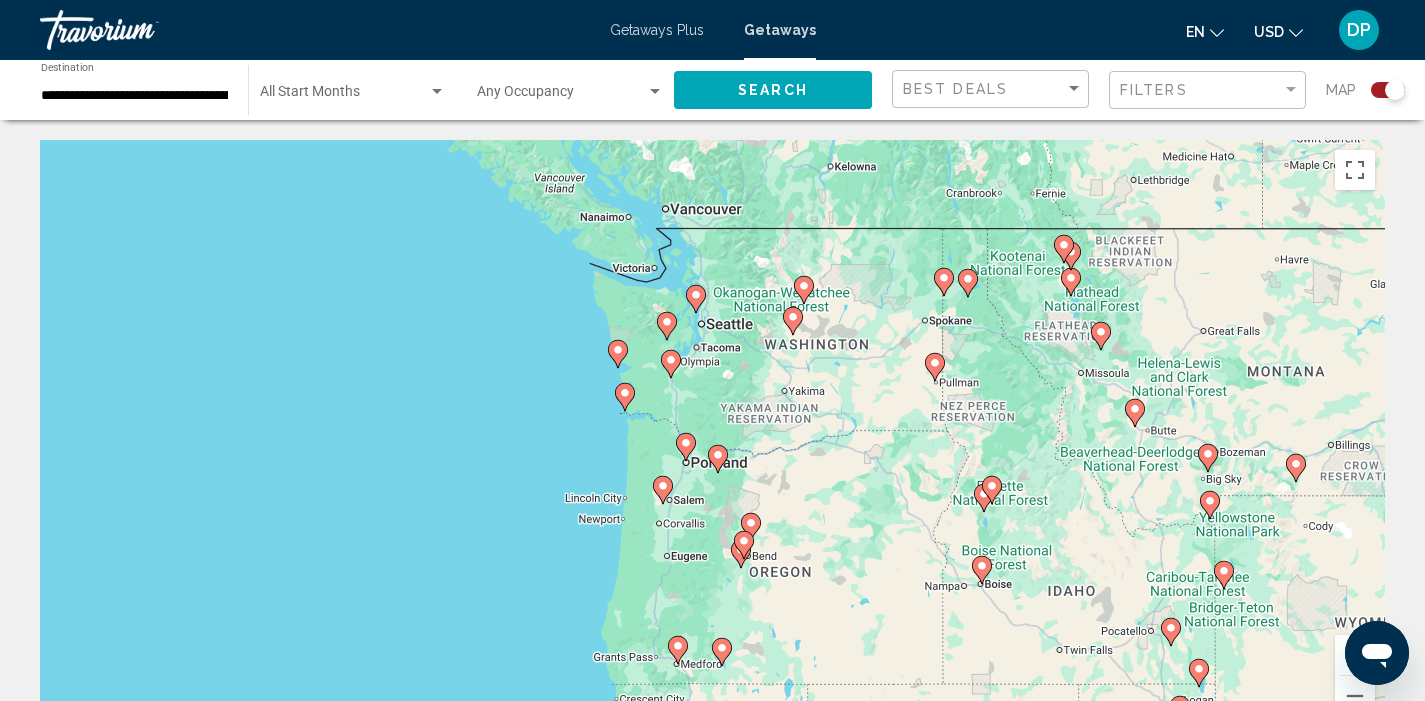 drag, startPoint x: 935, startPoint y: 226, endPoint x: 816, endPoint y: 476, distance: 276.87723 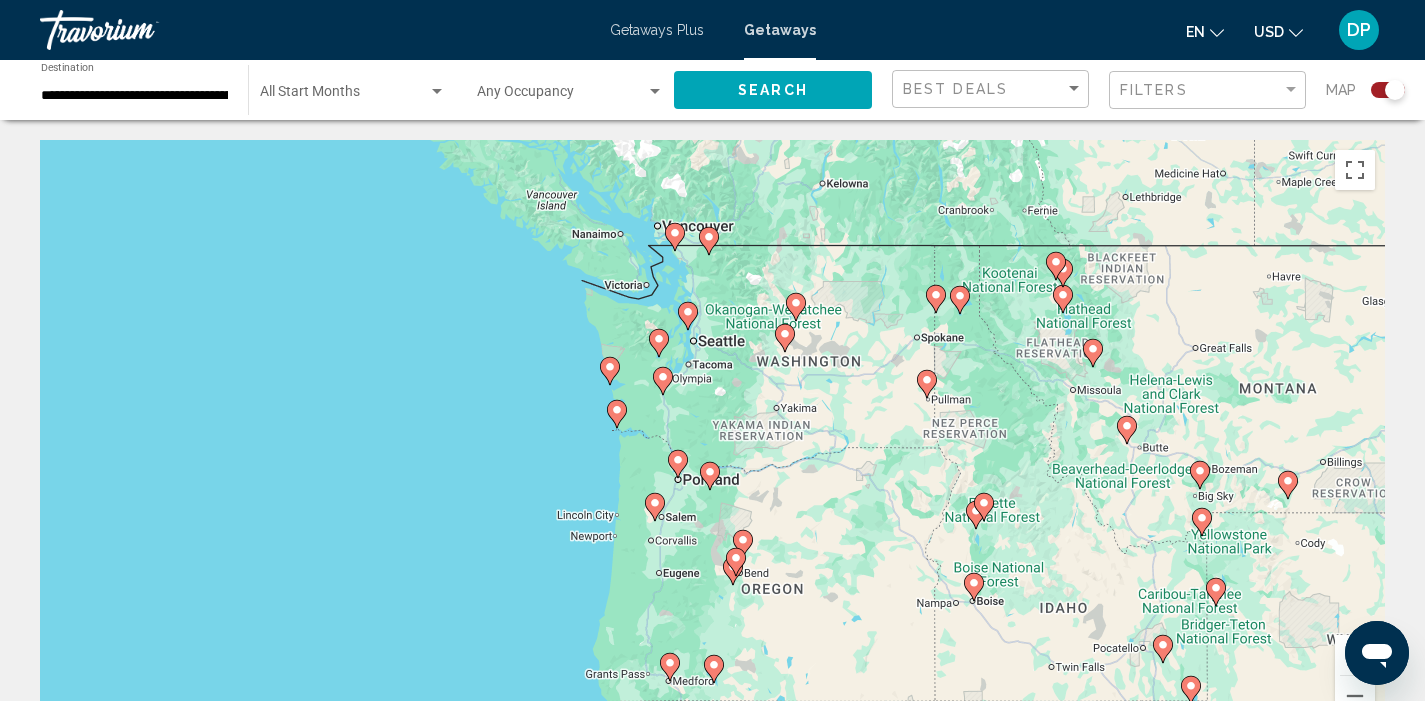 click at bounding box center (1355, 655) 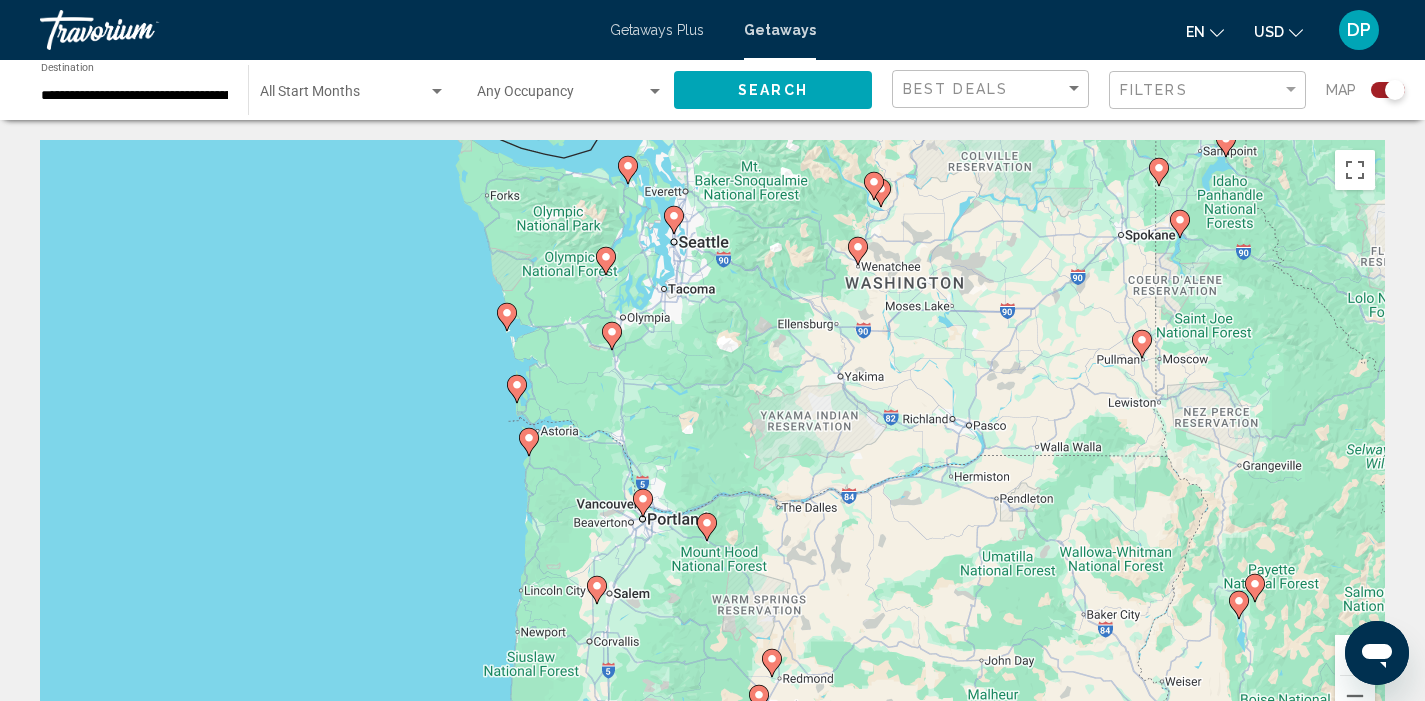 click 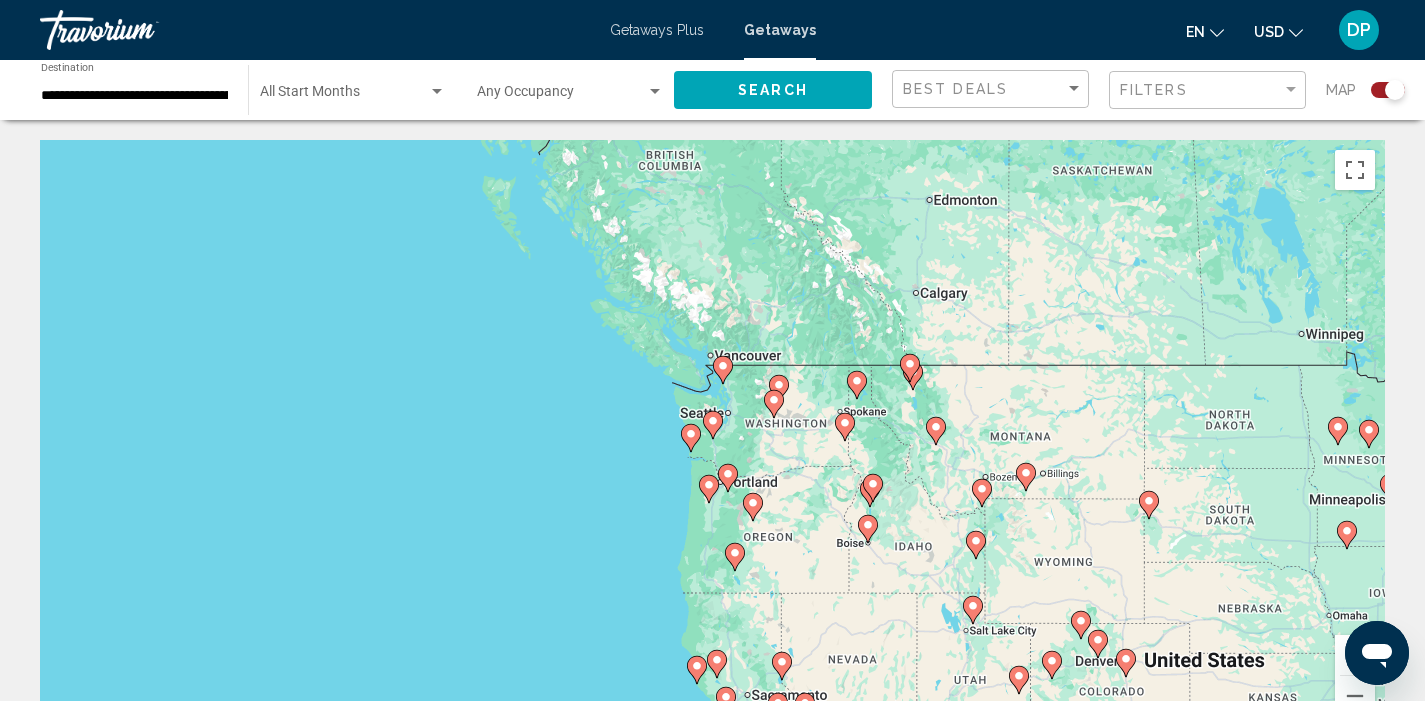 click 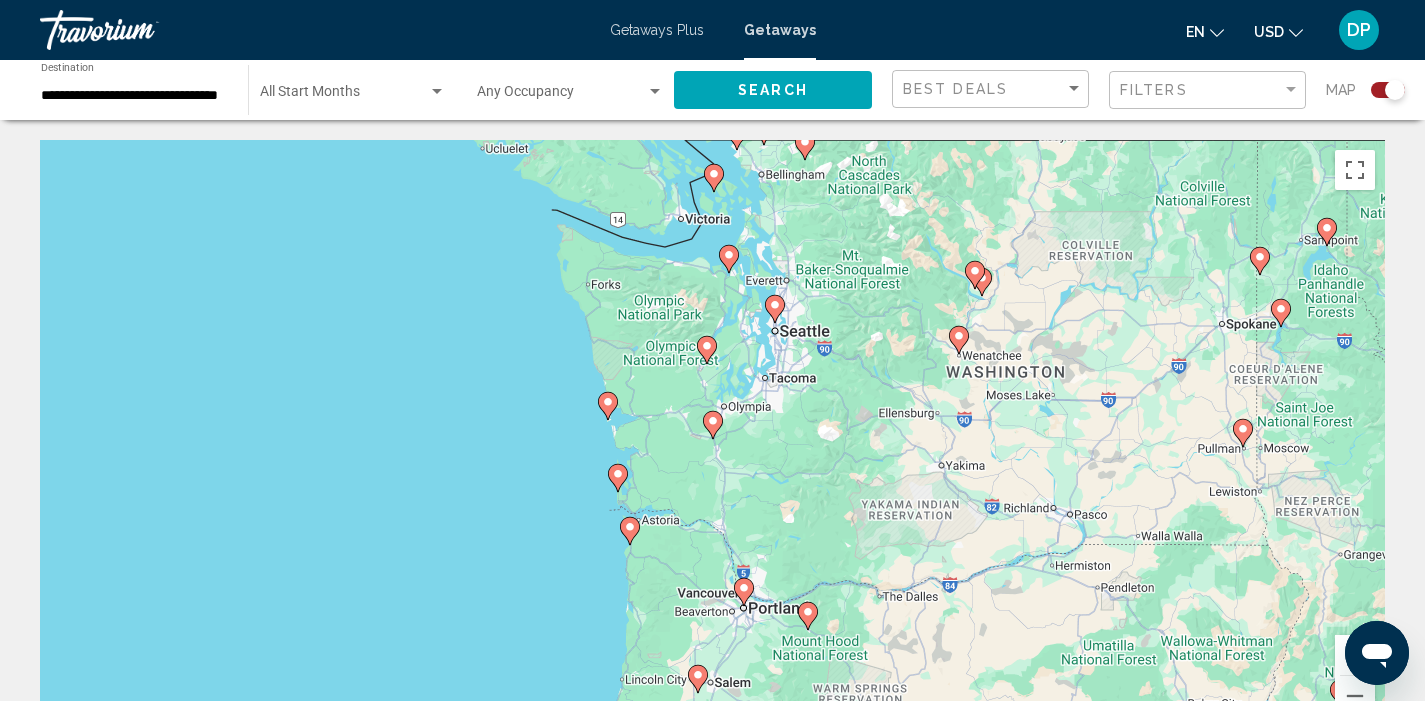 click 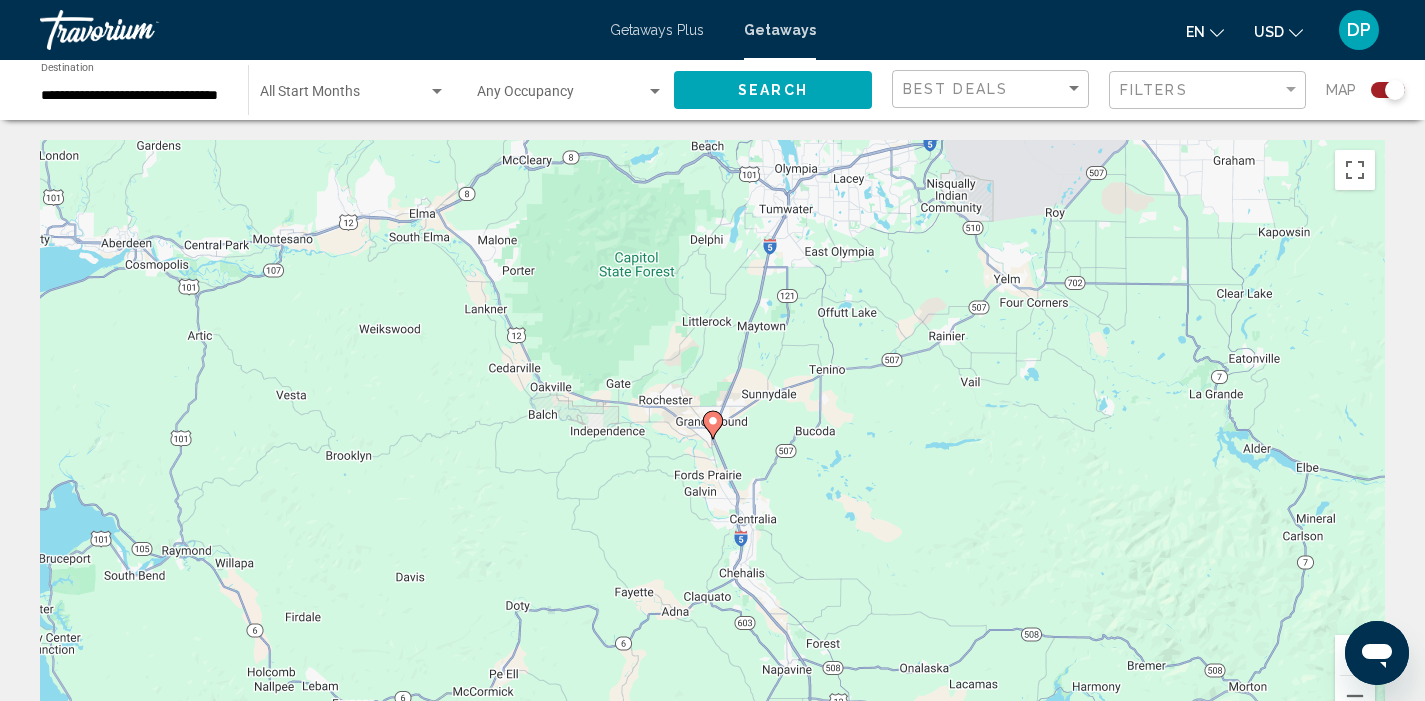 click 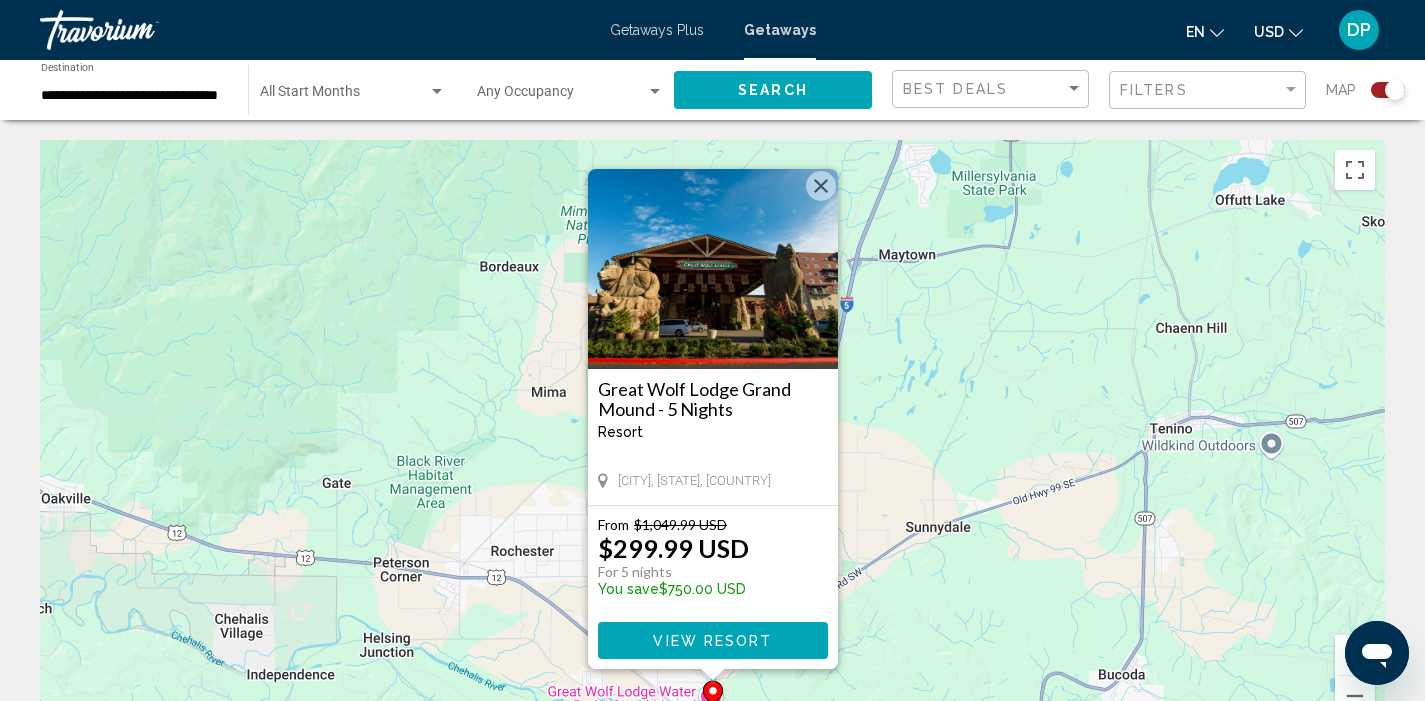 click on "View Resort" at bounding box center (712, 641) 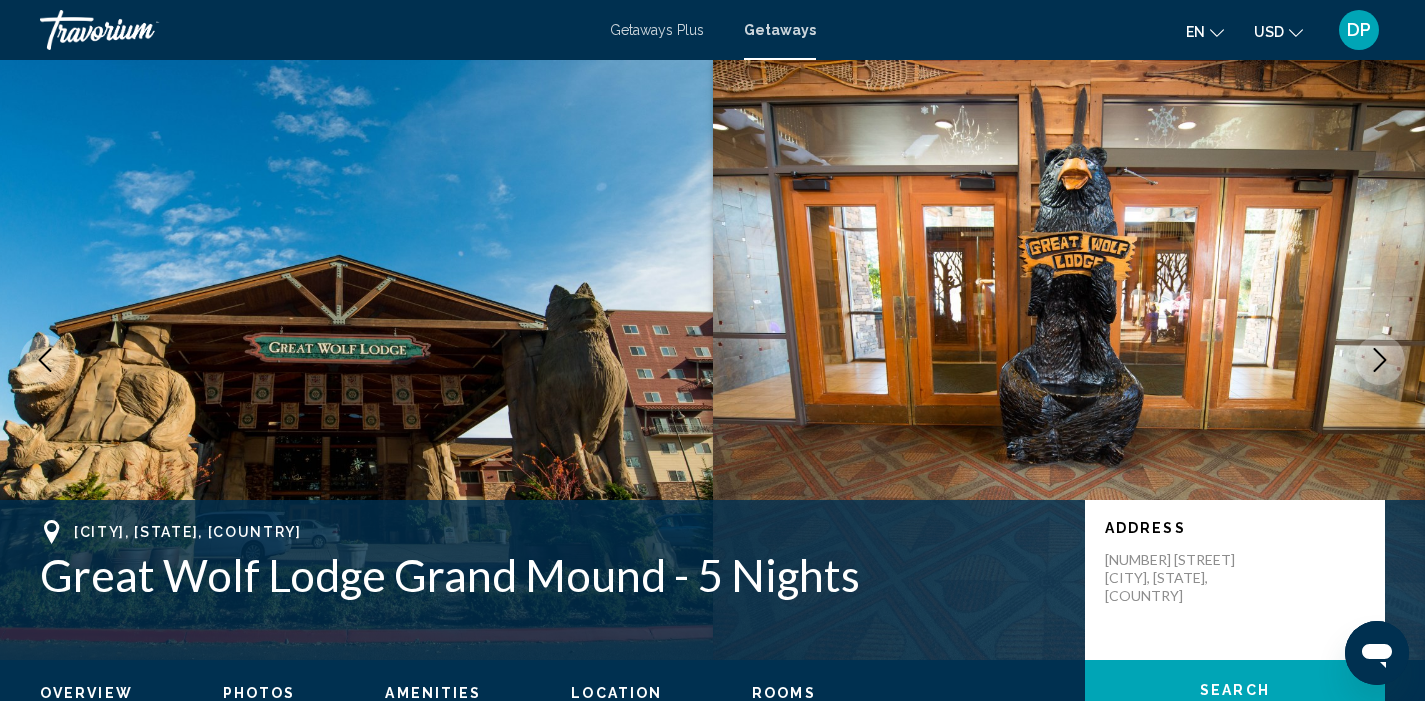 click at bounding box center (1380, 360) 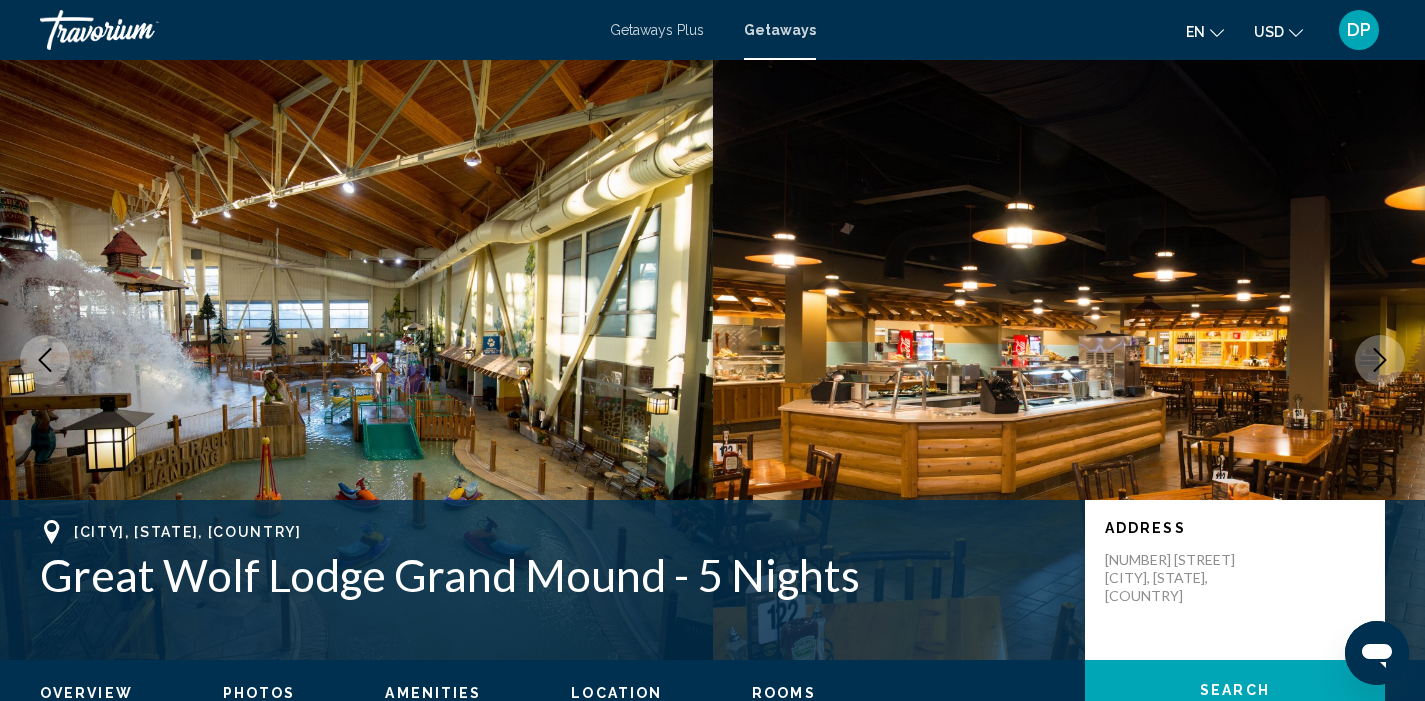 click 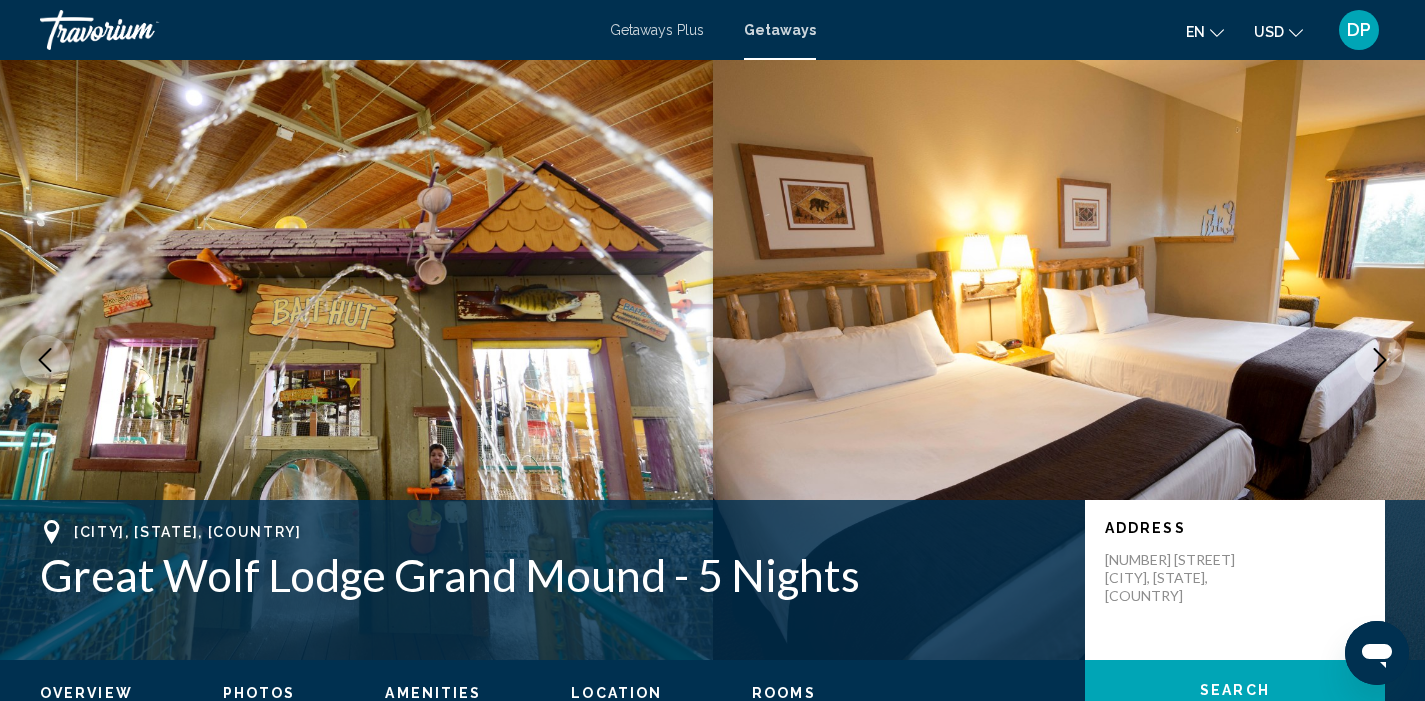click 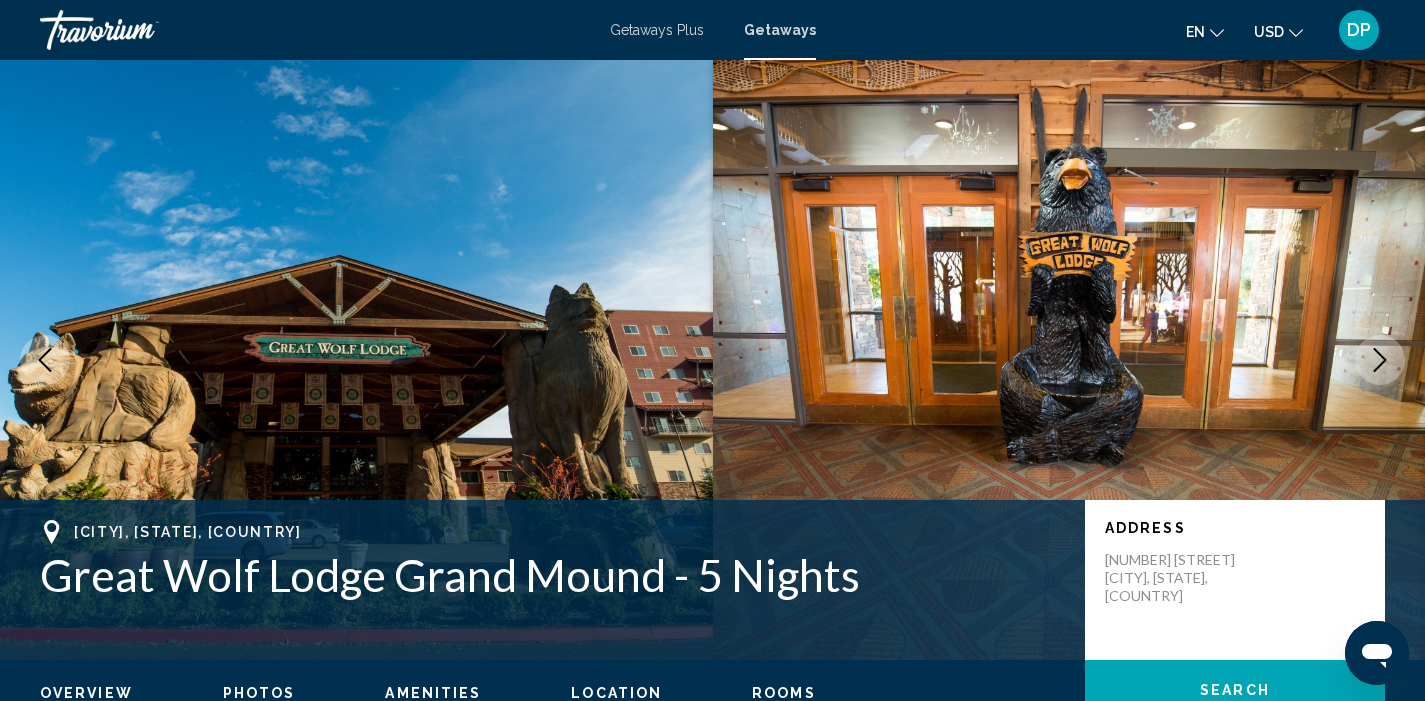 click 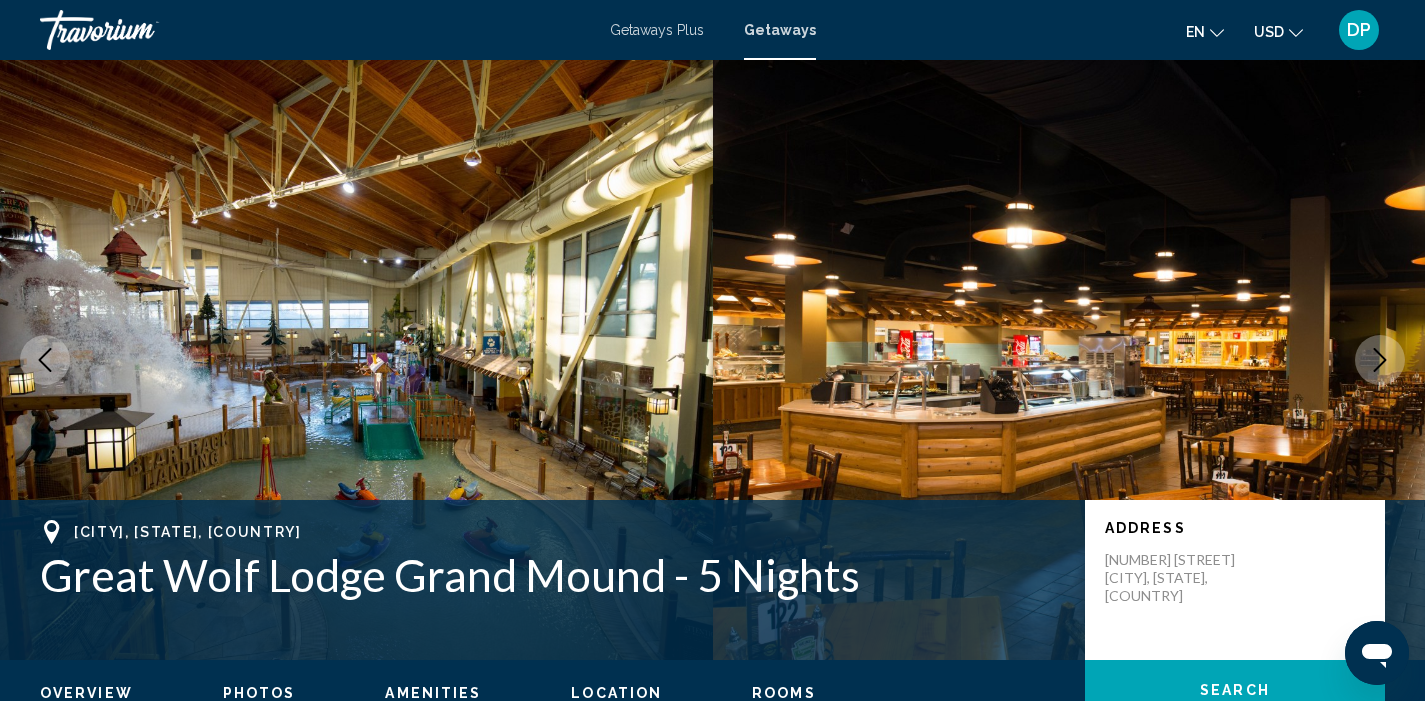 click 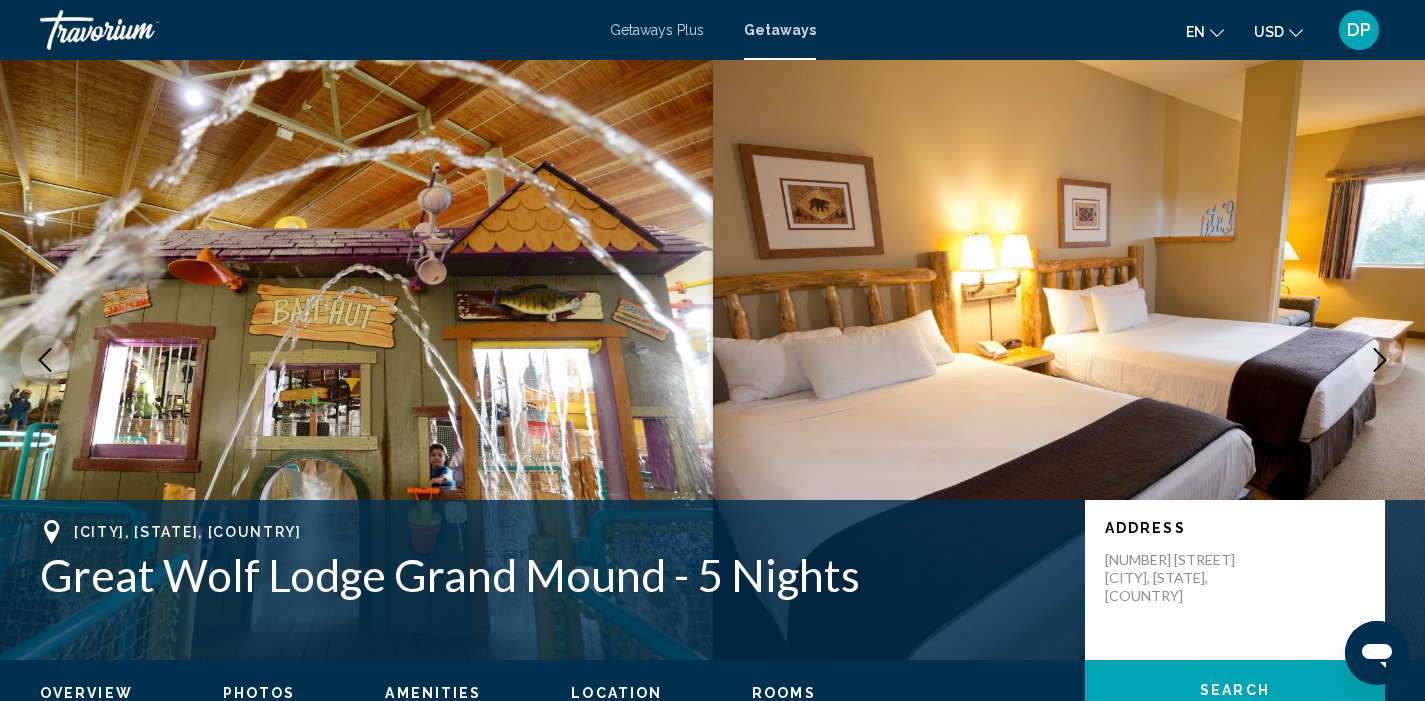 click 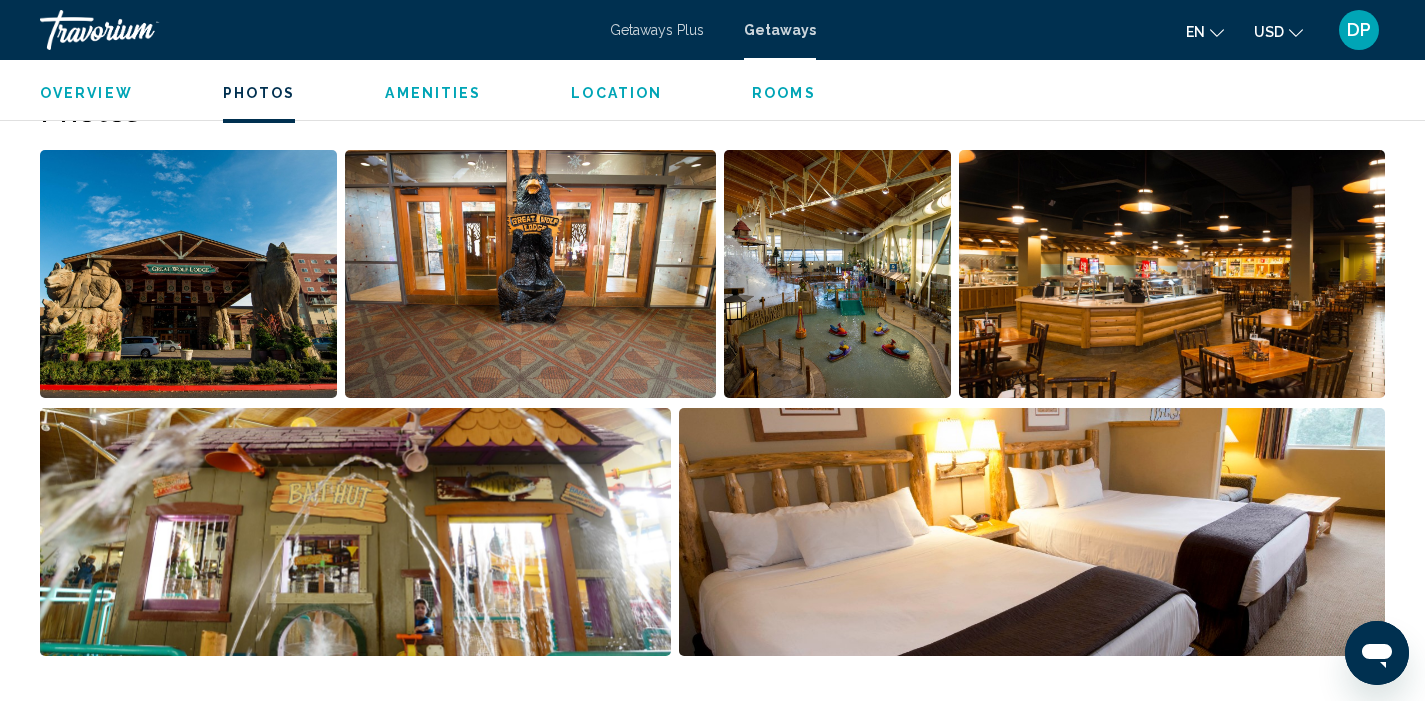 scroll, scrollTop: 942, scrollLeft: 0, axis: vertical 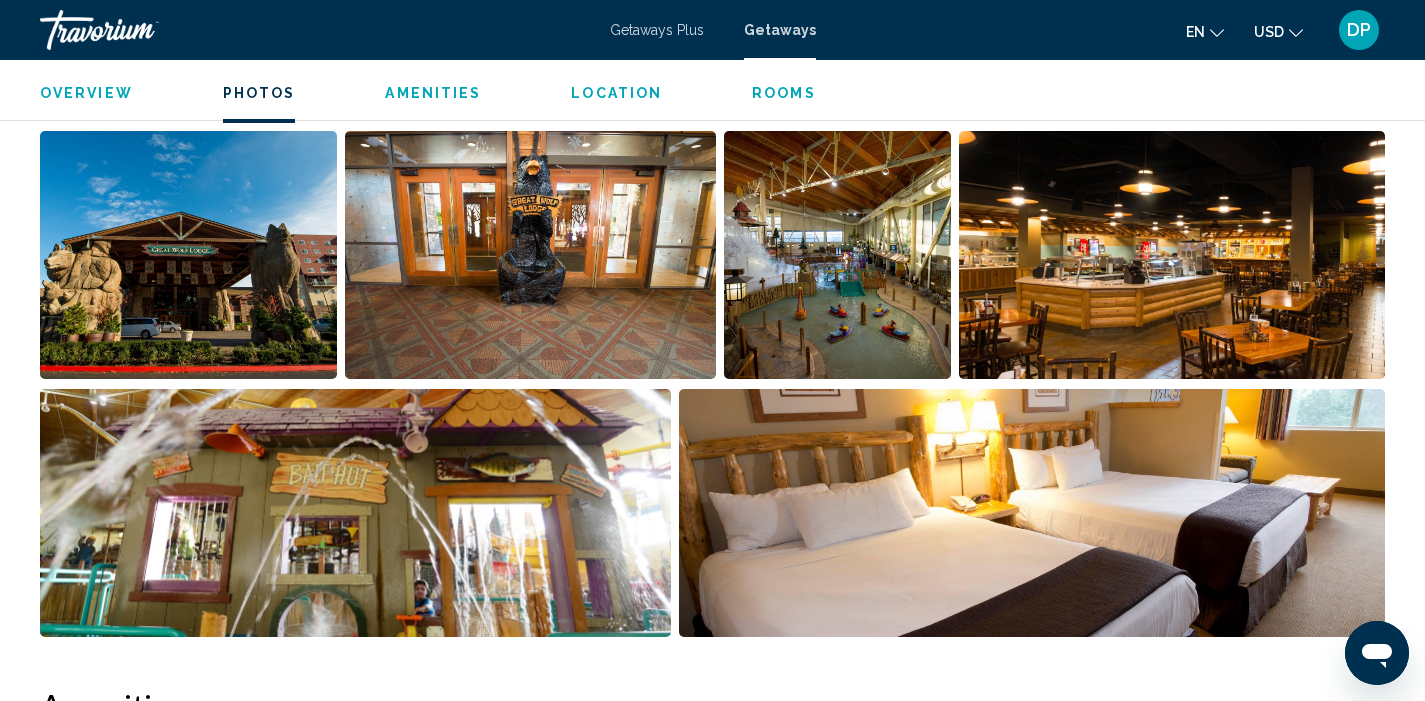 click at bounding box center [837, 255] 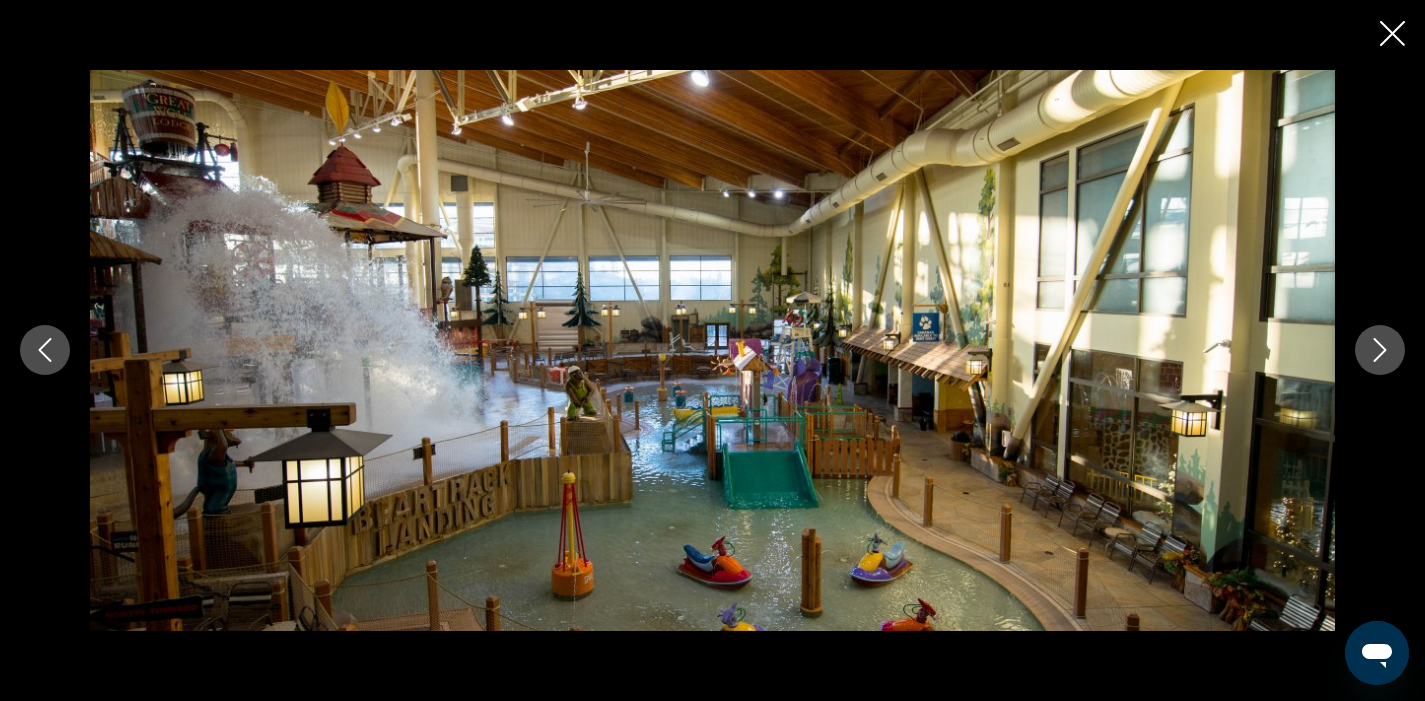 scroll, scrollTop: 917, scrollLeft: 0, axis: vertical 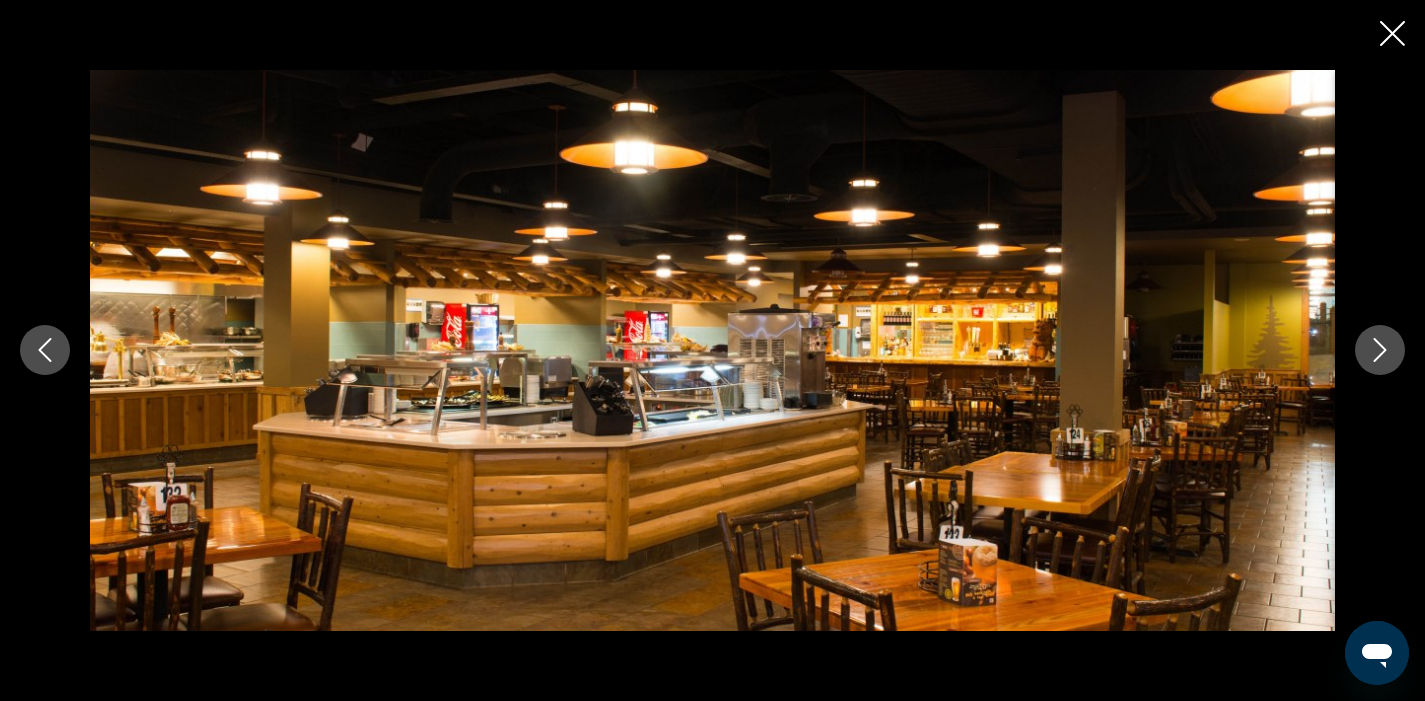 click 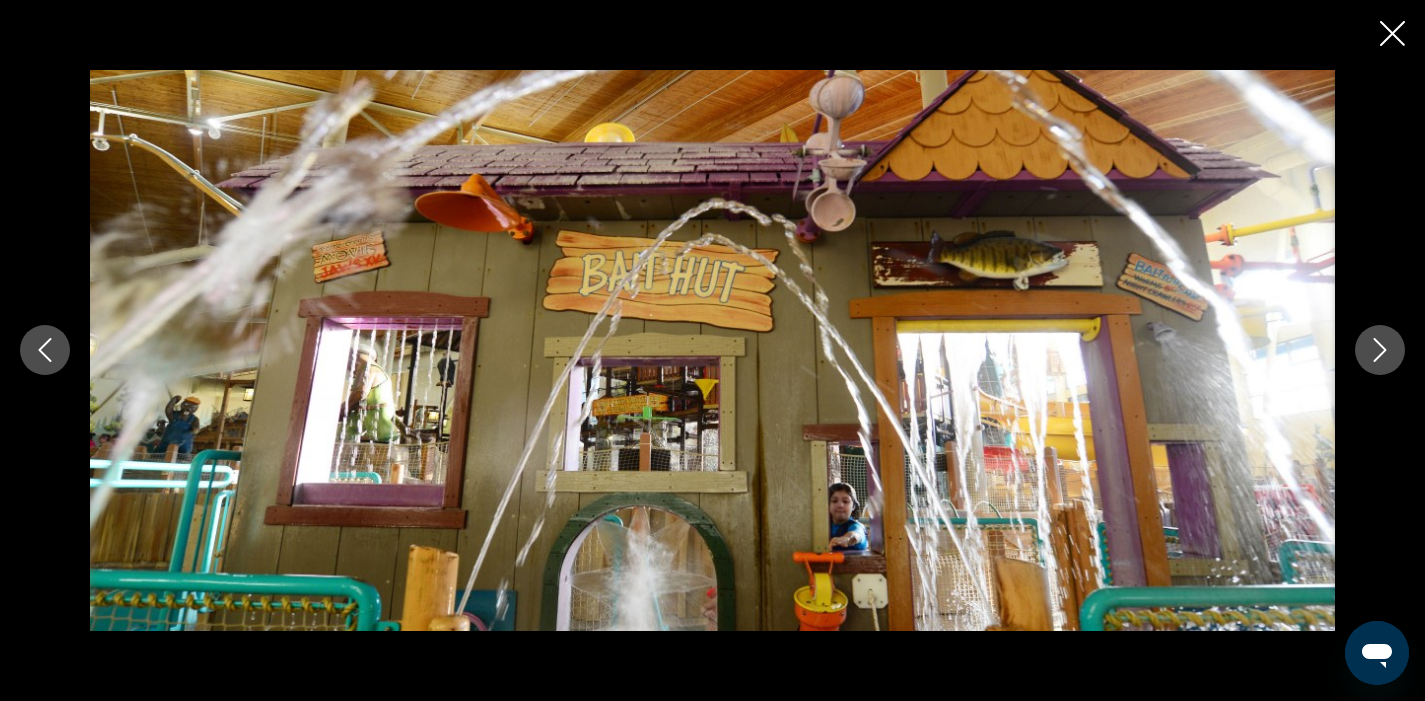 click 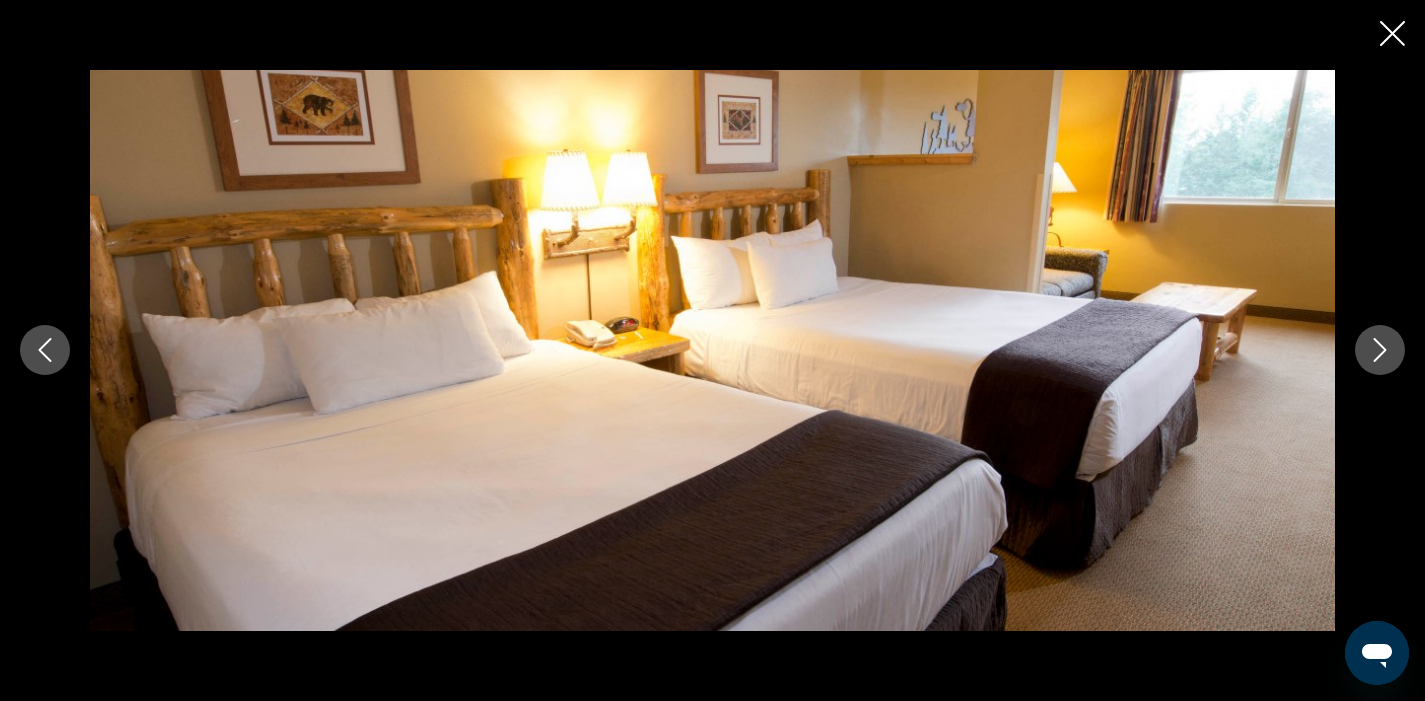 click 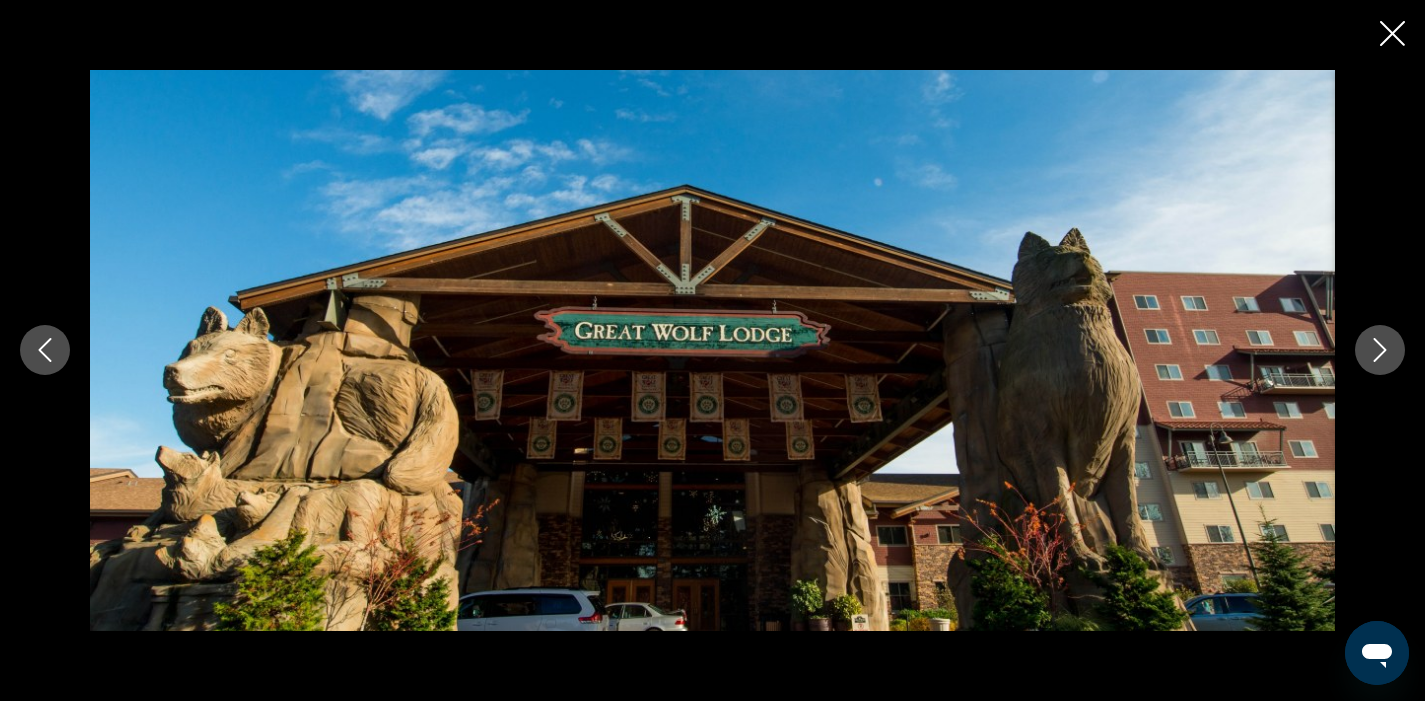 scroll, scrollTop: 1284, scrollLeft: 0, axis: vertical 